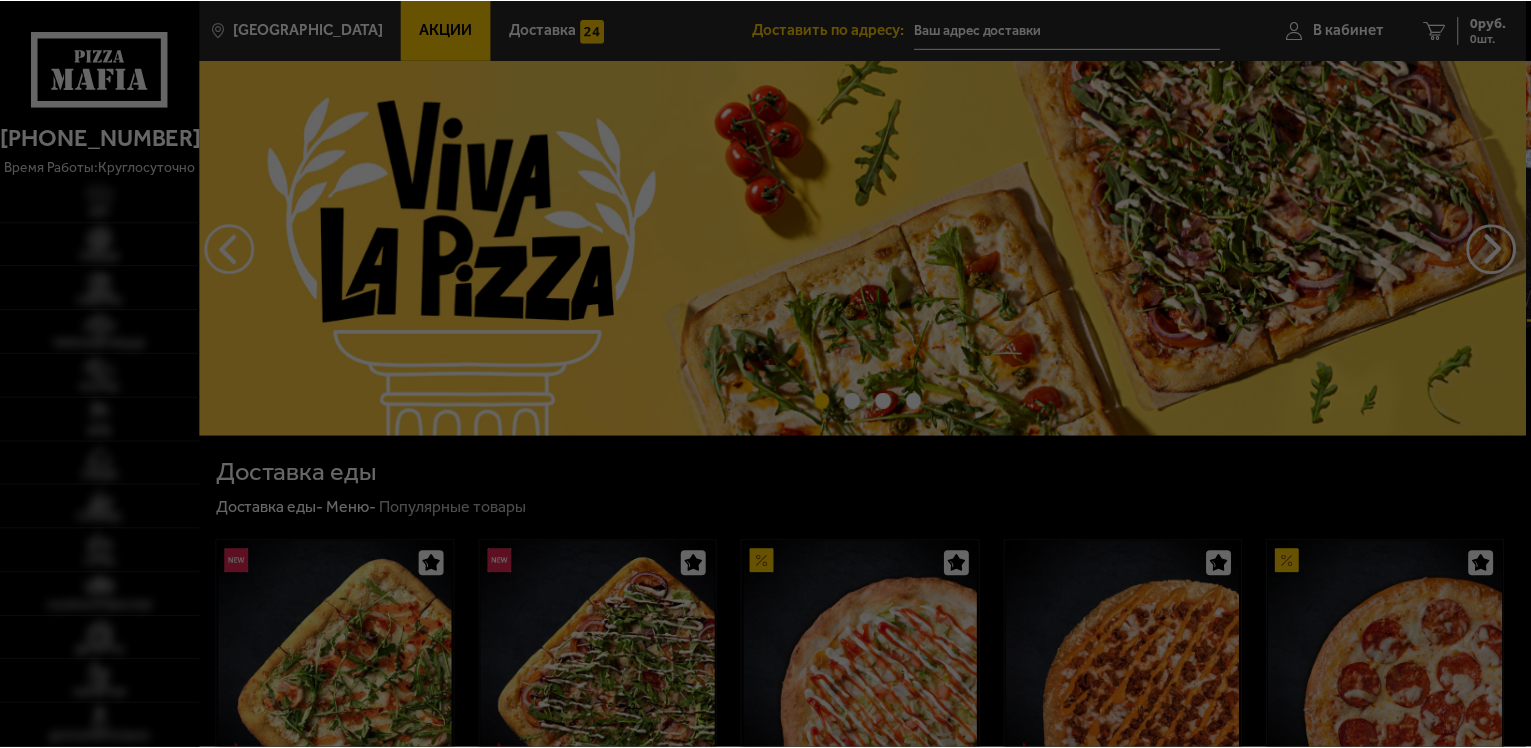 scroll, scrollTop: 0, scrollLeft: 0, axis: both 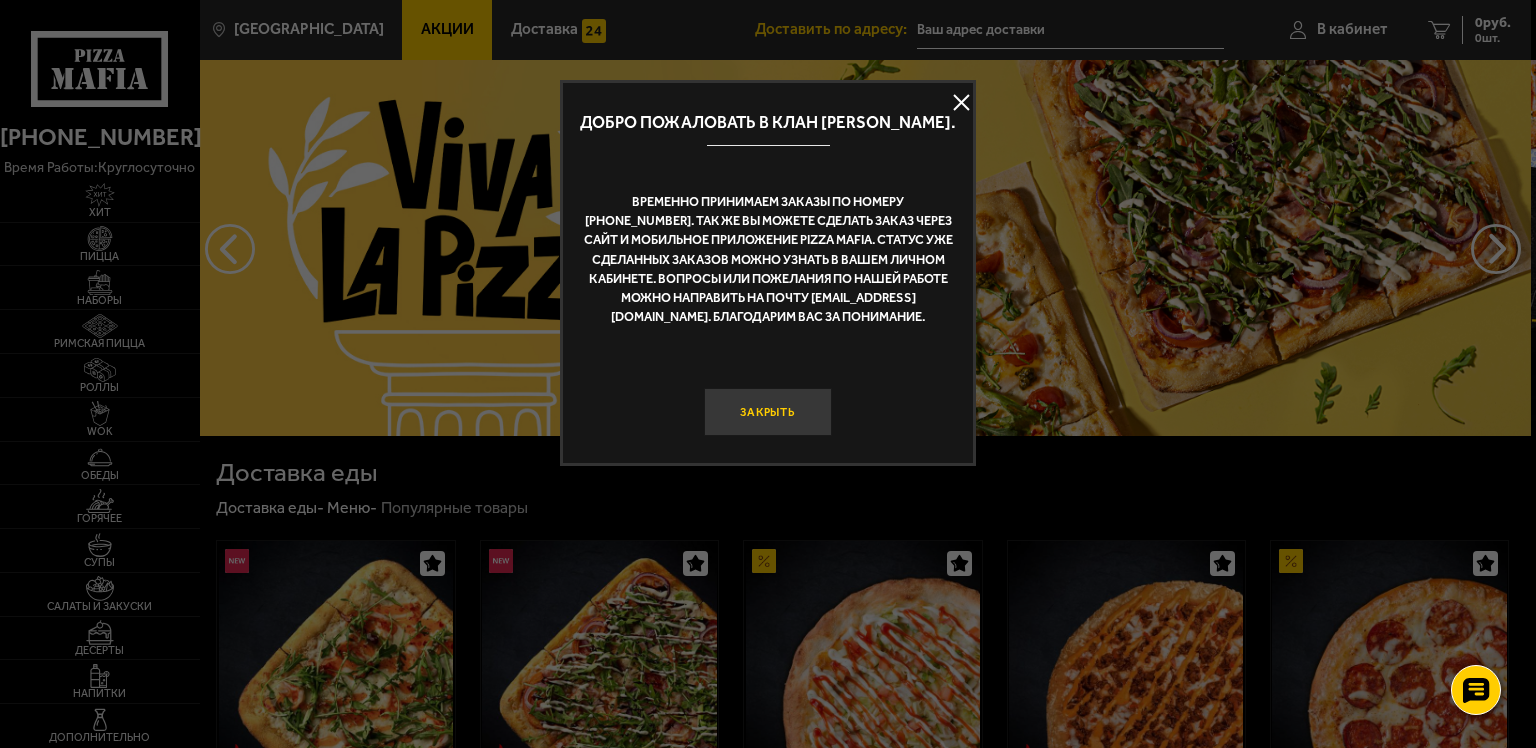 click on "Закрыть" at bounding box center [768, 412] 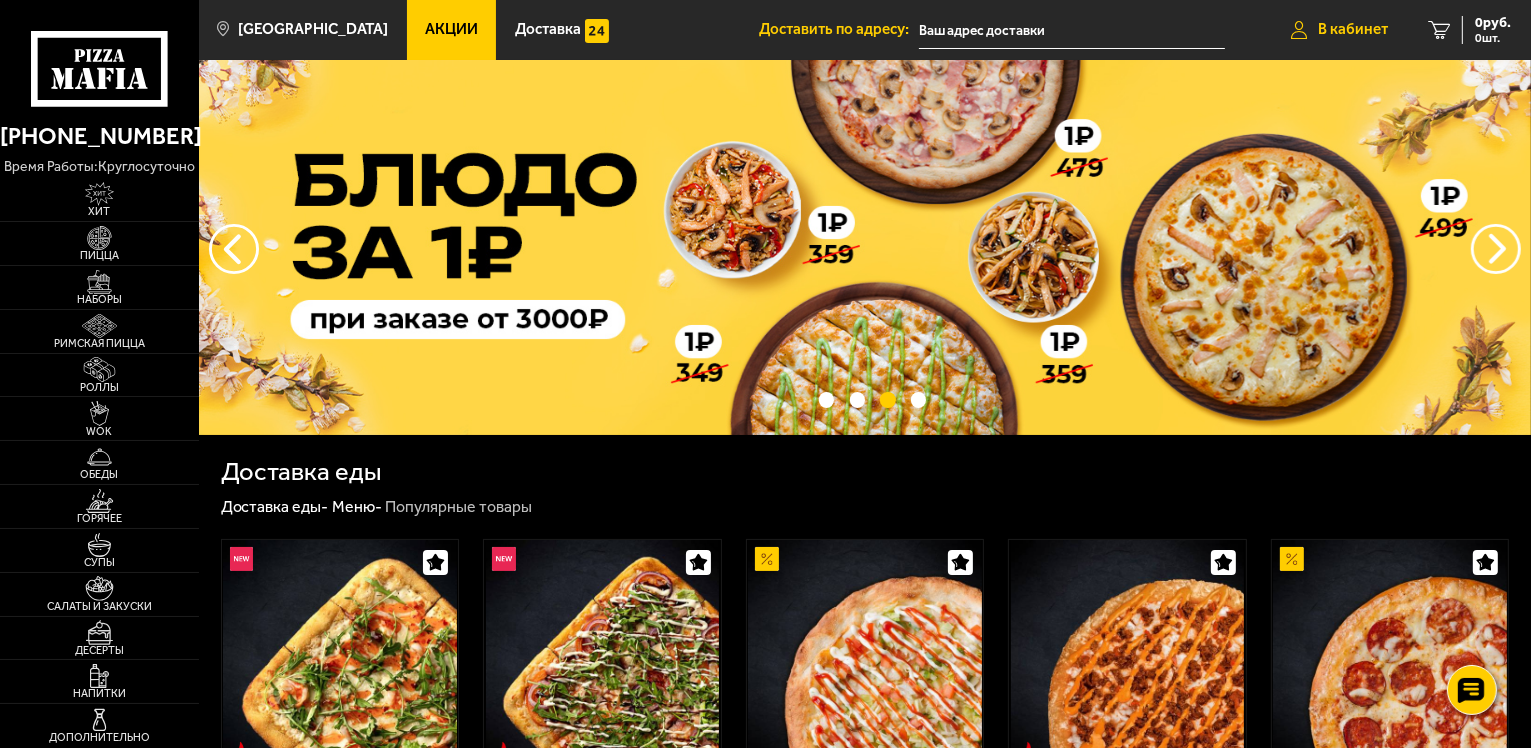 click on "В кабинет" at bounding box center (1339, 30) 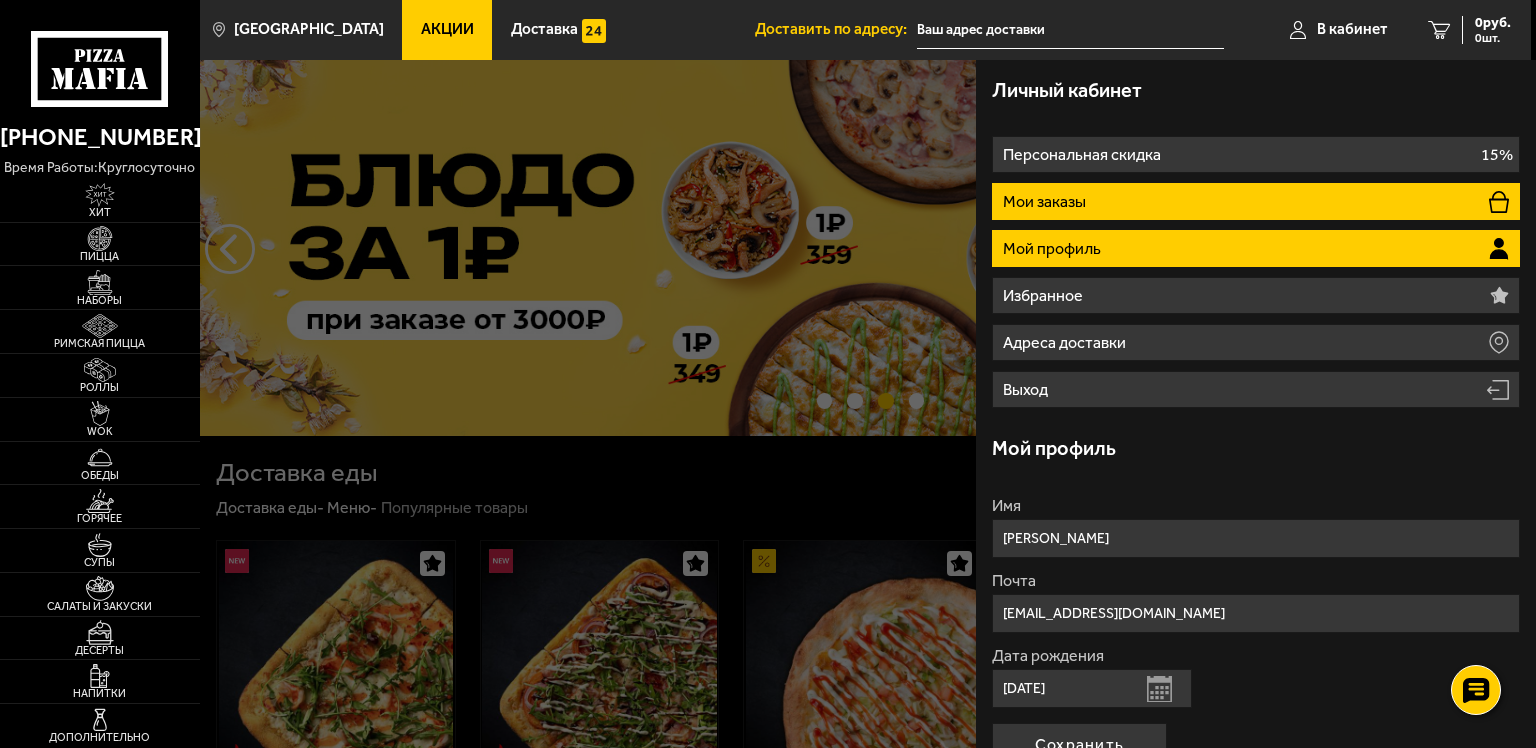 click on "Мои заказы" at bounding box center (1046, 202) 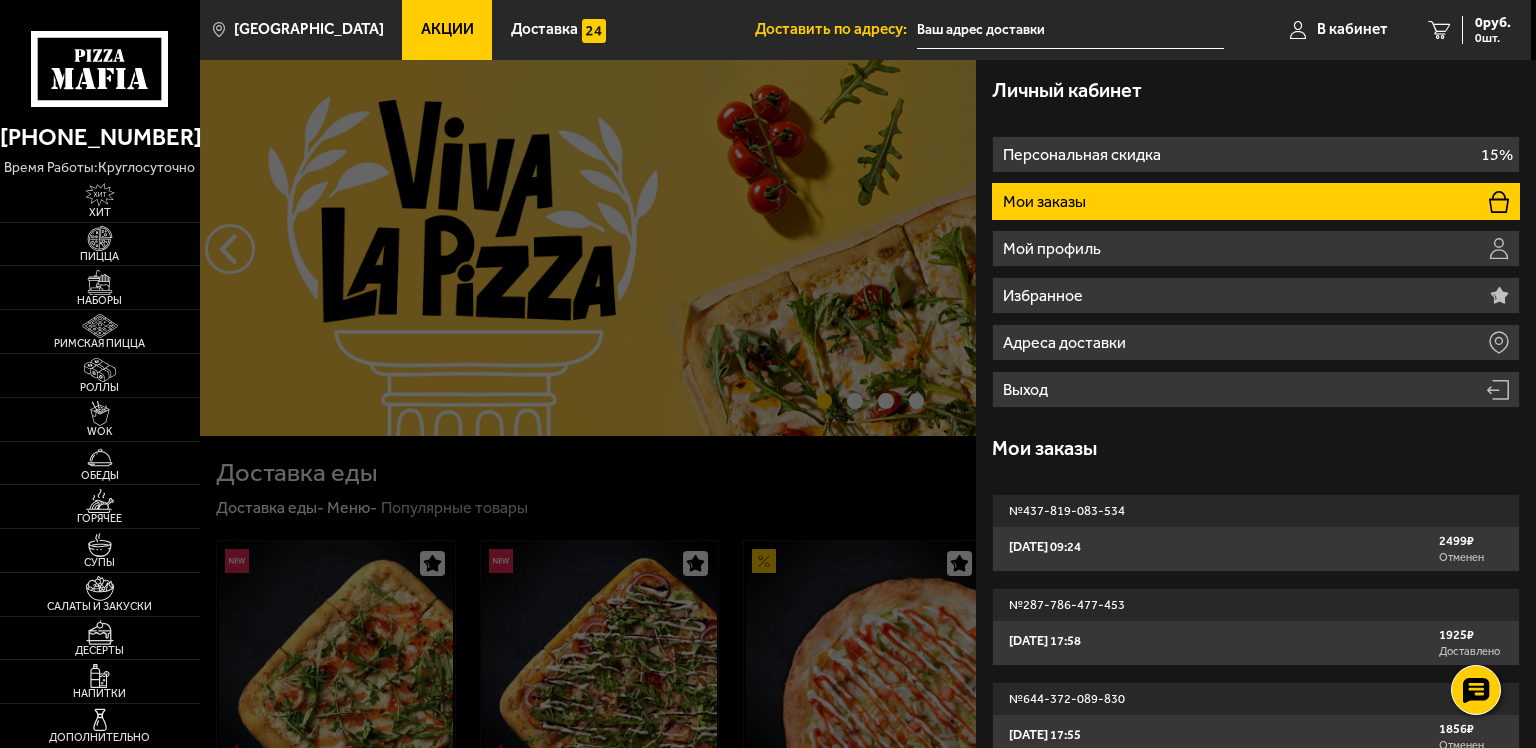 click at bounding box center (968, 434) 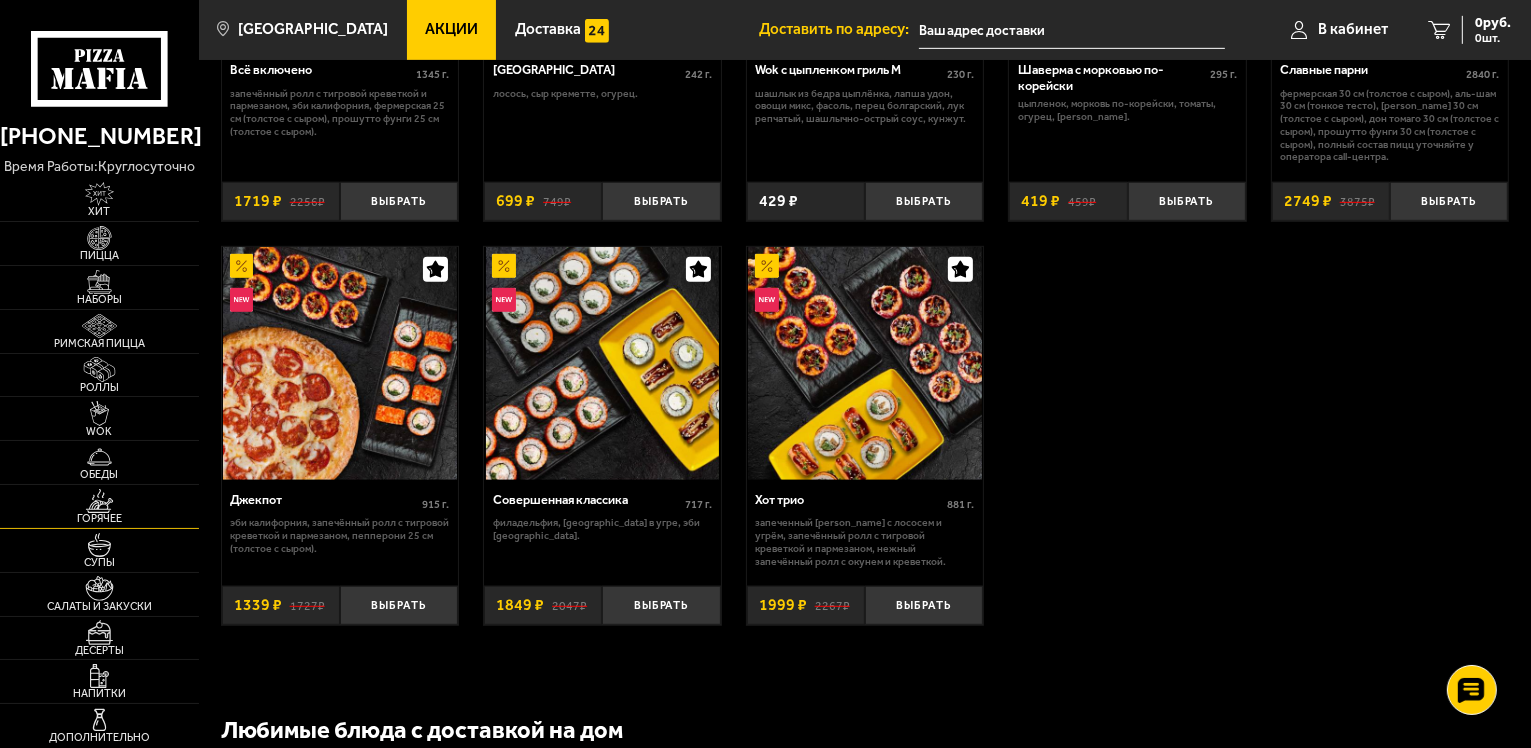 scroll, scrollTop: 1152, scrollLeft: 0, axis: vertical 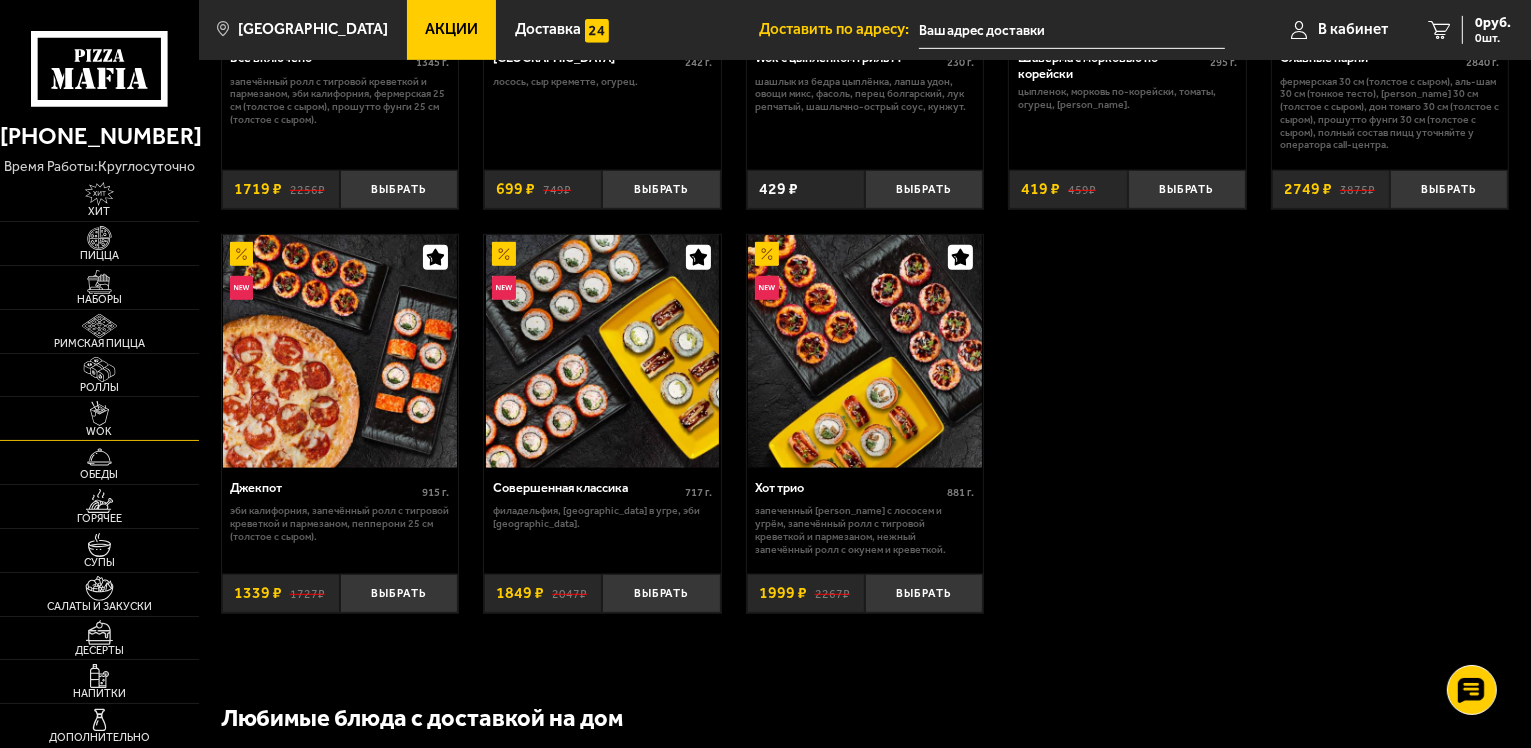 click at bounding box center [99, 413] 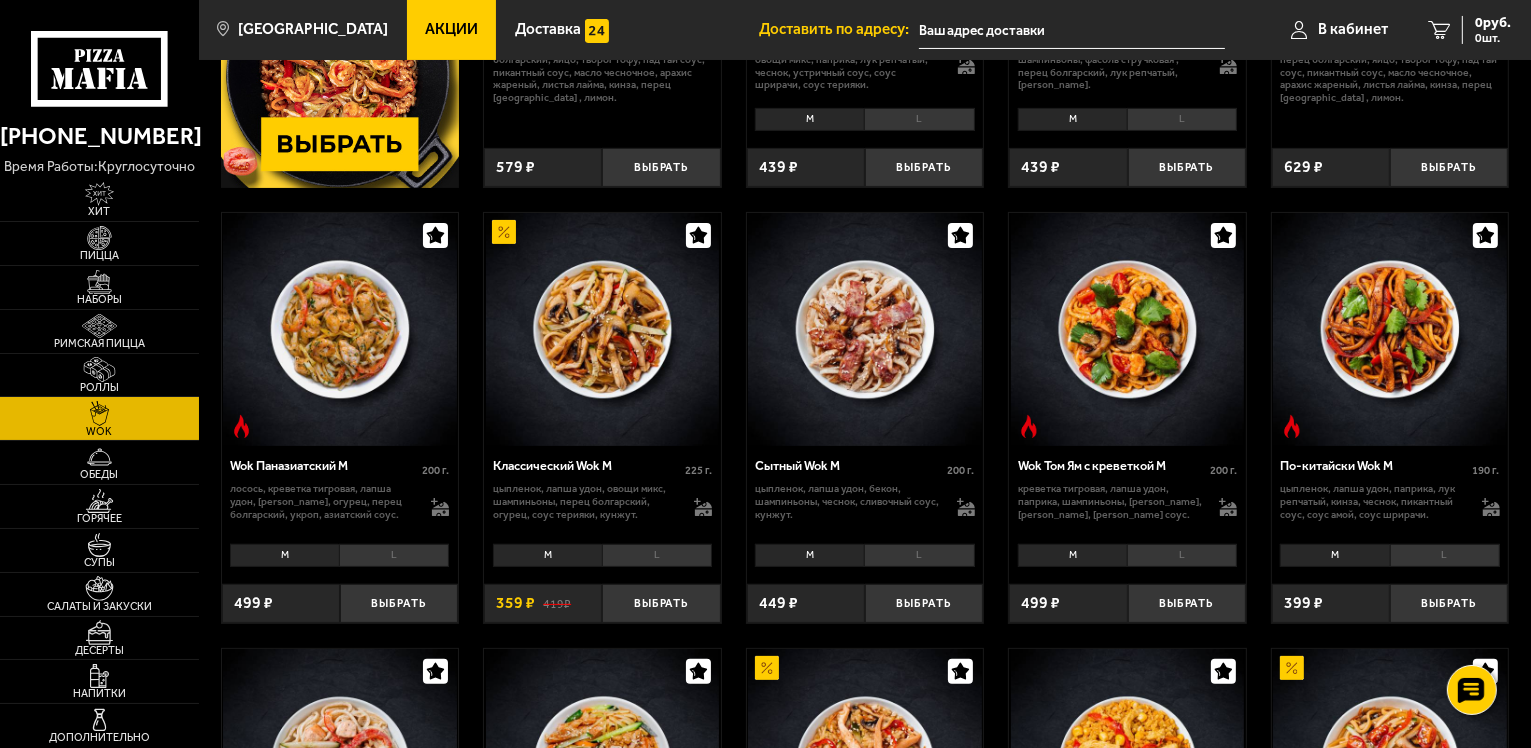 scroll, scrollTop: 394, scrollLeft: 0, axis: vertical 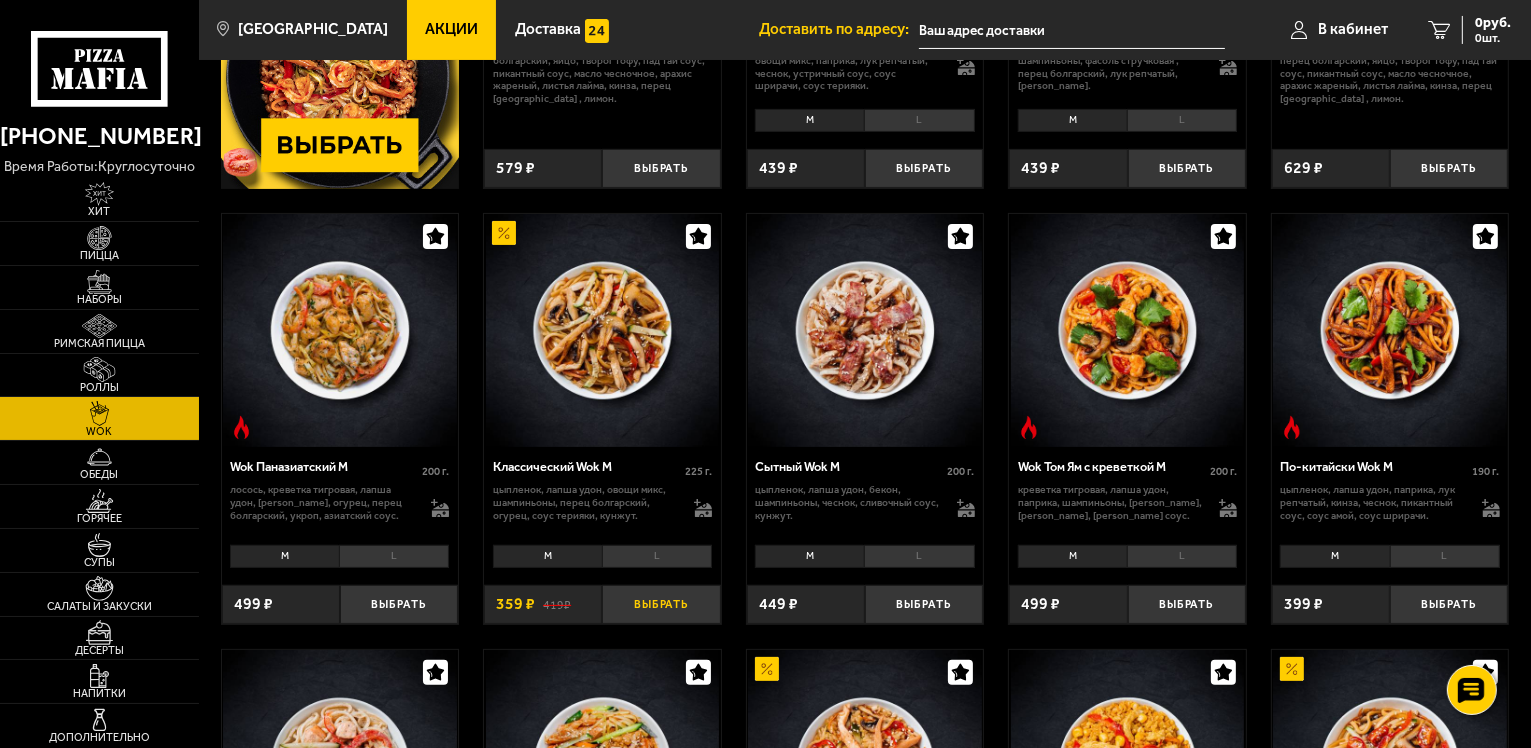 click on "Выбрать" at bounding box center [661, 604] 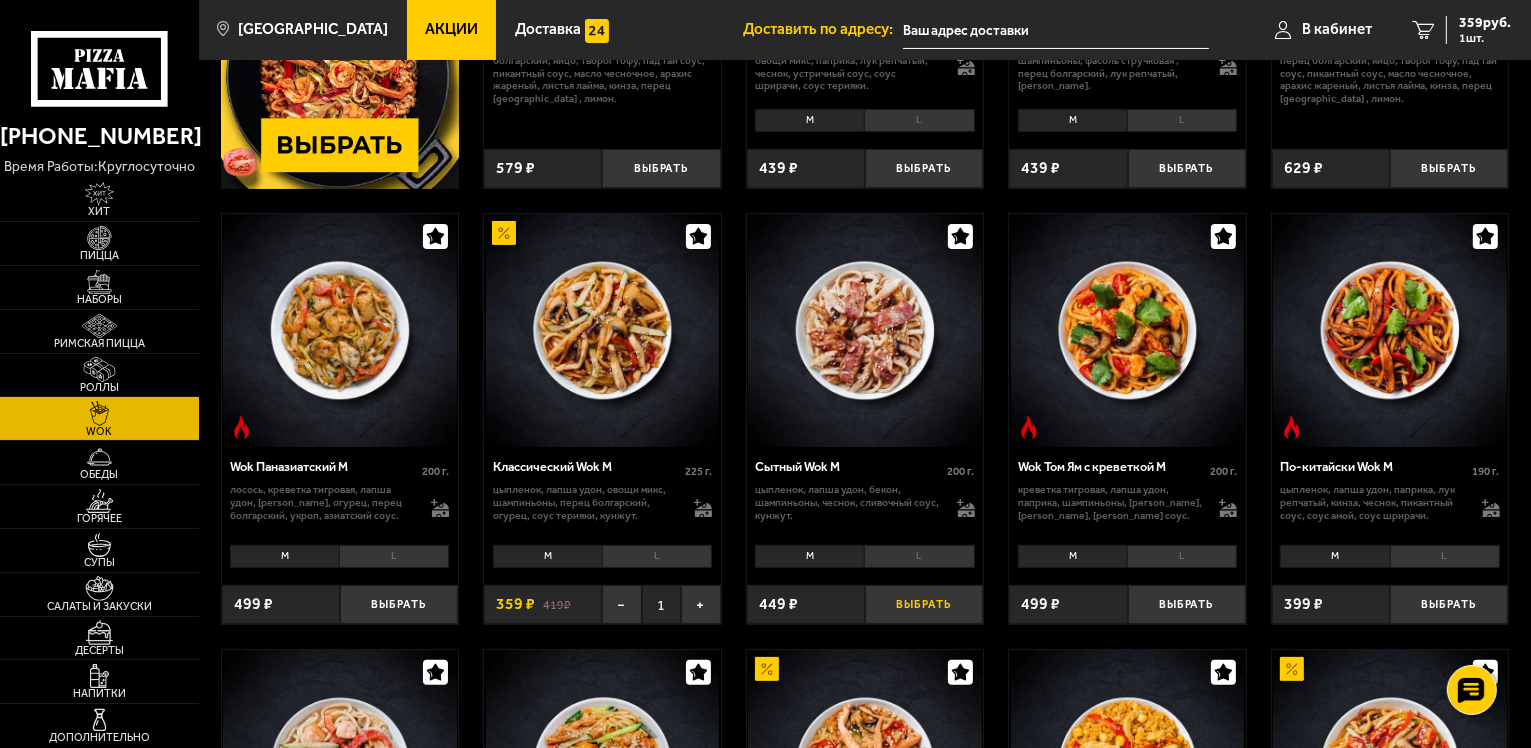 click on "Выбрать" at bounding box center (924, 604) 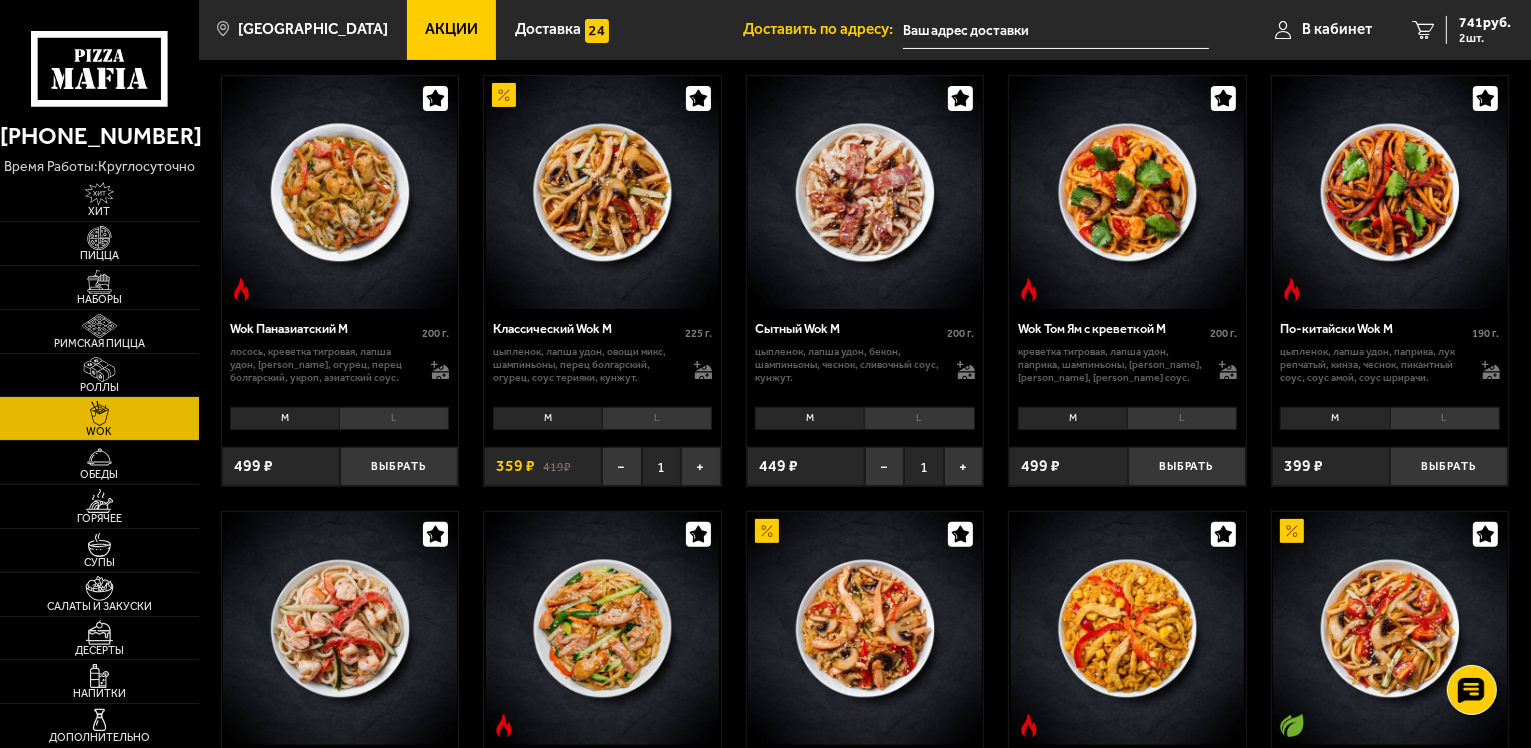 scroll, scrollTop: 531, scrollLeft: 0, axis: vertical 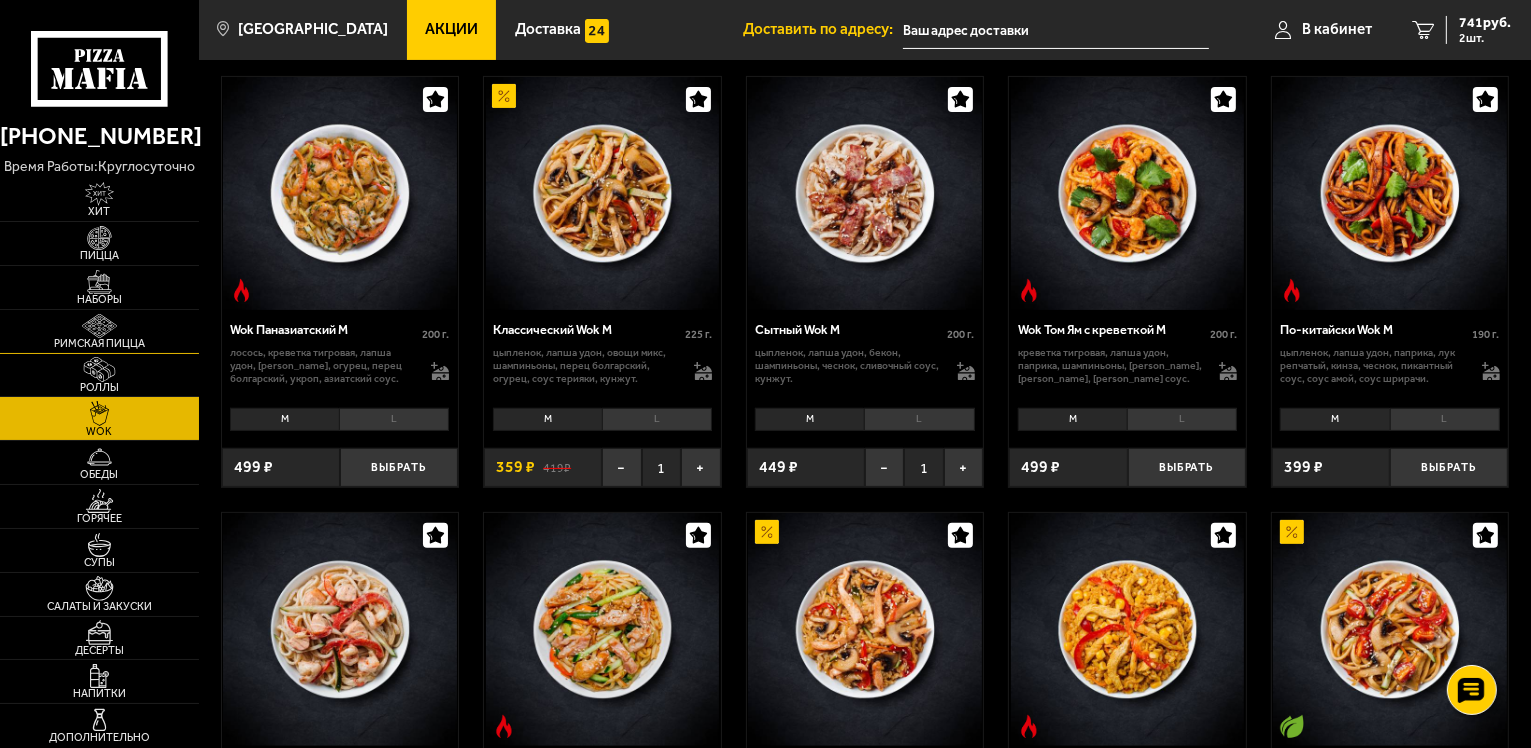click at bounding box center (99, 326) 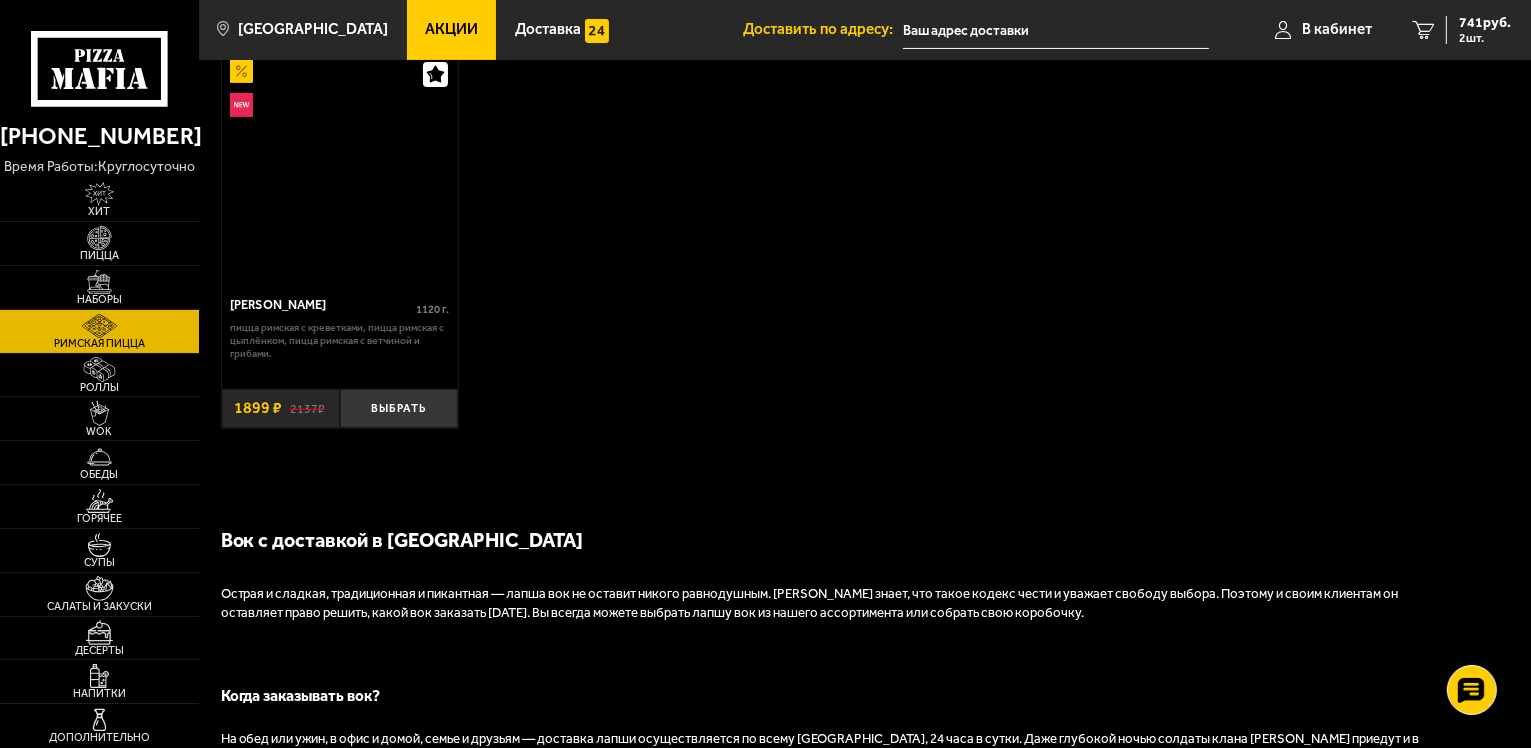 scroll, scrollTop: 0, scrollLeft: 0, axis: both 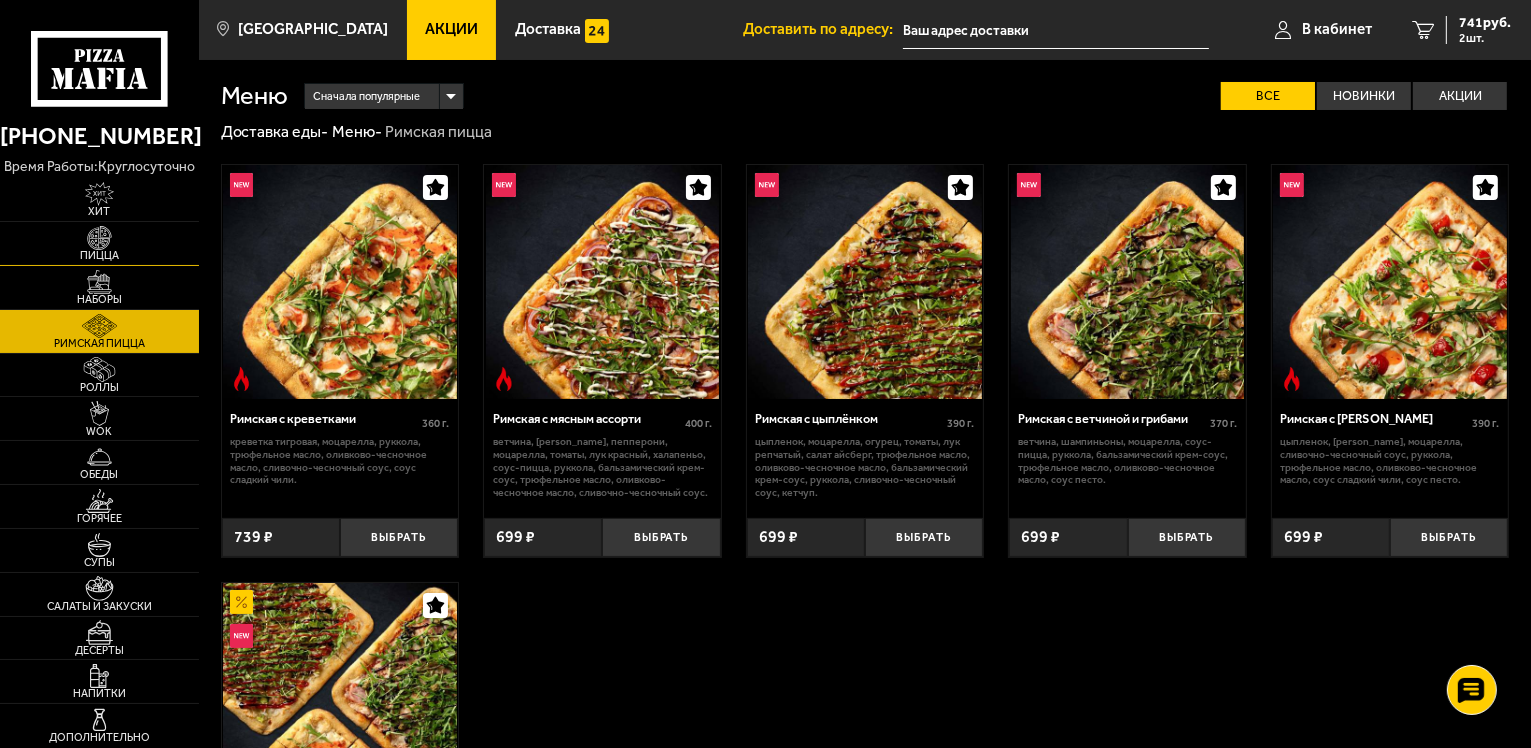 click at bounding box center (99, 238) 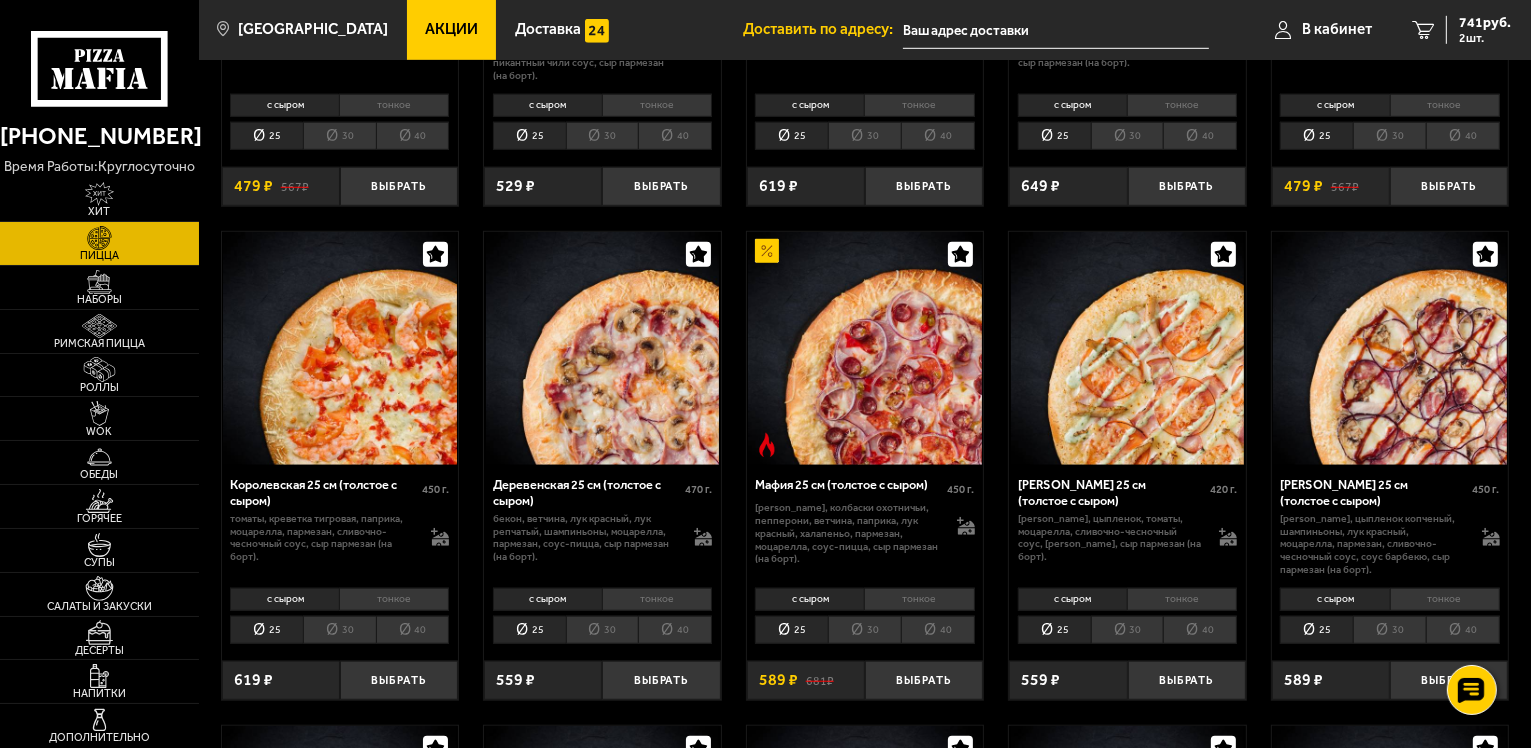 scroll, scrollTop: 1452, scrollLeft: 0, axis: vertical 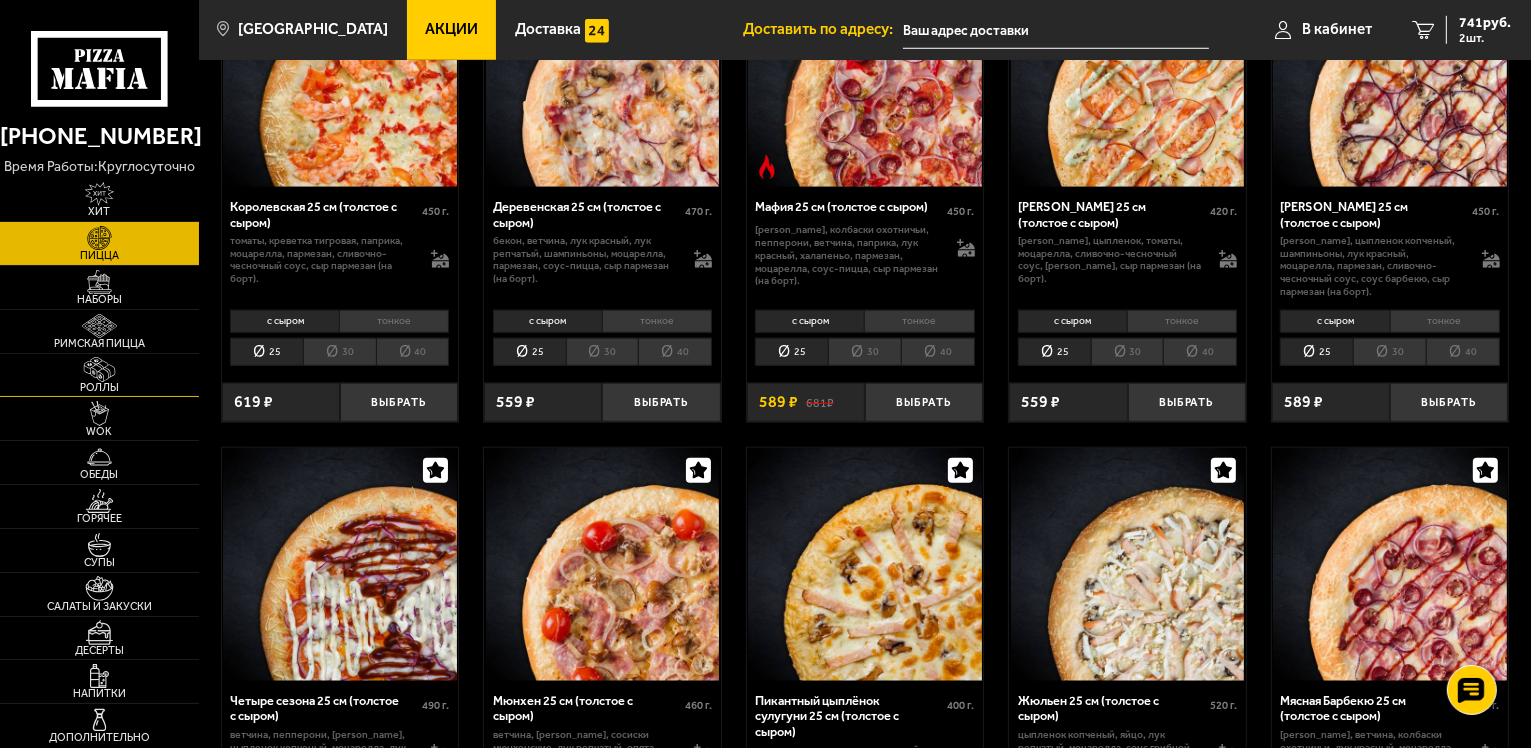 click on "Роллы" at bounding box center (99, 387) 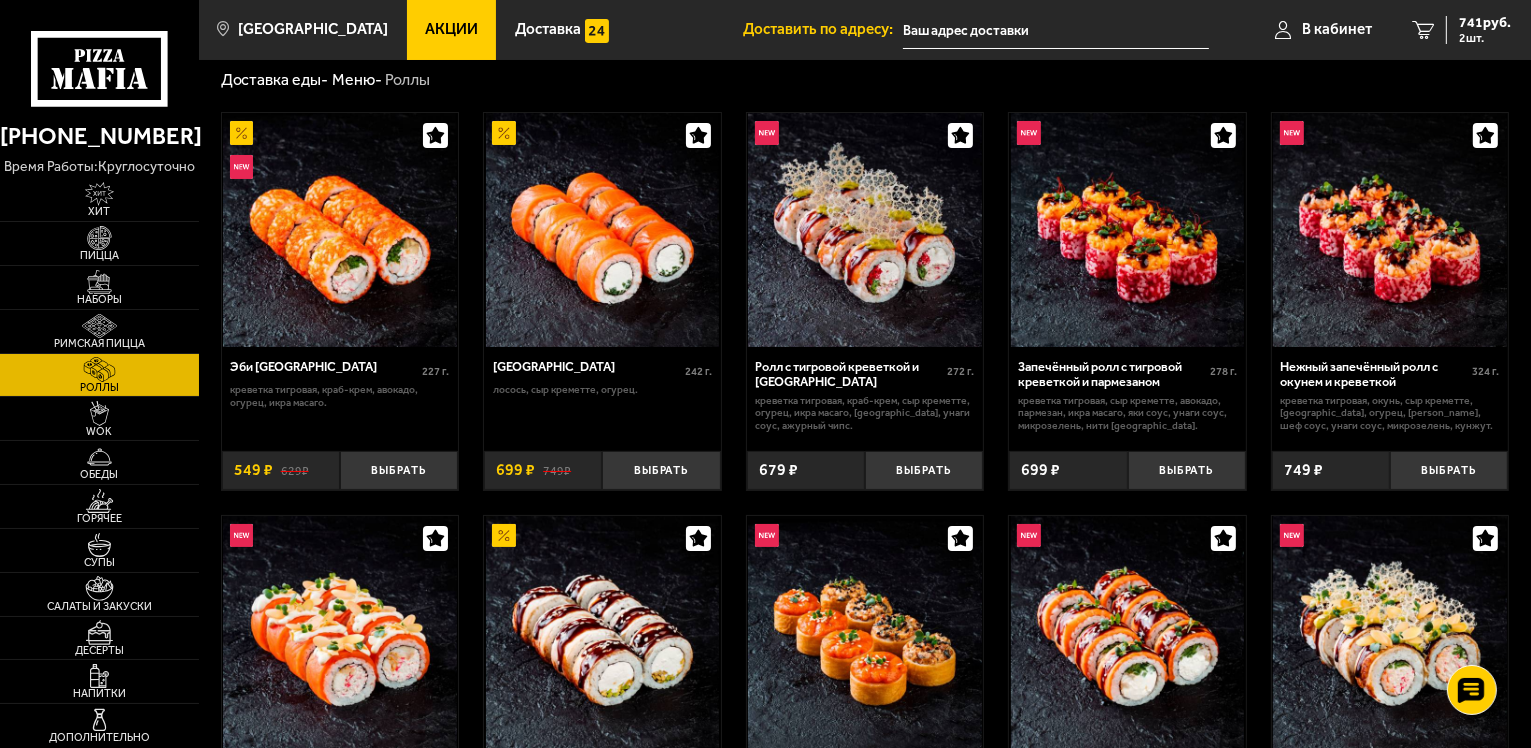 scroll, scrollTop: 0, scrollLeft: 0, axis: both 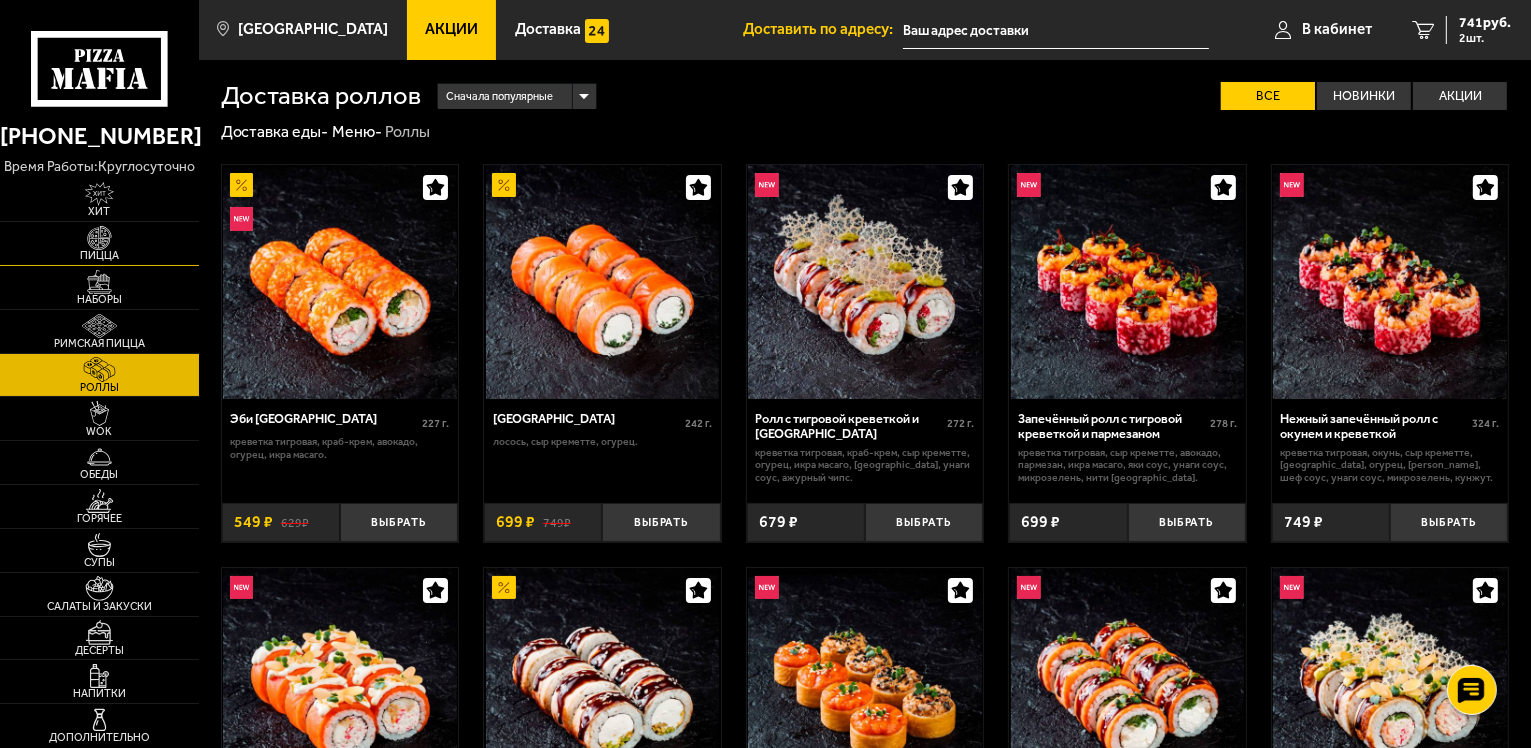 click on "Пицца" at bounding box center [99, 255] 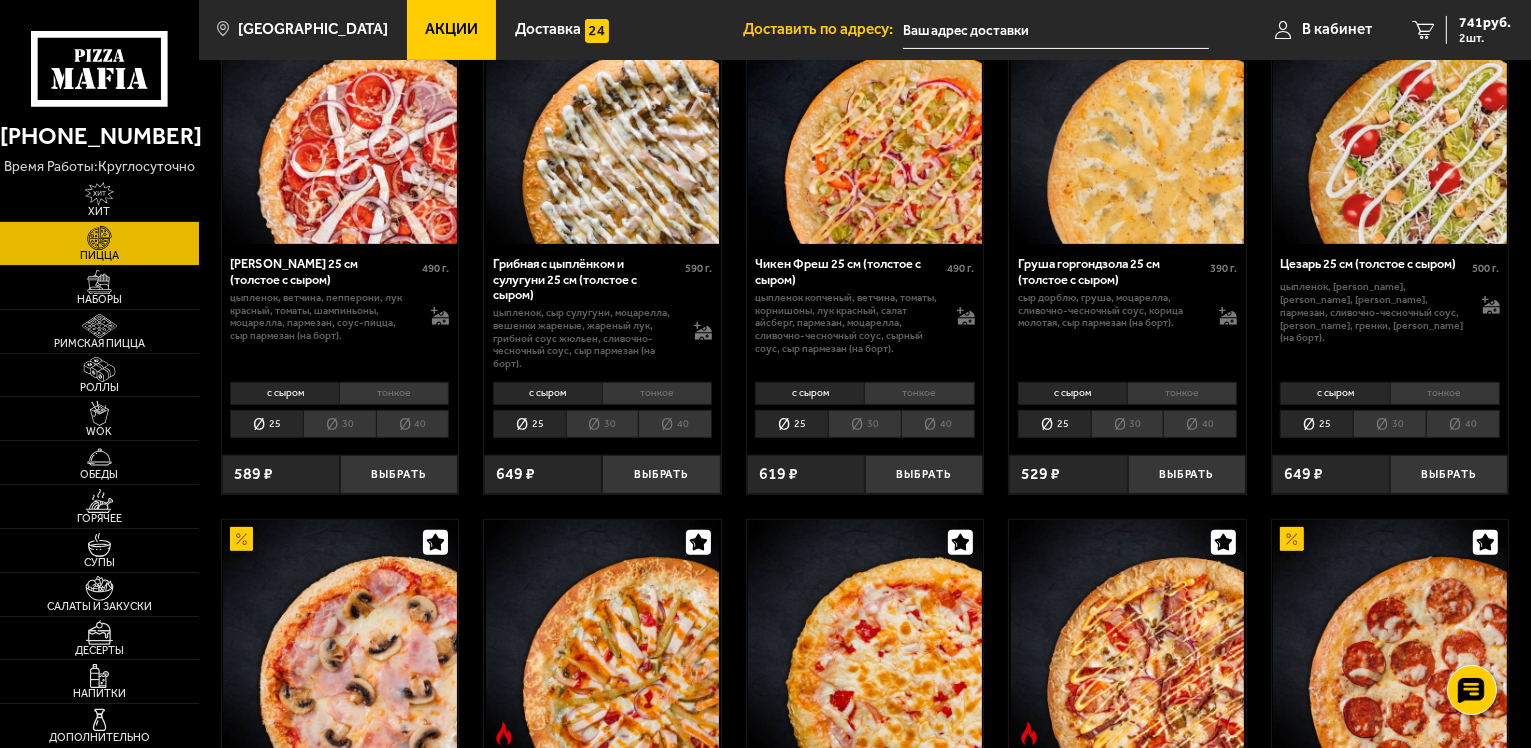scroll, scrollTop: 560, scrollLeft: 0, axis: vertical 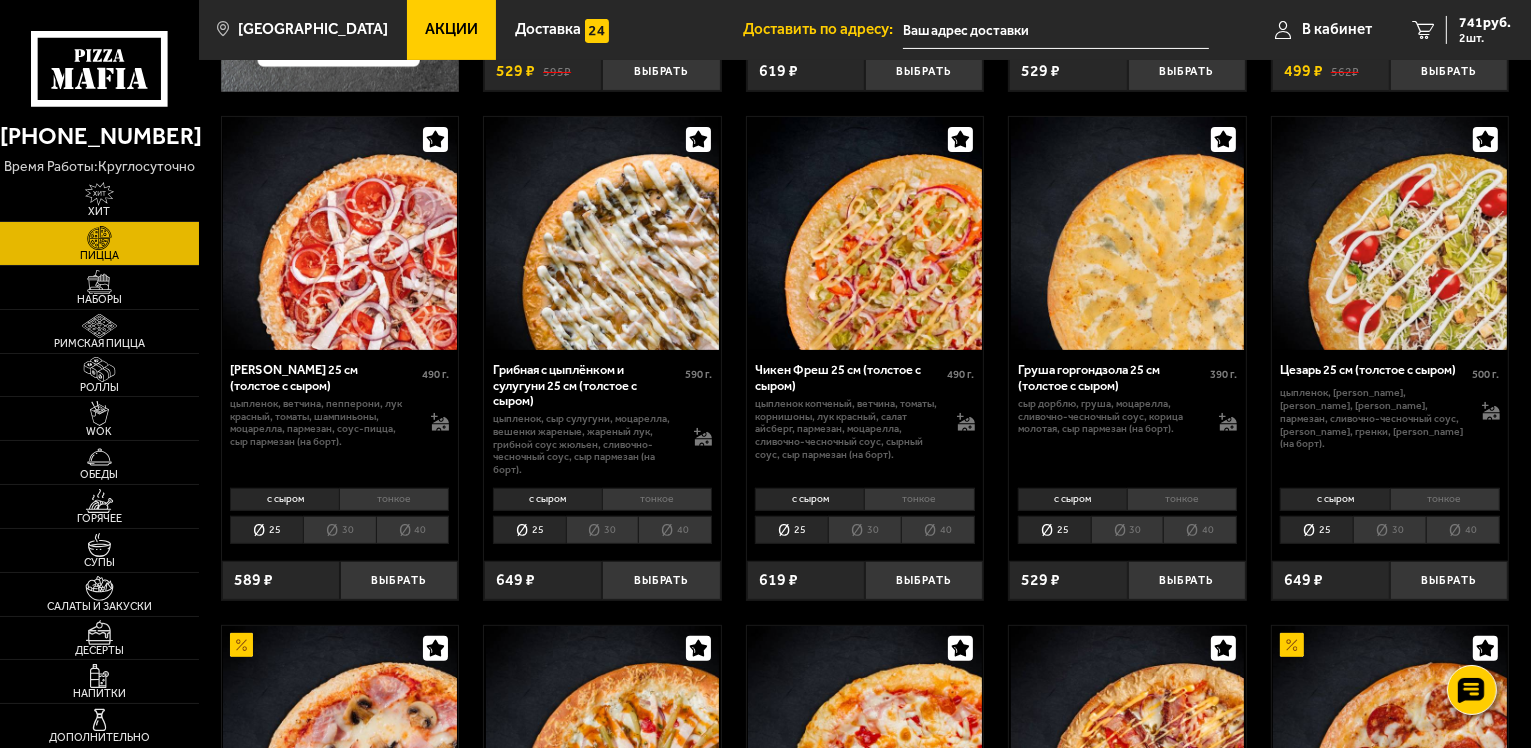 click on "тонкое" at bounding box center (657, 499) 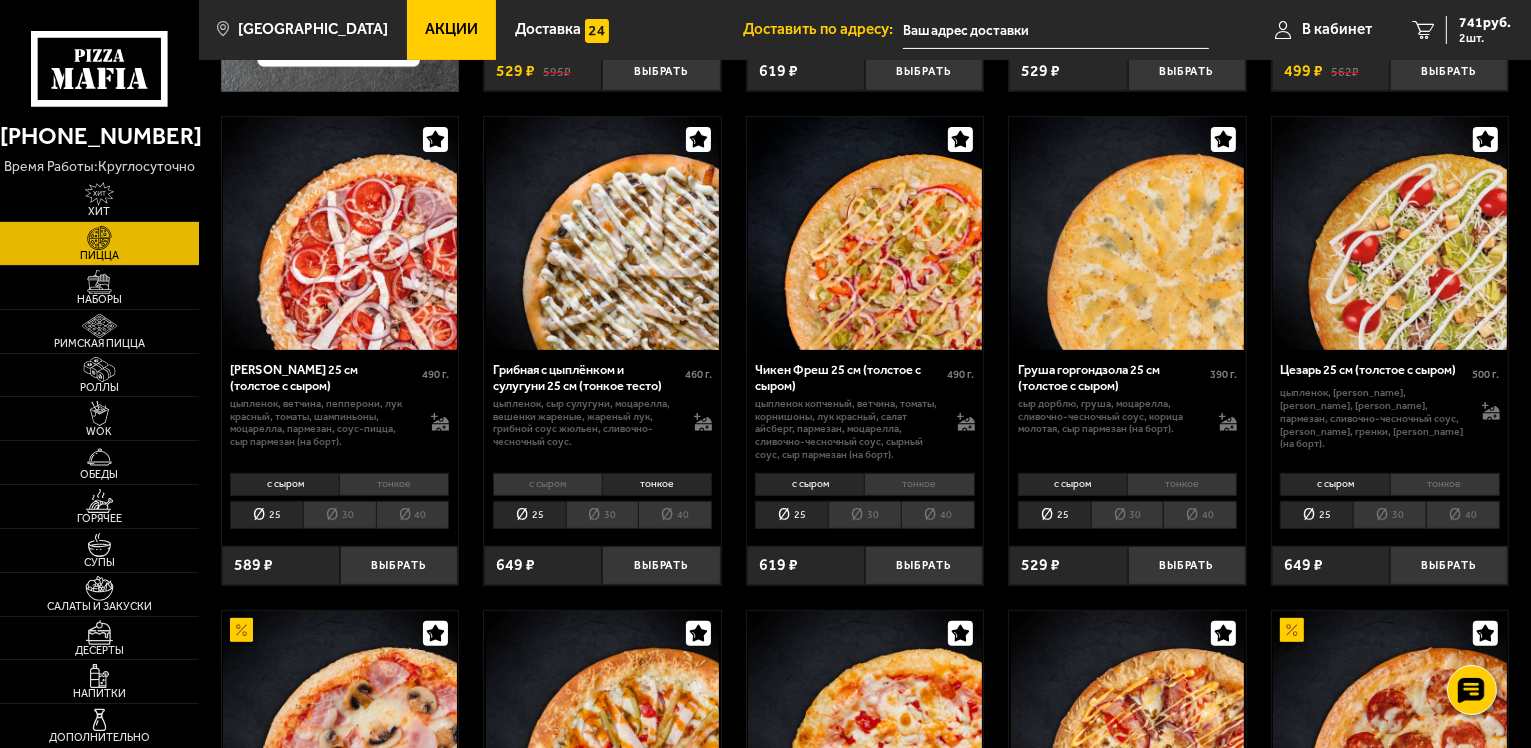 click on "с сыром" at bounding box center (547, 484) 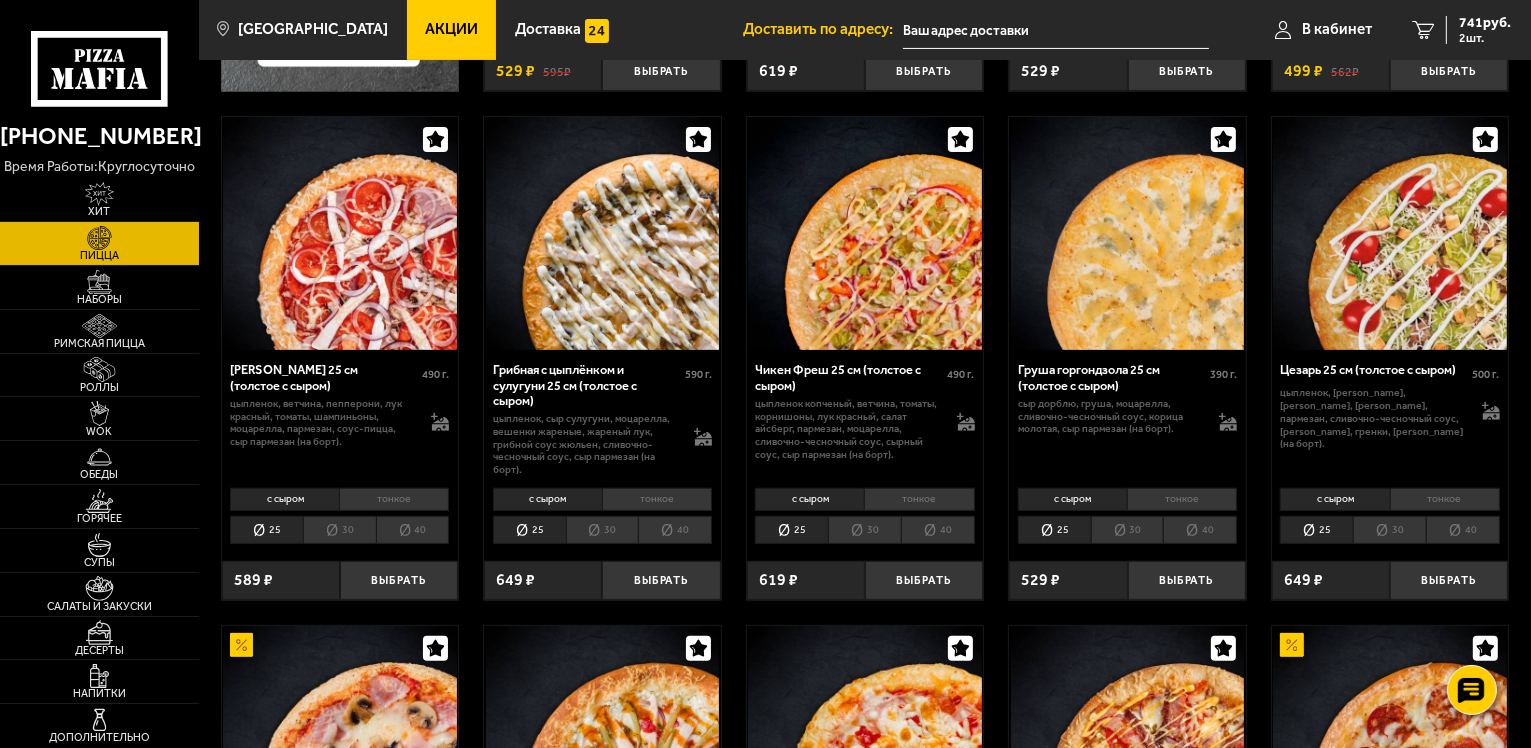 click on "30" at bounding box center [602, 530] 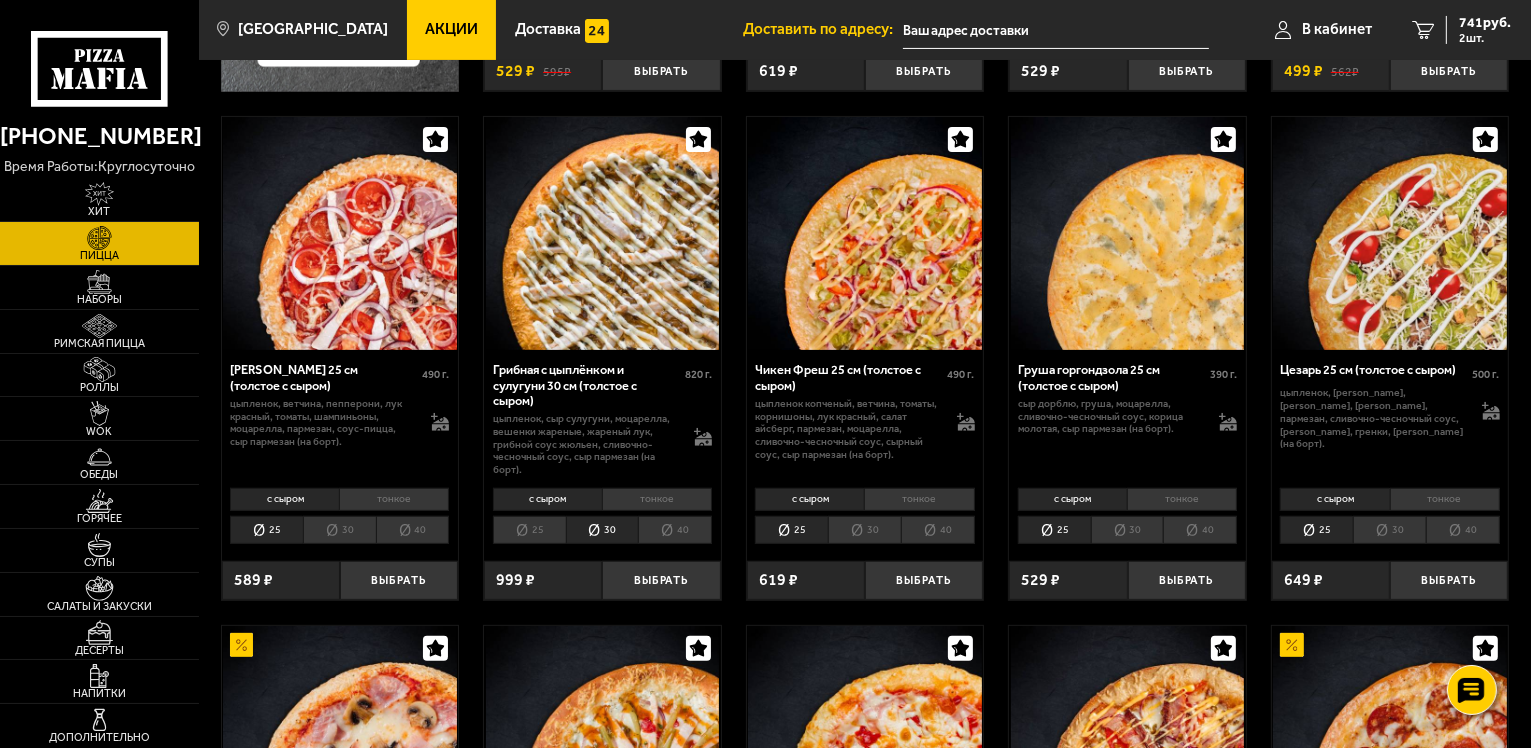 click on "25" at bounding box center (529, 530) 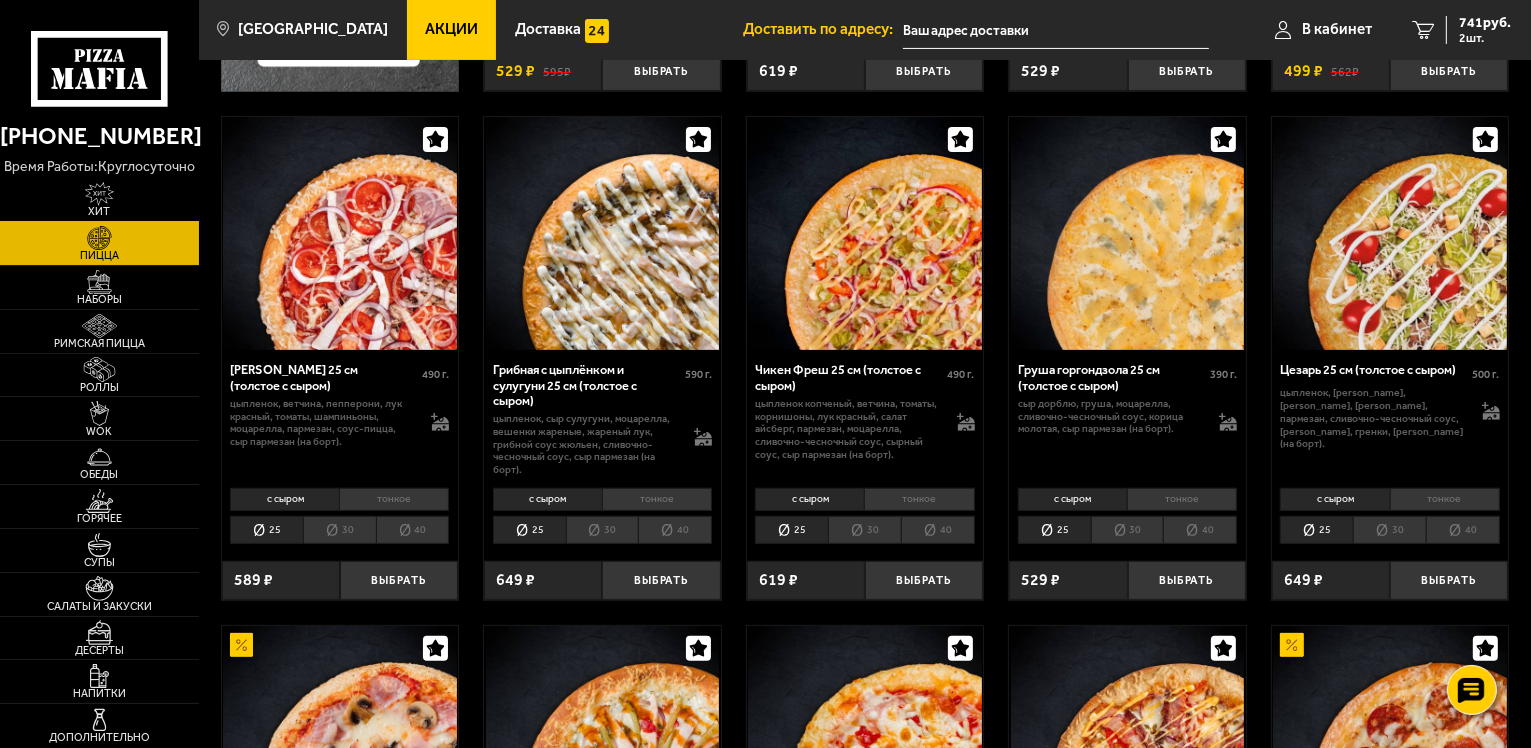 click on "Хит" at bounding box center (99, 211) 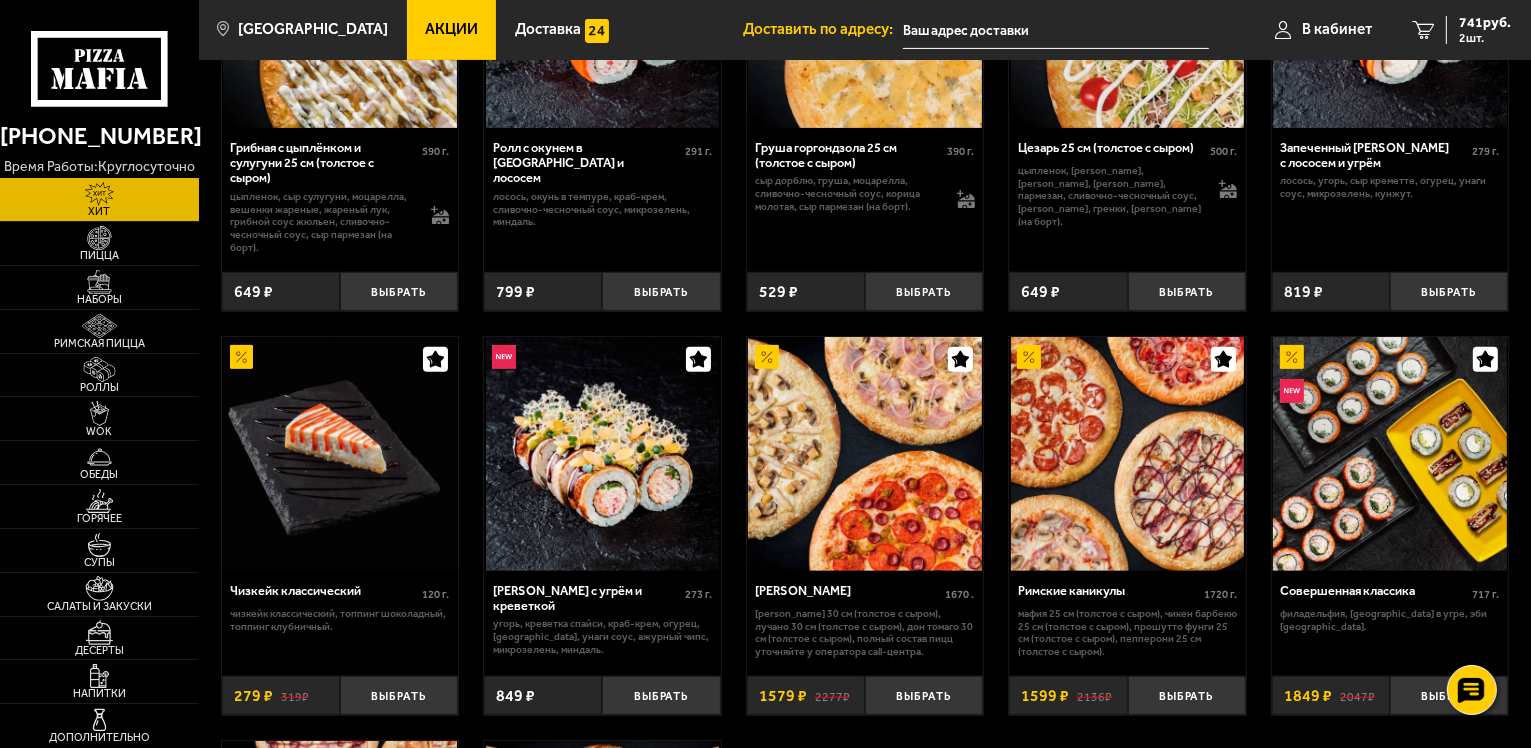 scroll, scrollTop: 687, scrollLeft: 0, axis: vertical 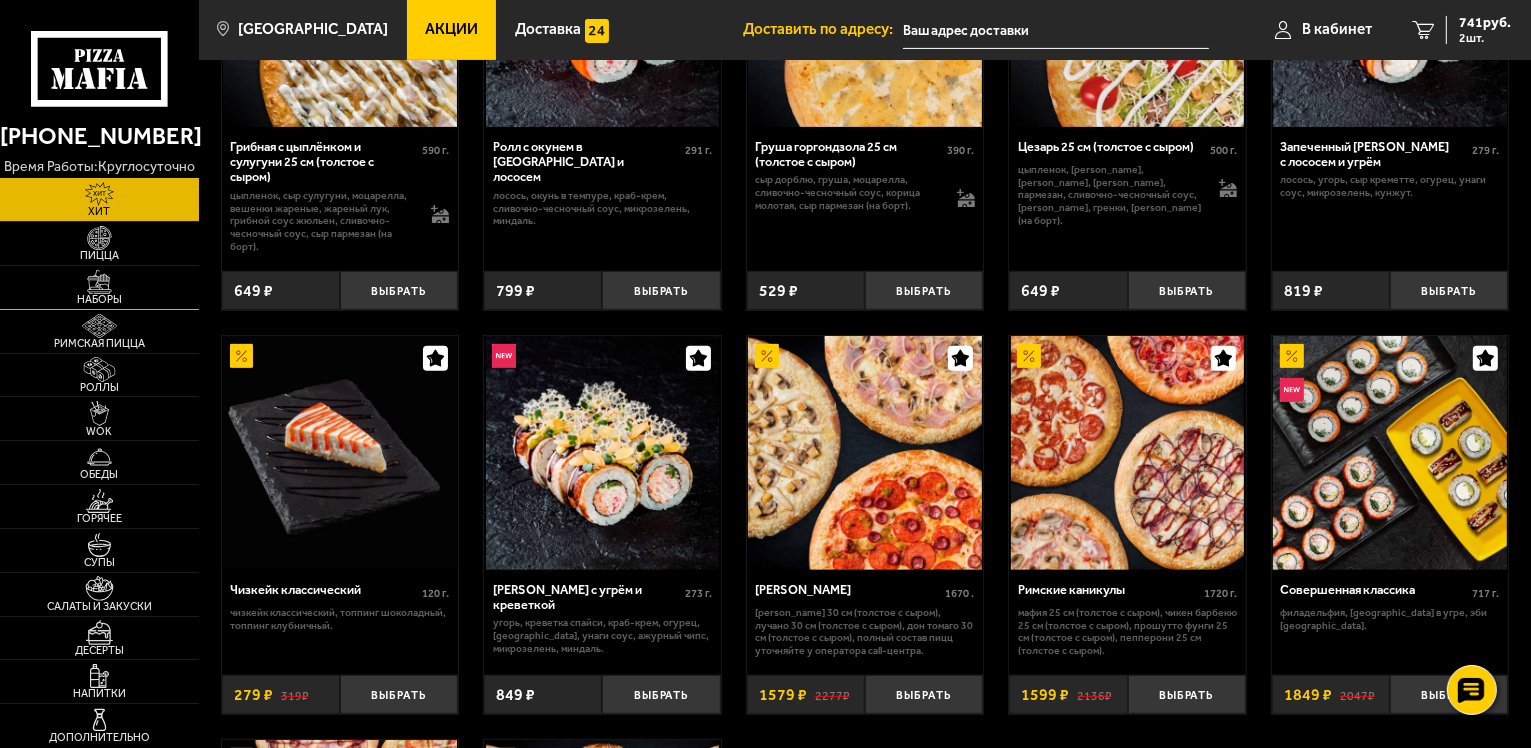 click at bounding box center [99, 282] 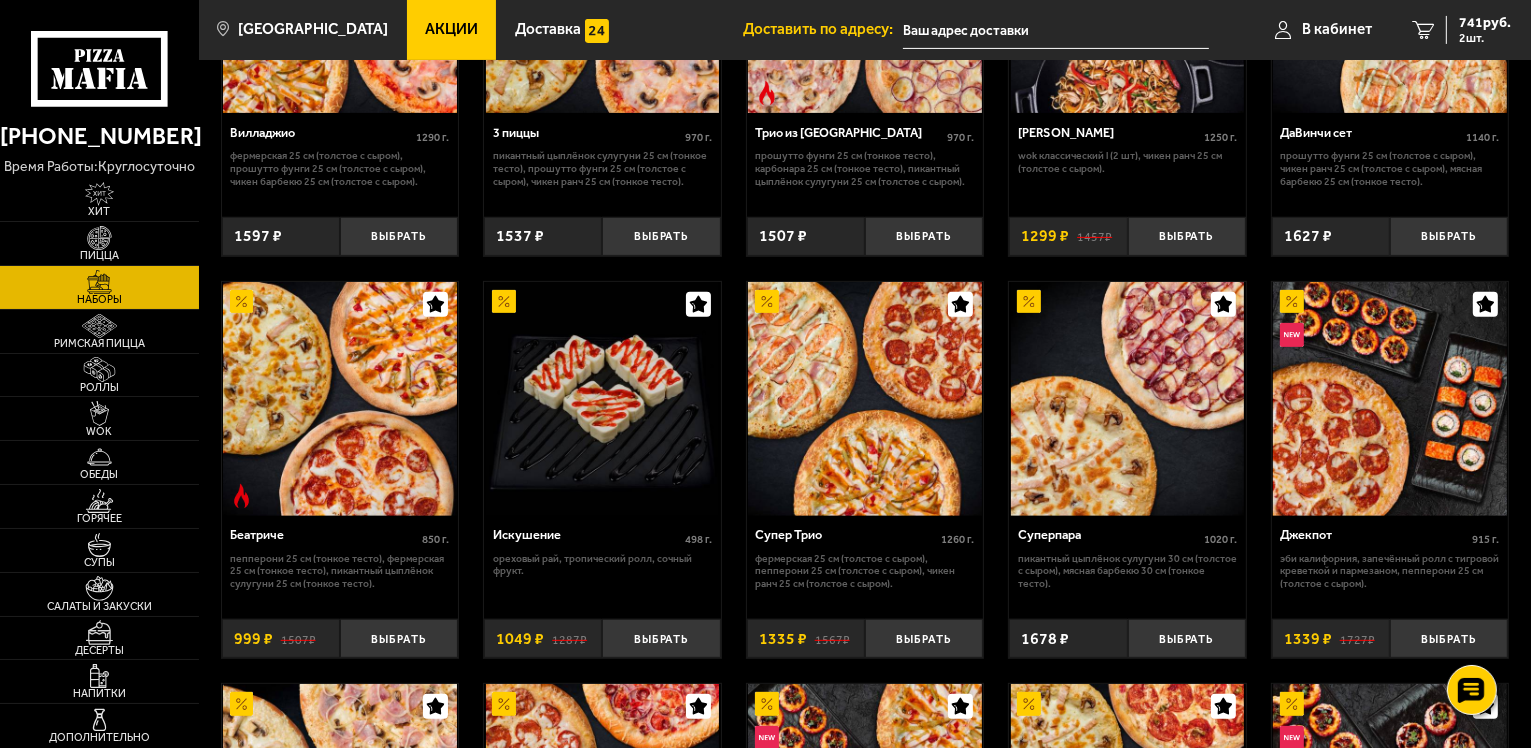 scroll, scrollTop: 694, scrollLeft: 0, axis: vertical 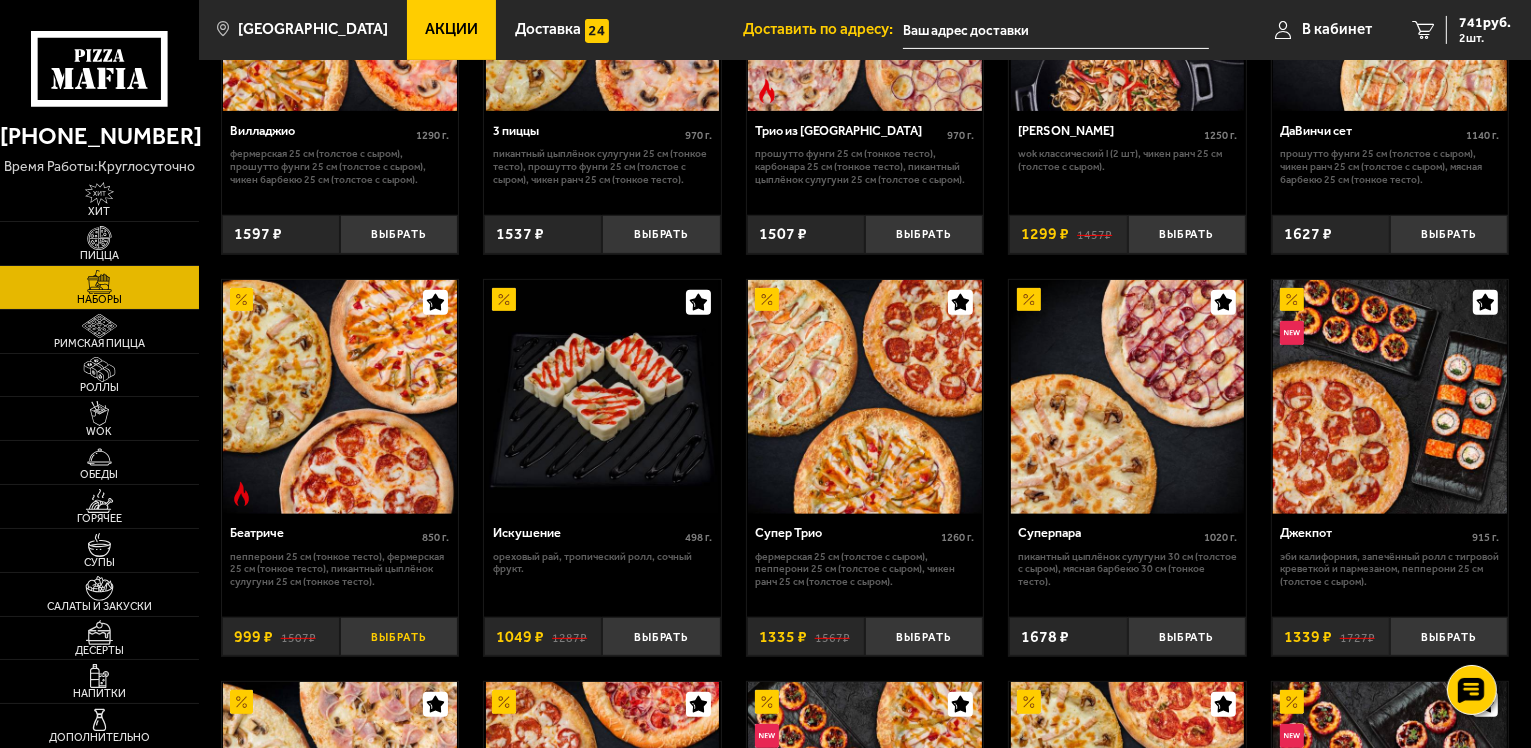 click on "Выбрать" at bounding box center (399, 636) 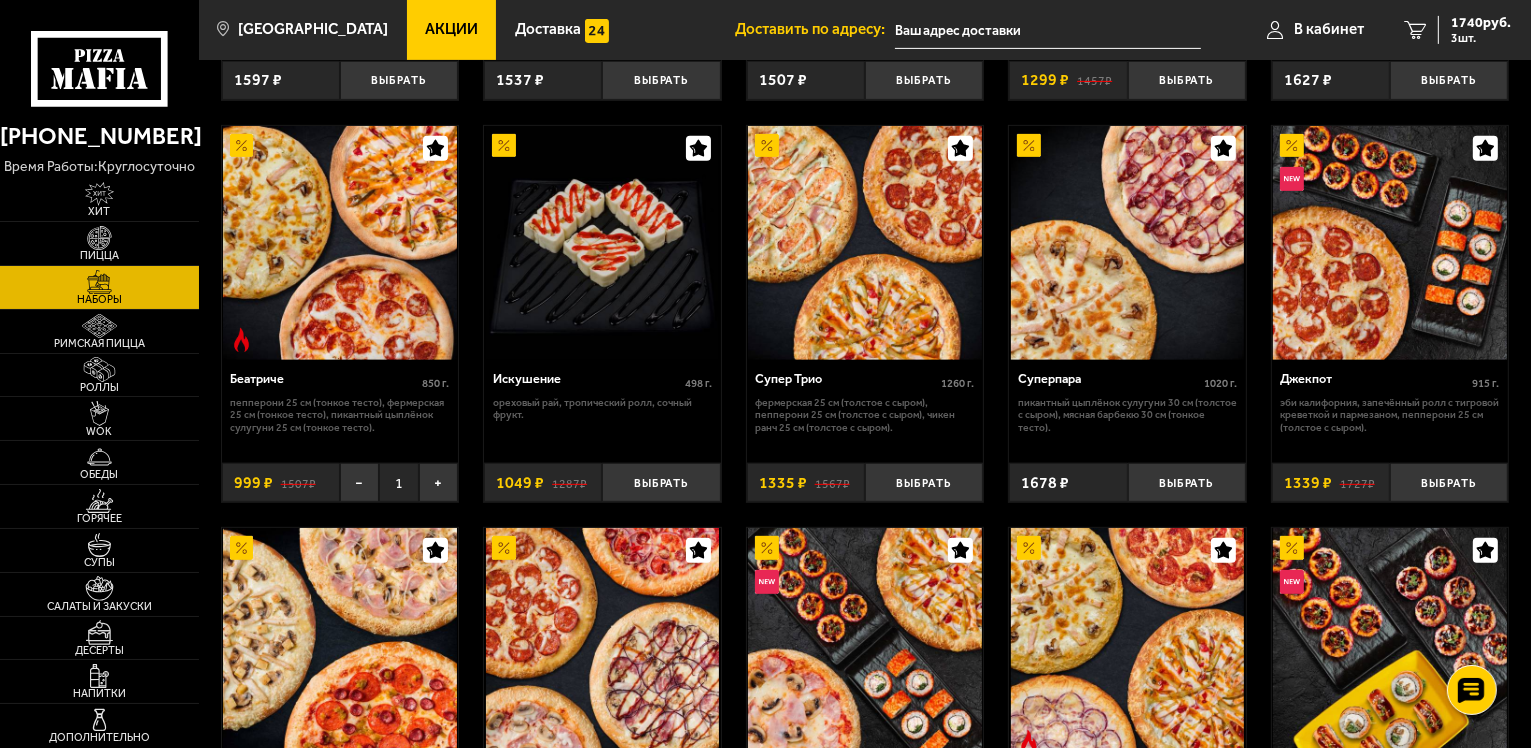 scroll, scrollTop: 848, scrollLeft: 0, axis: vertical 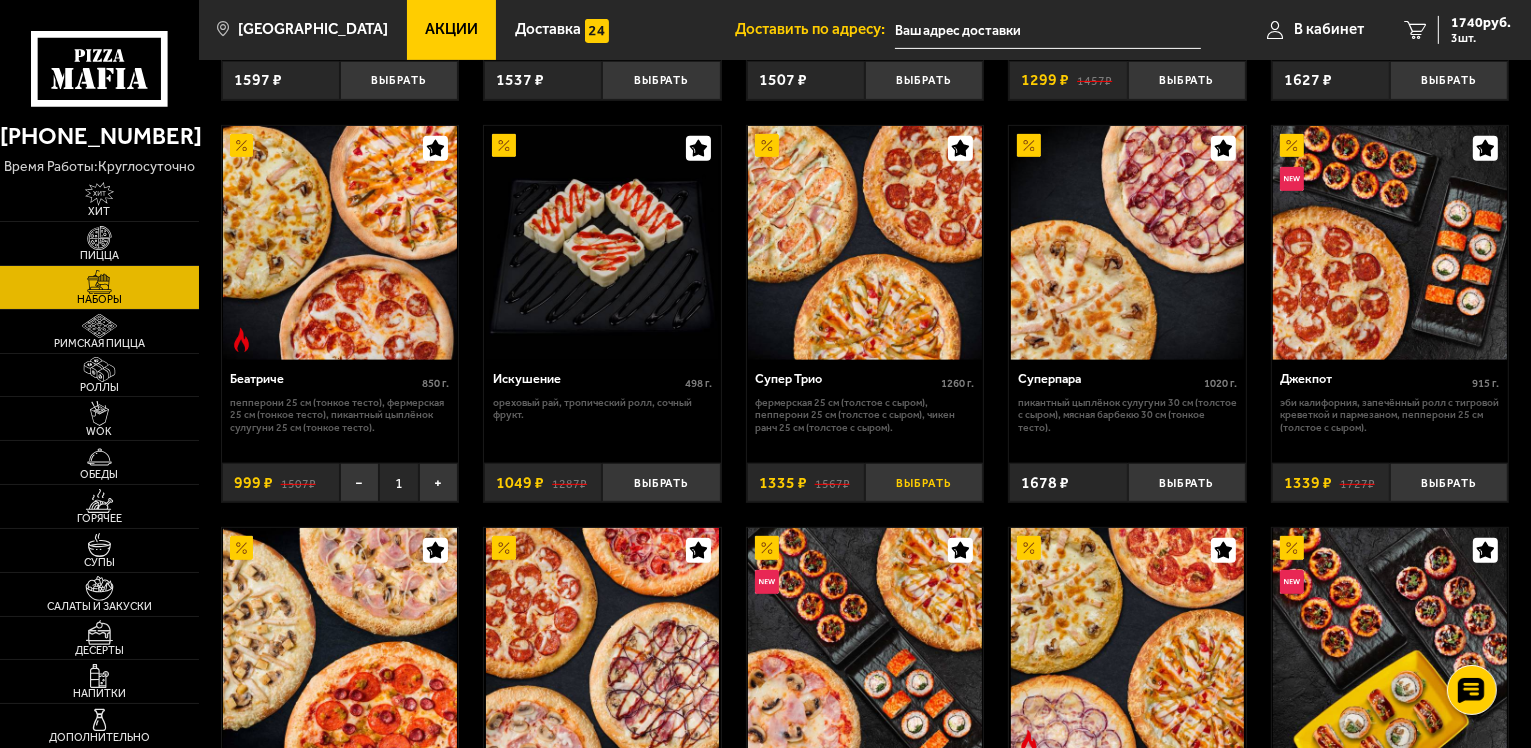click on "Выбрать" at bounding box center (924, 482) 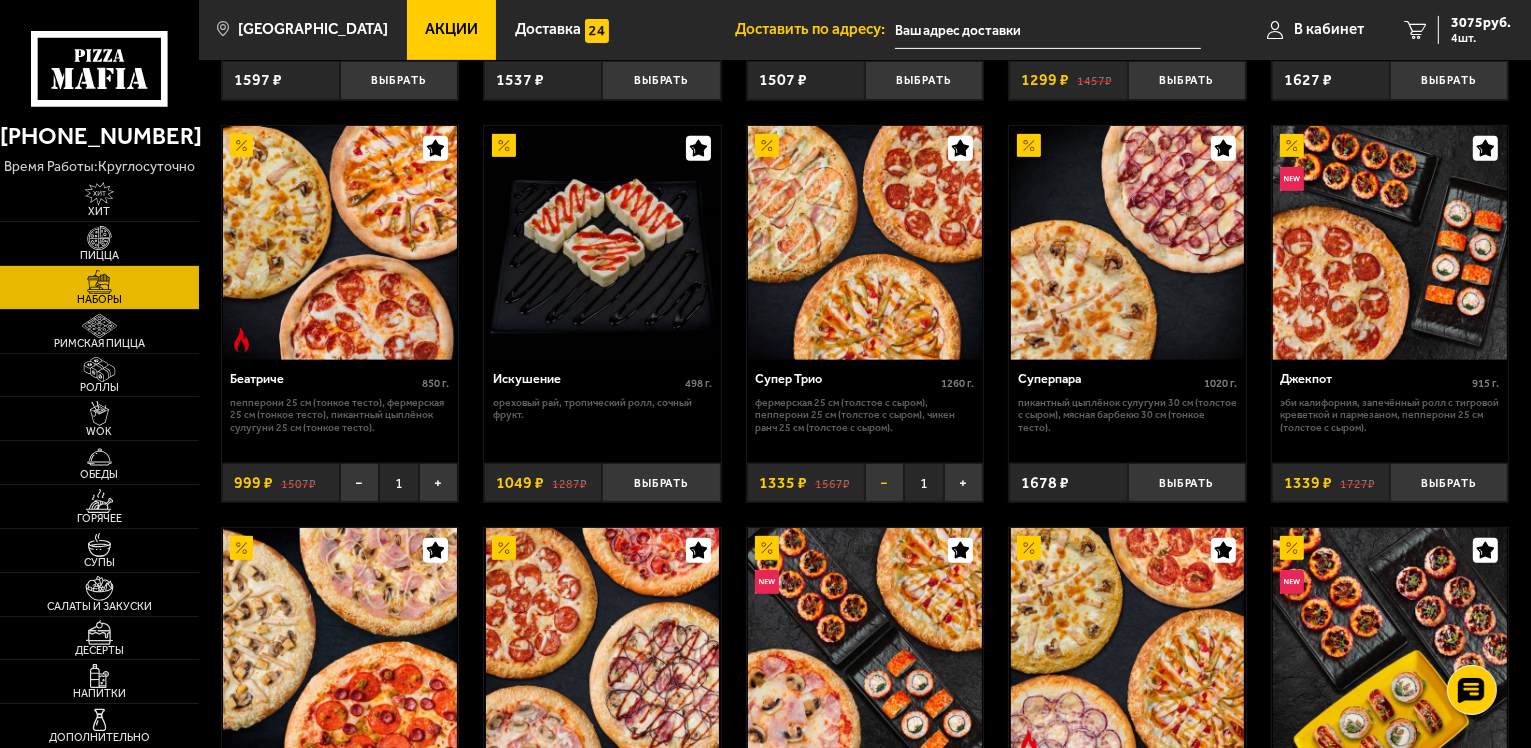 click on "−" at bounding box center (884, 482) 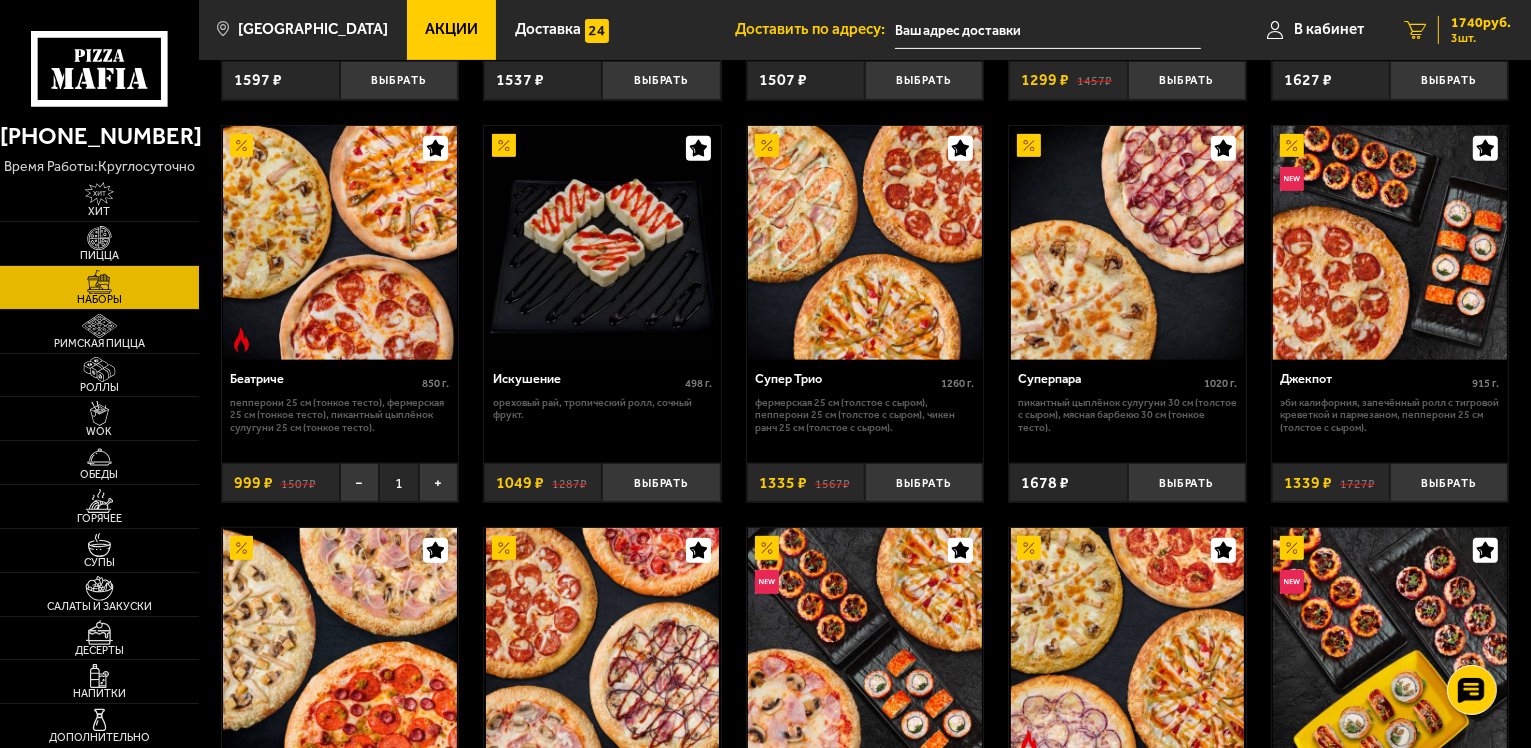click on "1740  руб." at bounding box center (1481, 23) 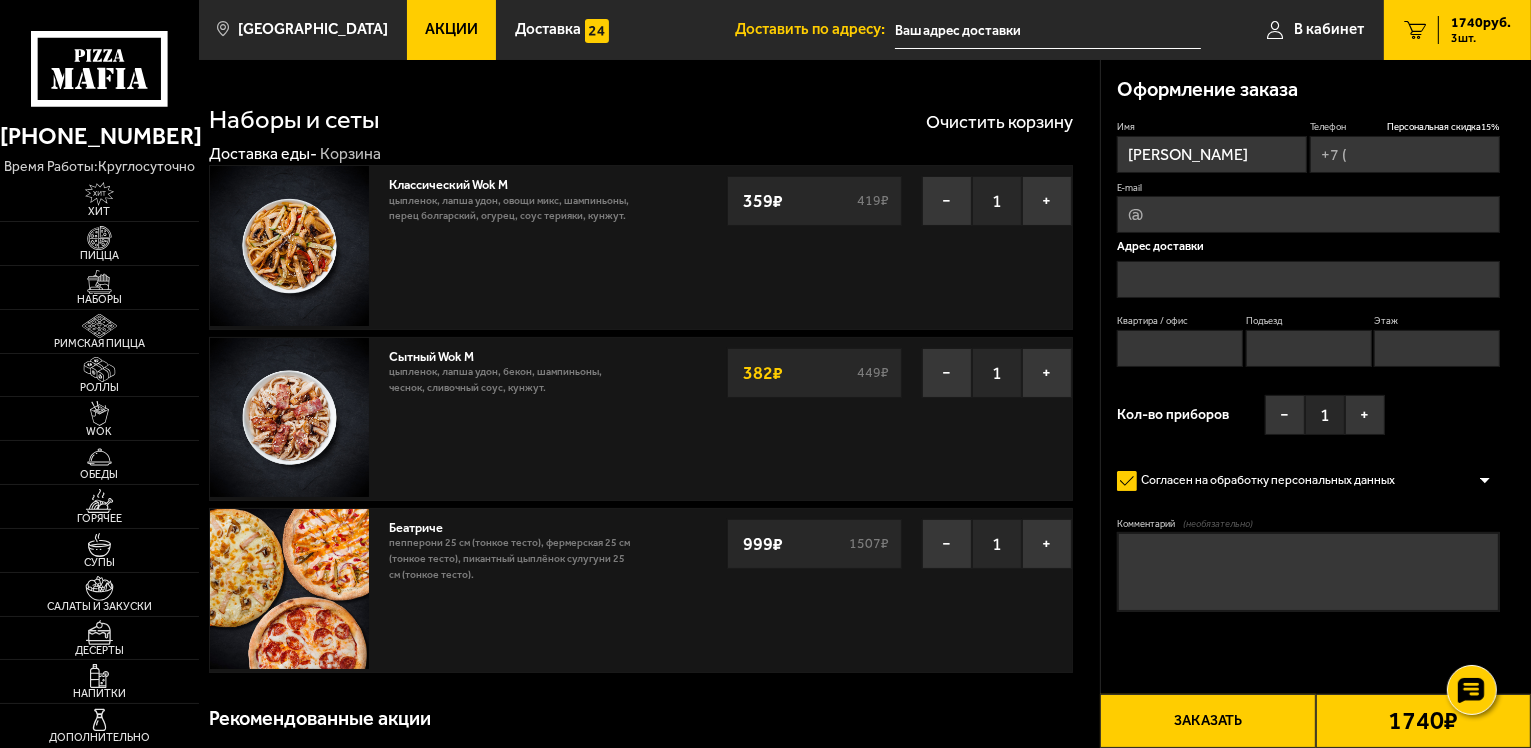 type on "+7 (912) 907-02-70" 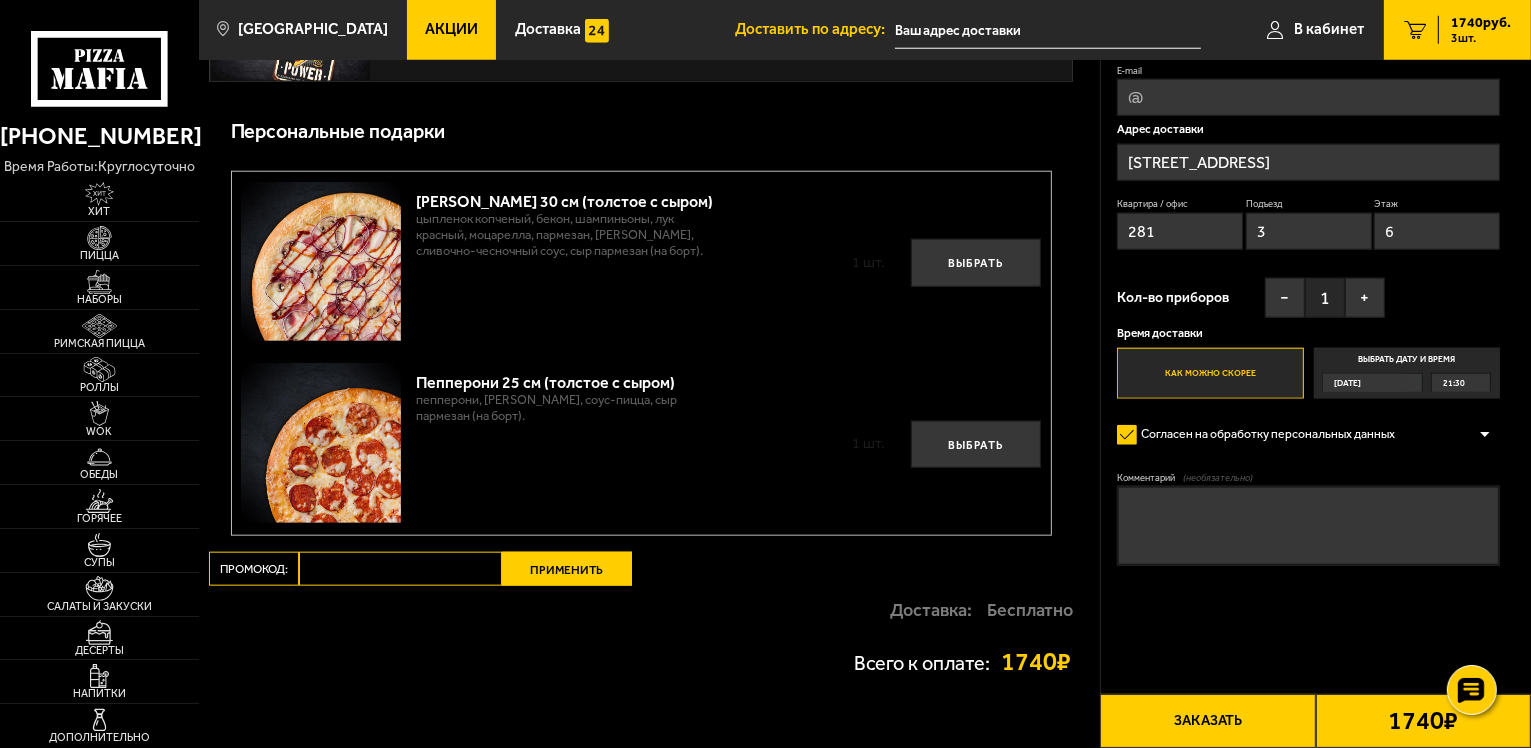 scroll, scrollTop: 2062, scrollLeft: 0, axis: vertical 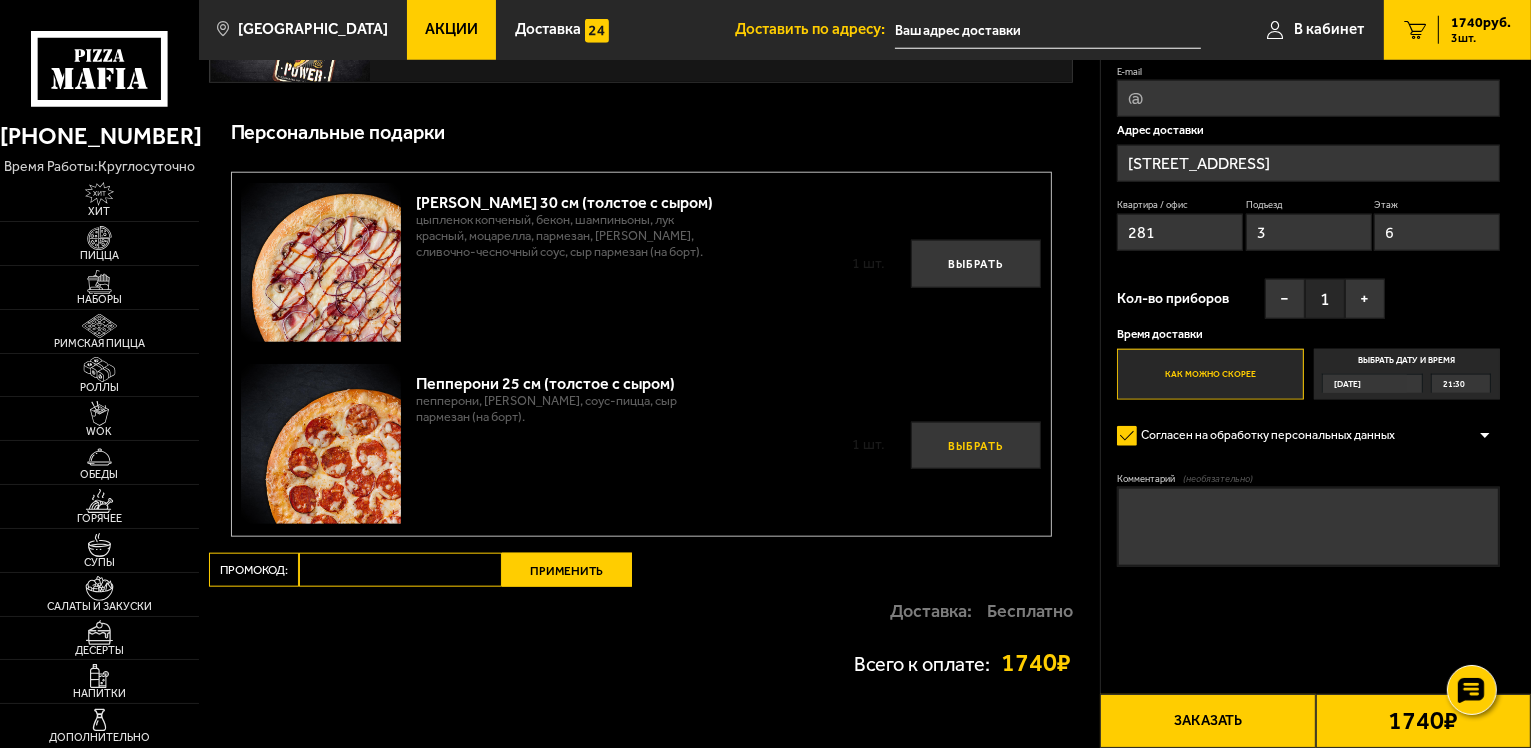click on "Выбрать" at bounding box center [976, 446] 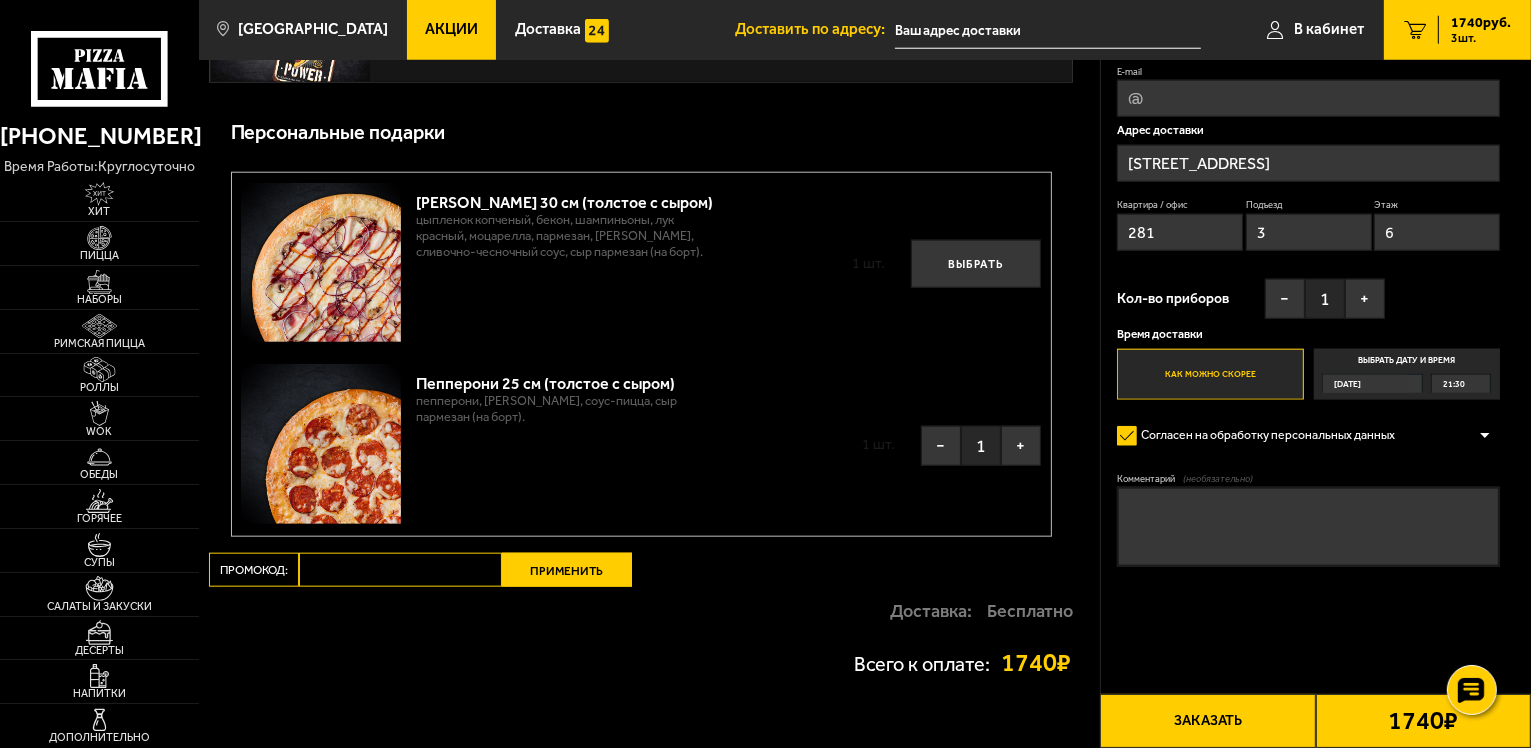 type on "Гжатская улица, 22к2, подъезд 3" 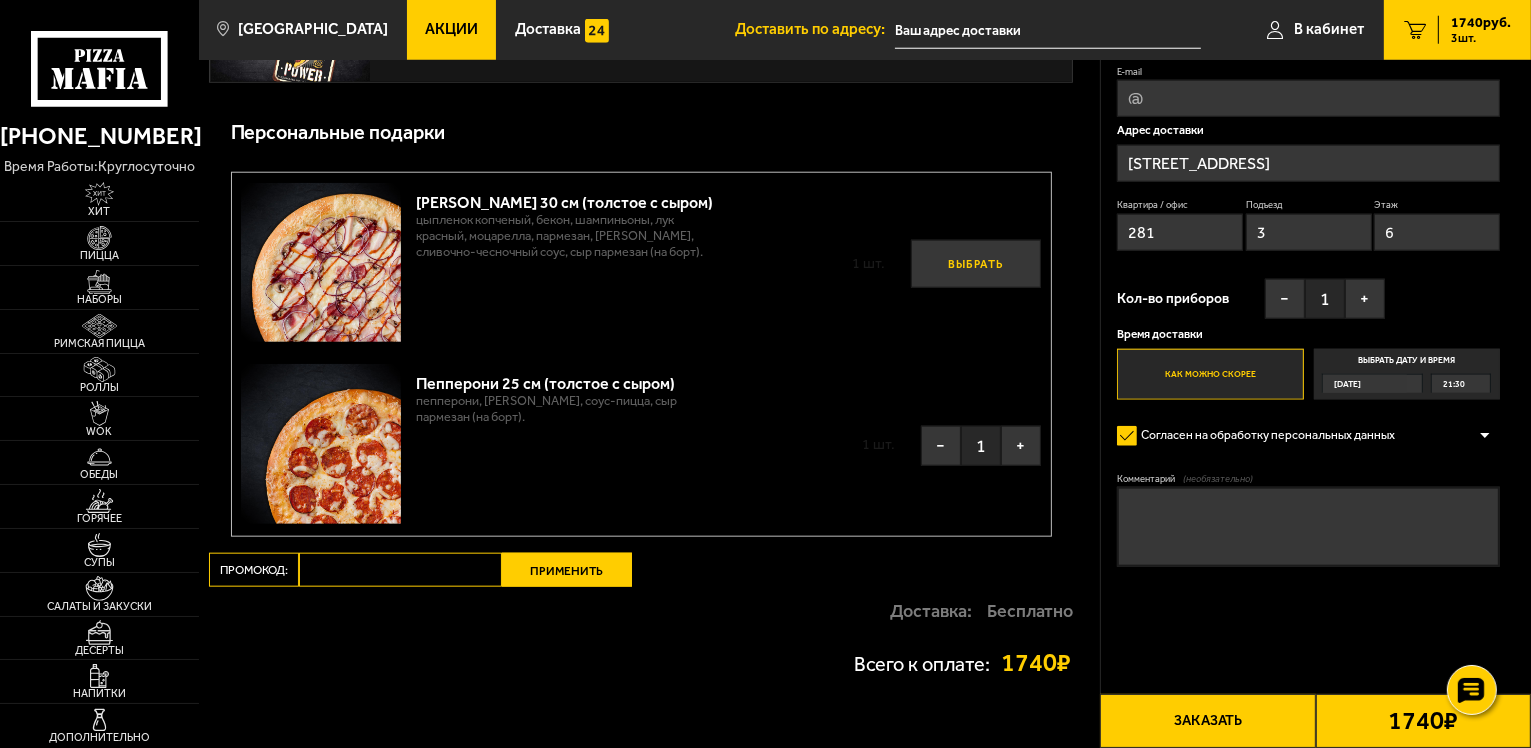 click on "Выбрать" at bounding box center (976, 264) 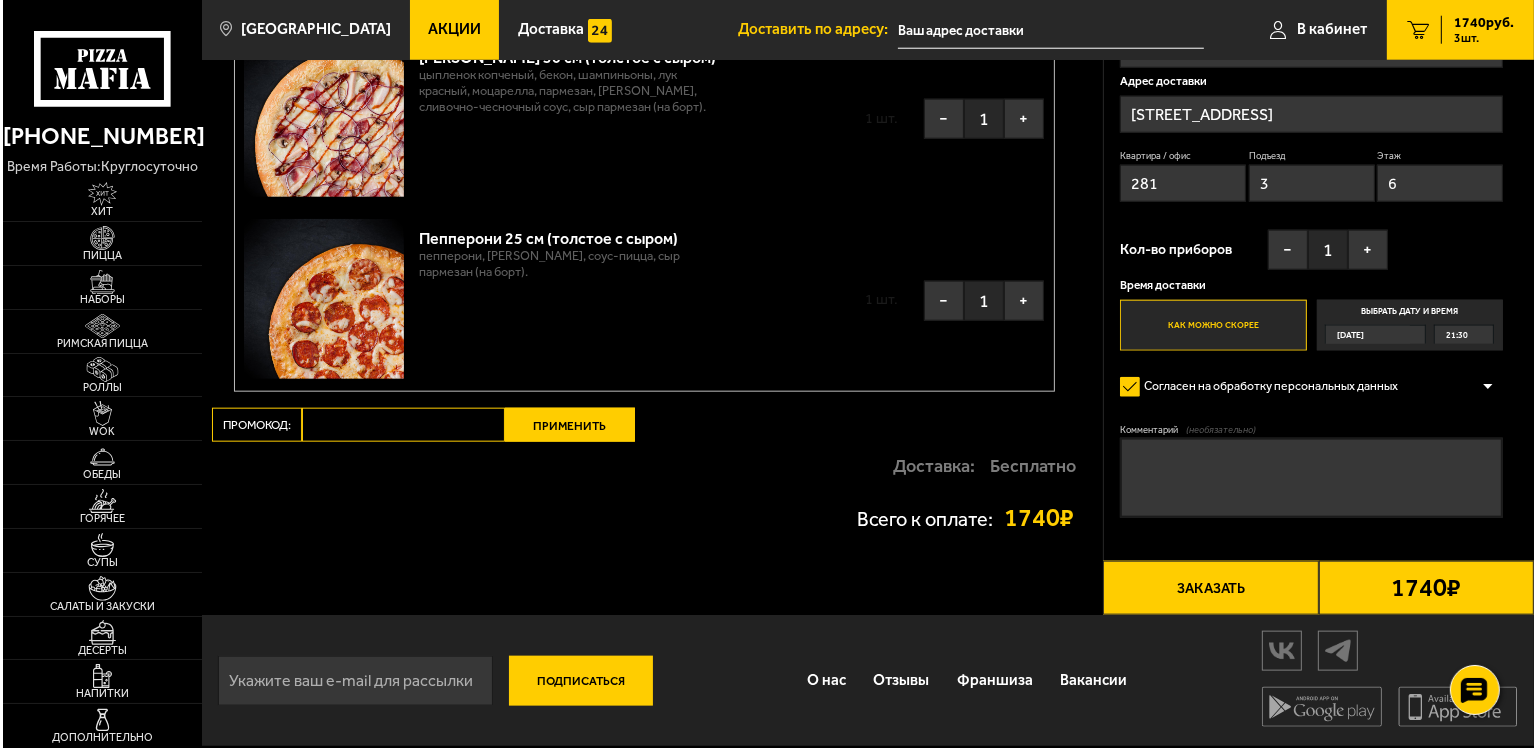 scroll, scrollTop: 2216, scrollLeft: 0, axis: vertical 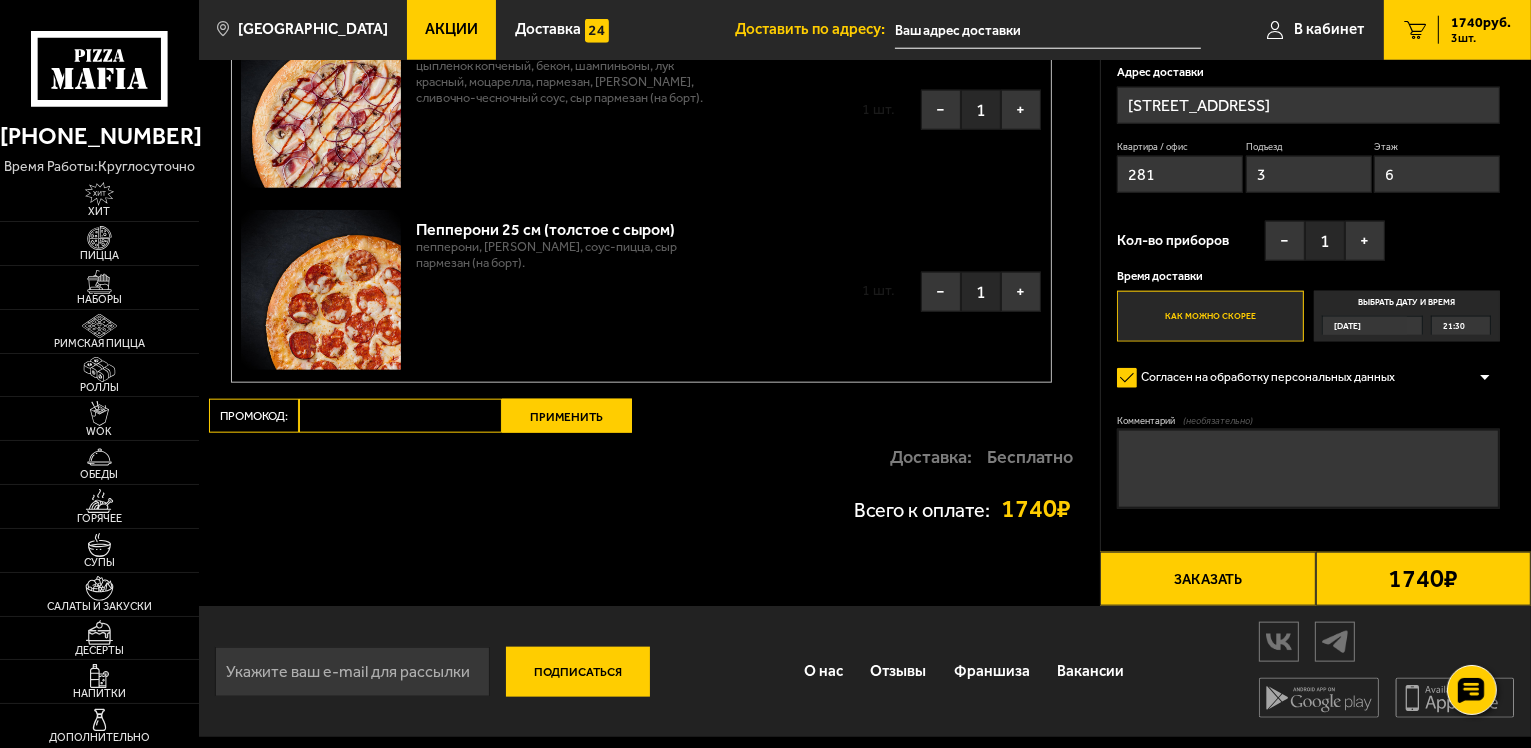 click on "Заказать" at bounding box center [1207, 579] 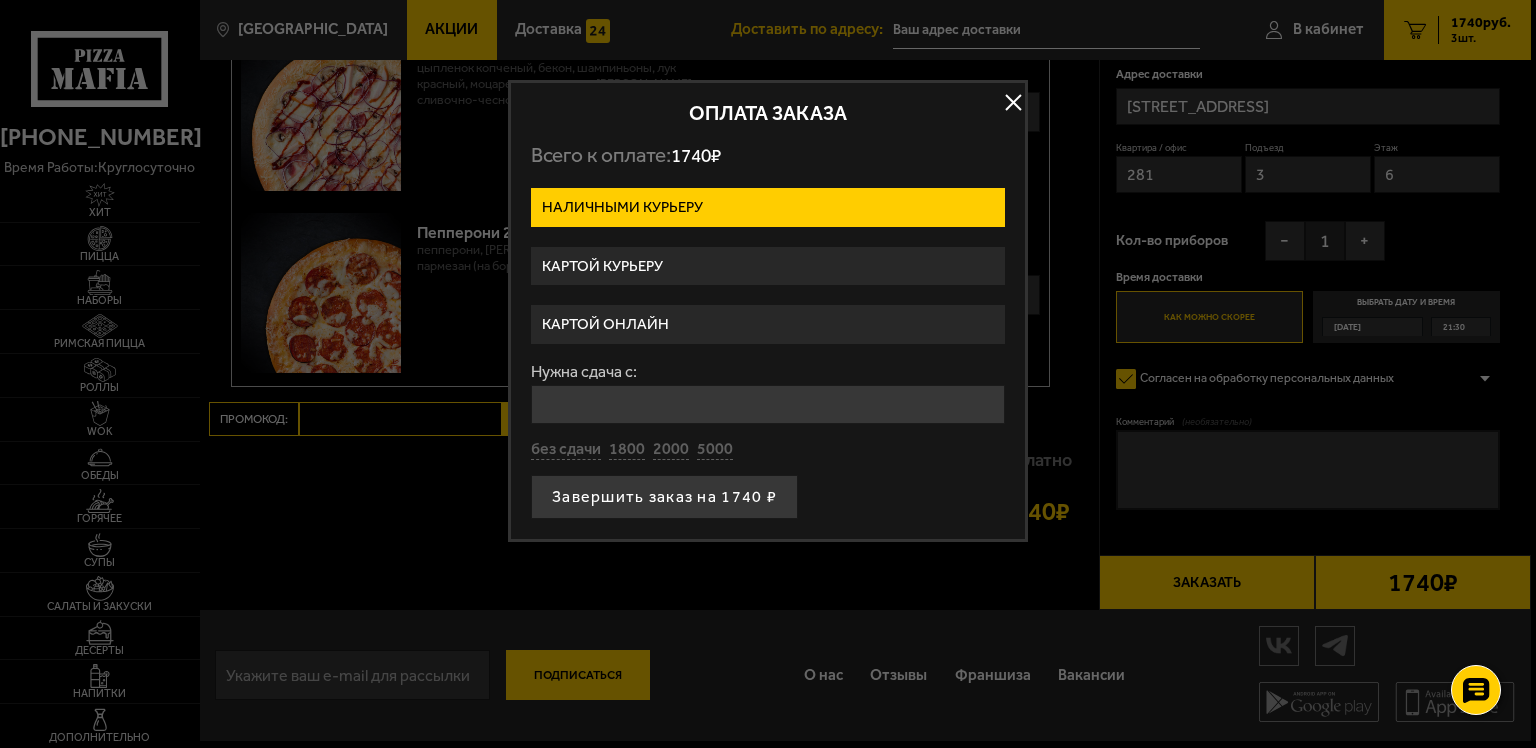 click on "Картой онлайн" at bounding box center [768, 324] 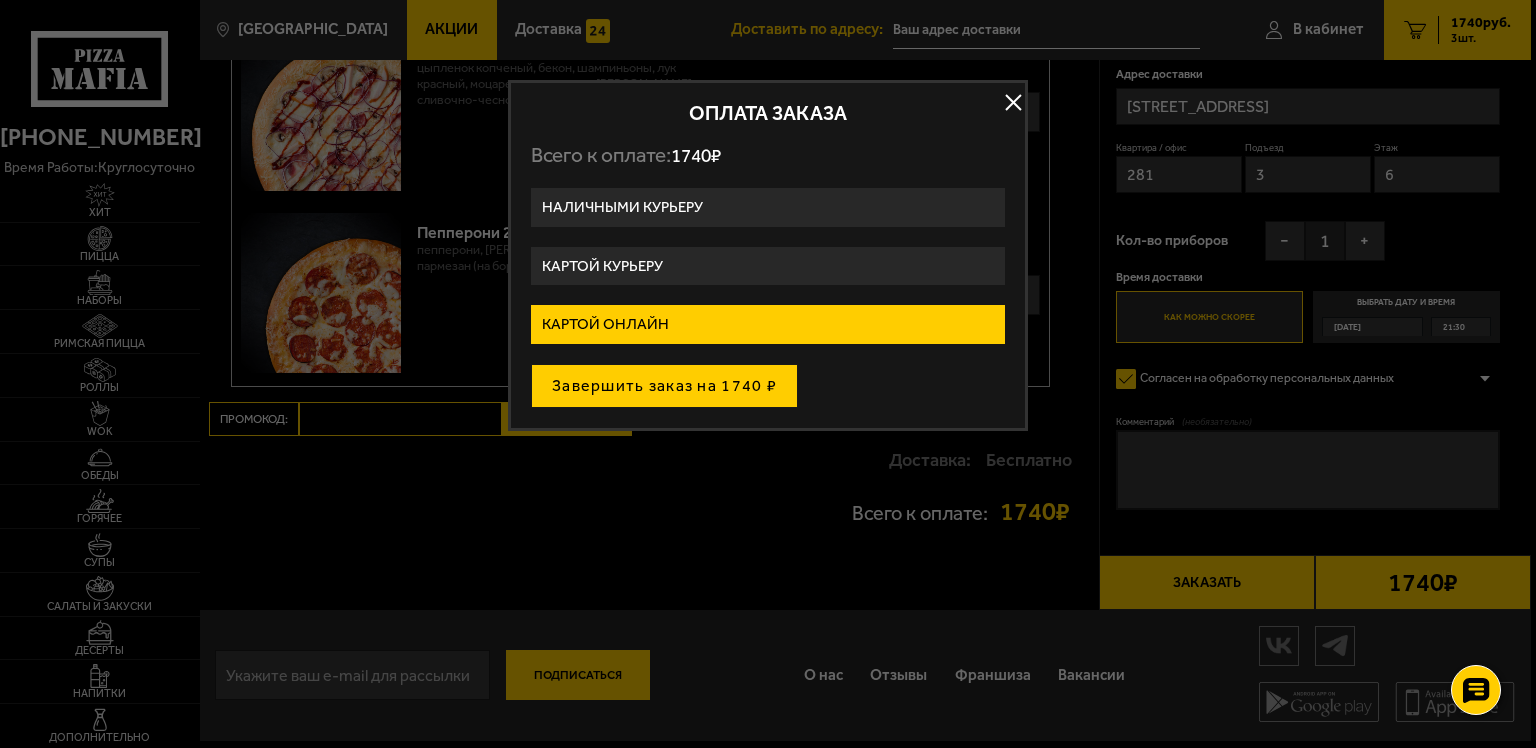 click on "Завершить заказ на 1740 ₽" at bounding box center (664, 386) 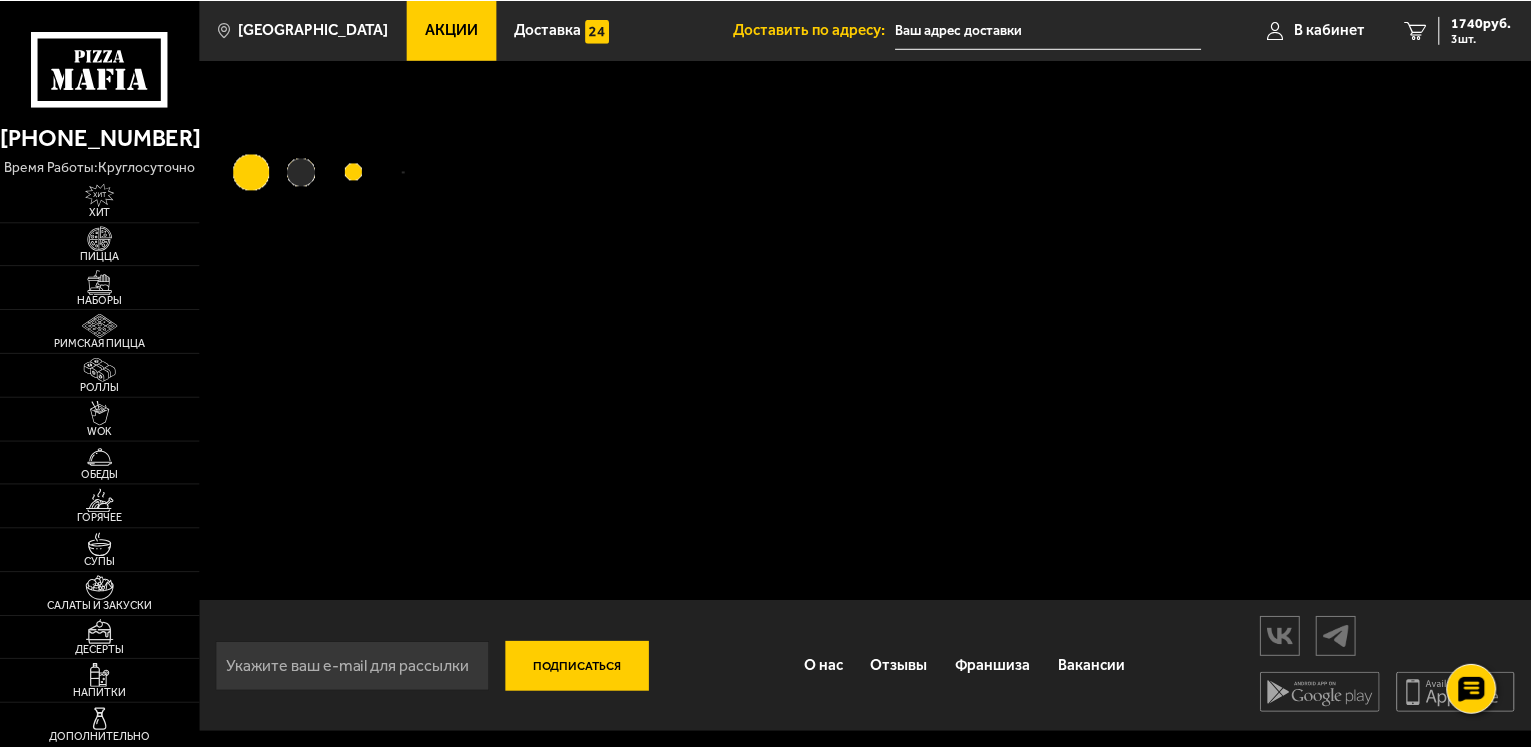 scroll, scrollTop: 0, scrollLeft: 0, axis: both 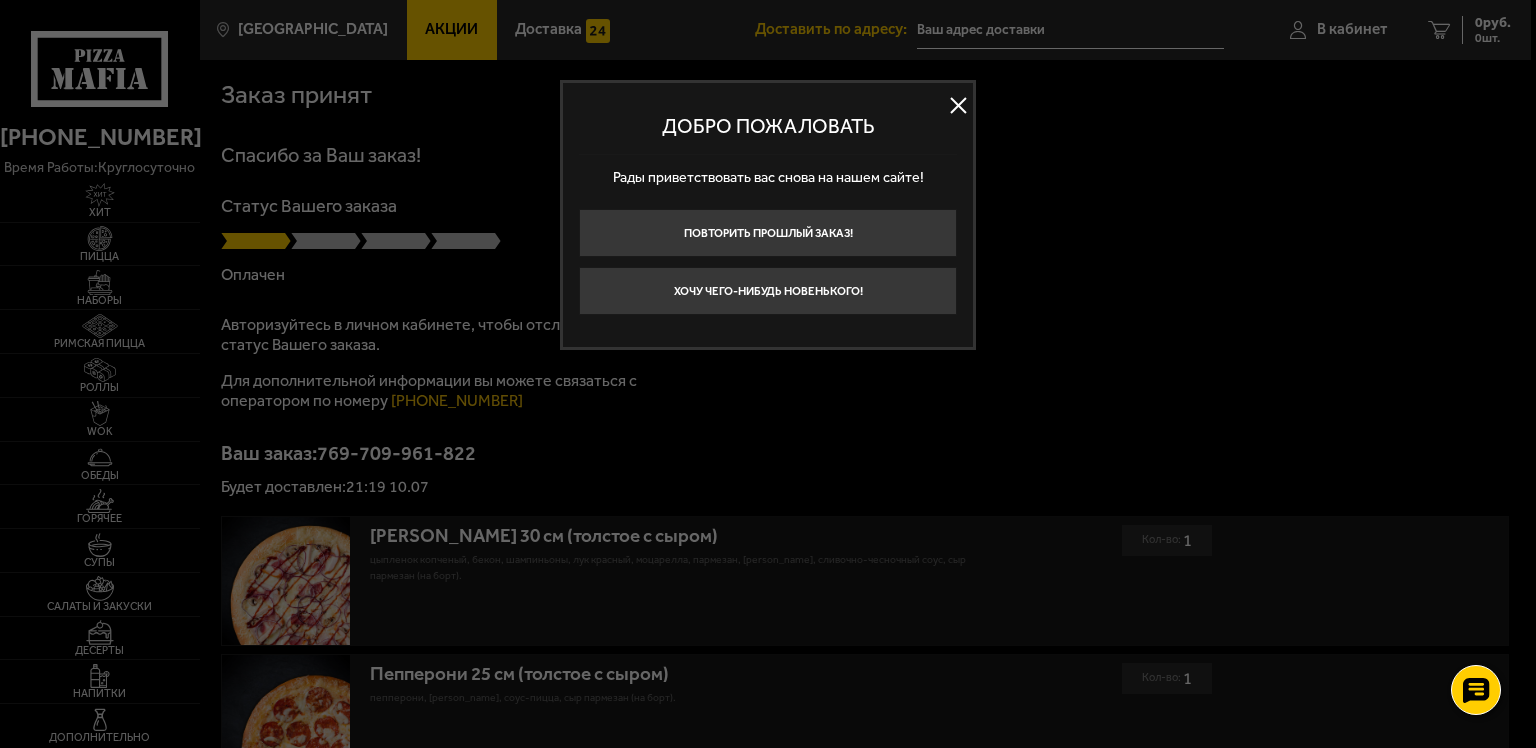 click at bounding box center (958, 106) 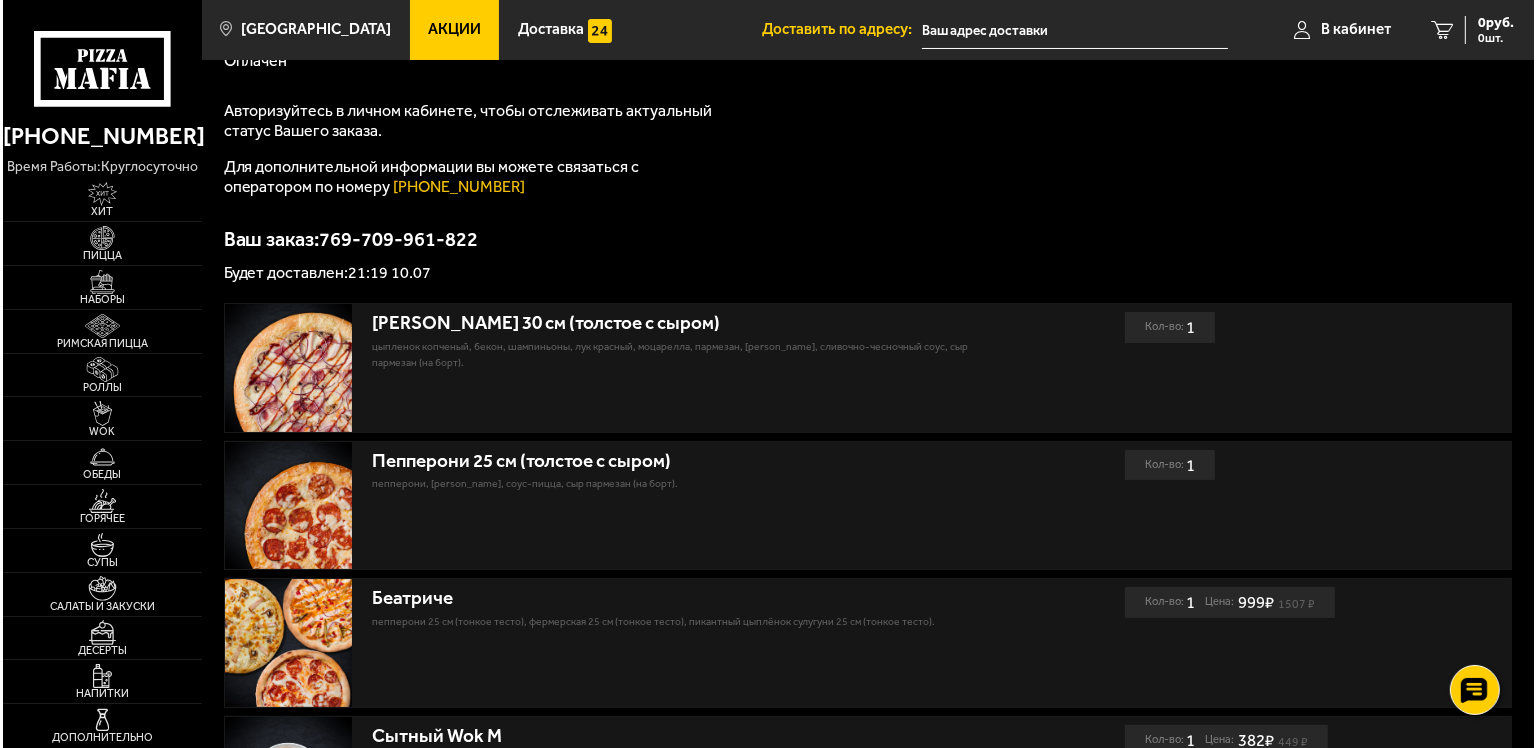 scroll, scrollTop: 0, scrollLeft: 0, axis: both 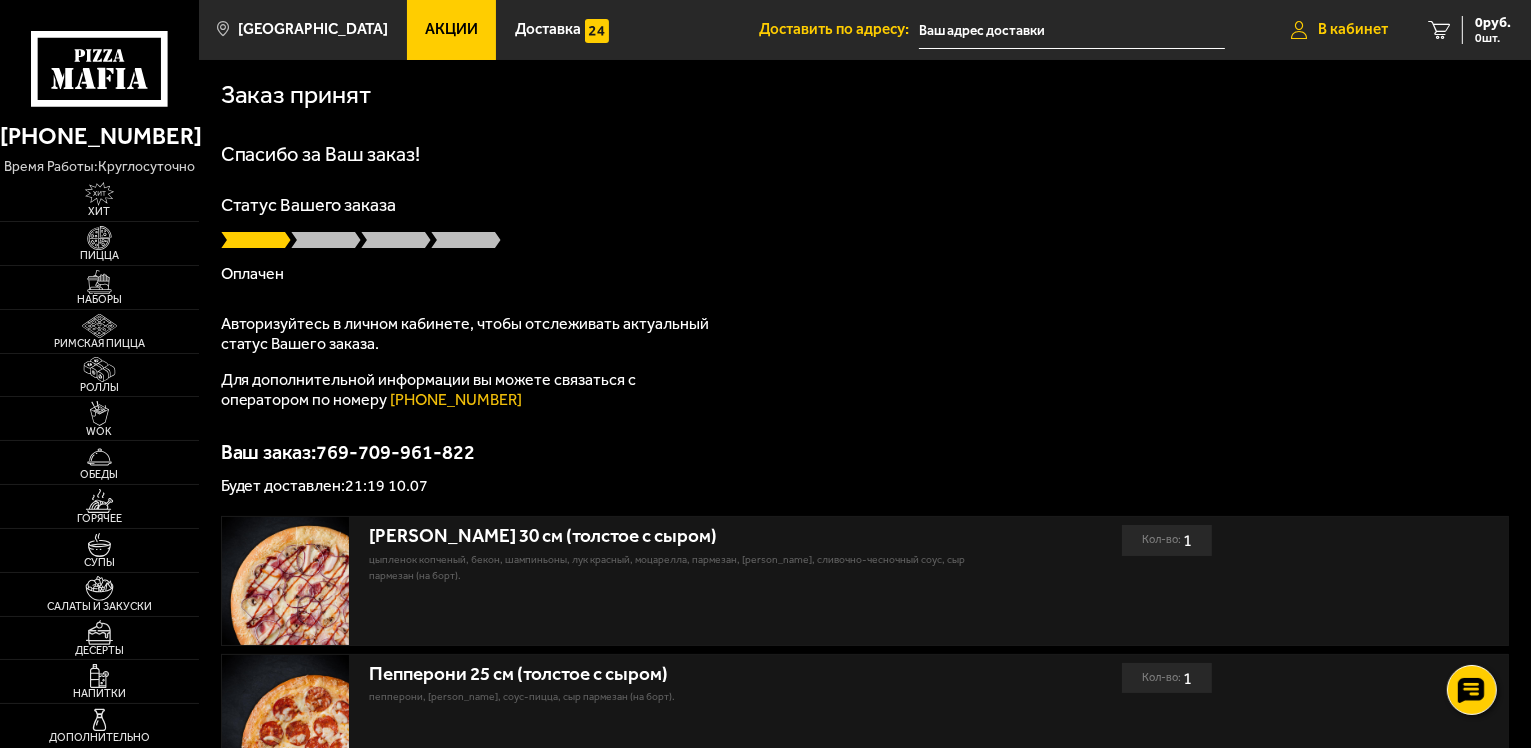 click on "В кабинет" at bounding box center (1353, 29) 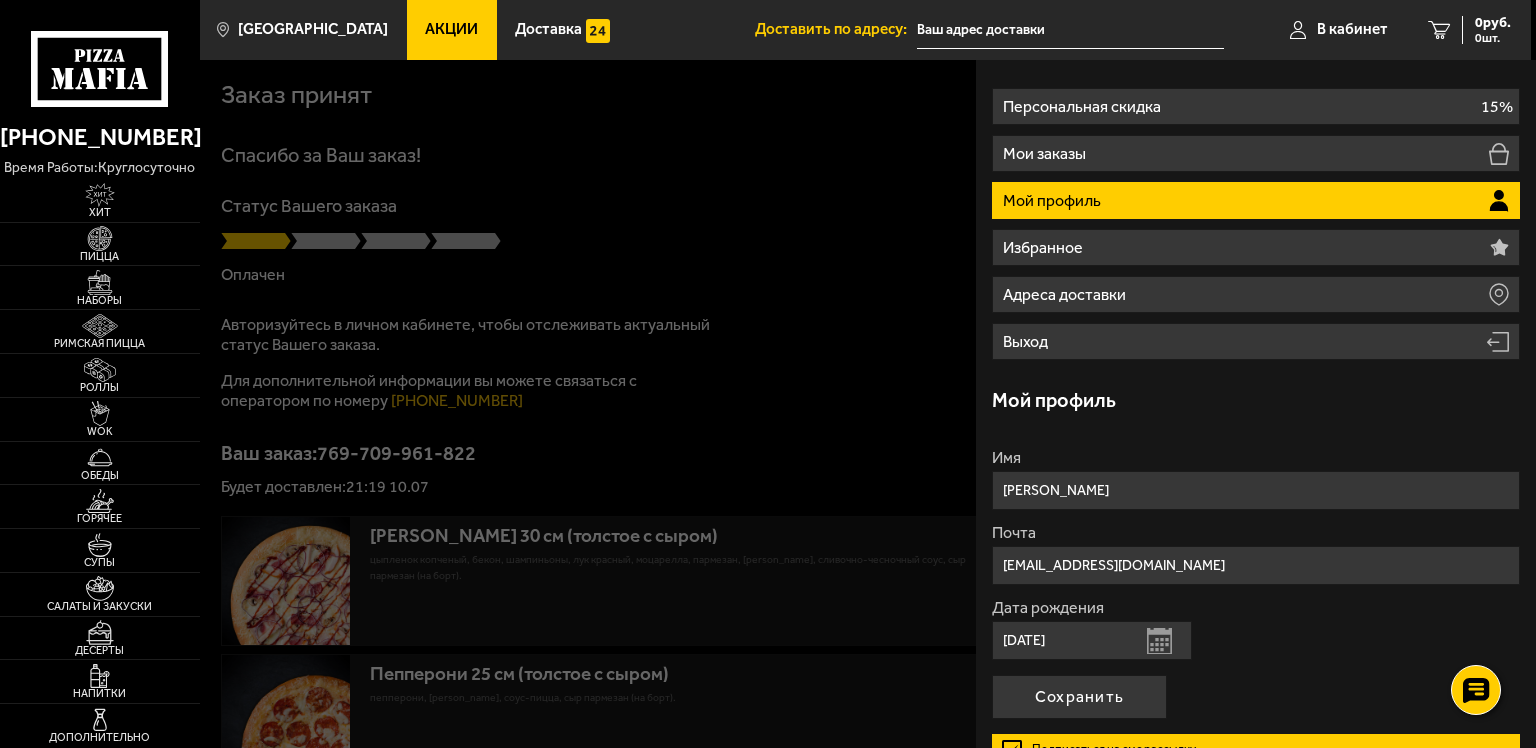 scroll, scrollTop: 0, scrollLeft: 0, axis: both 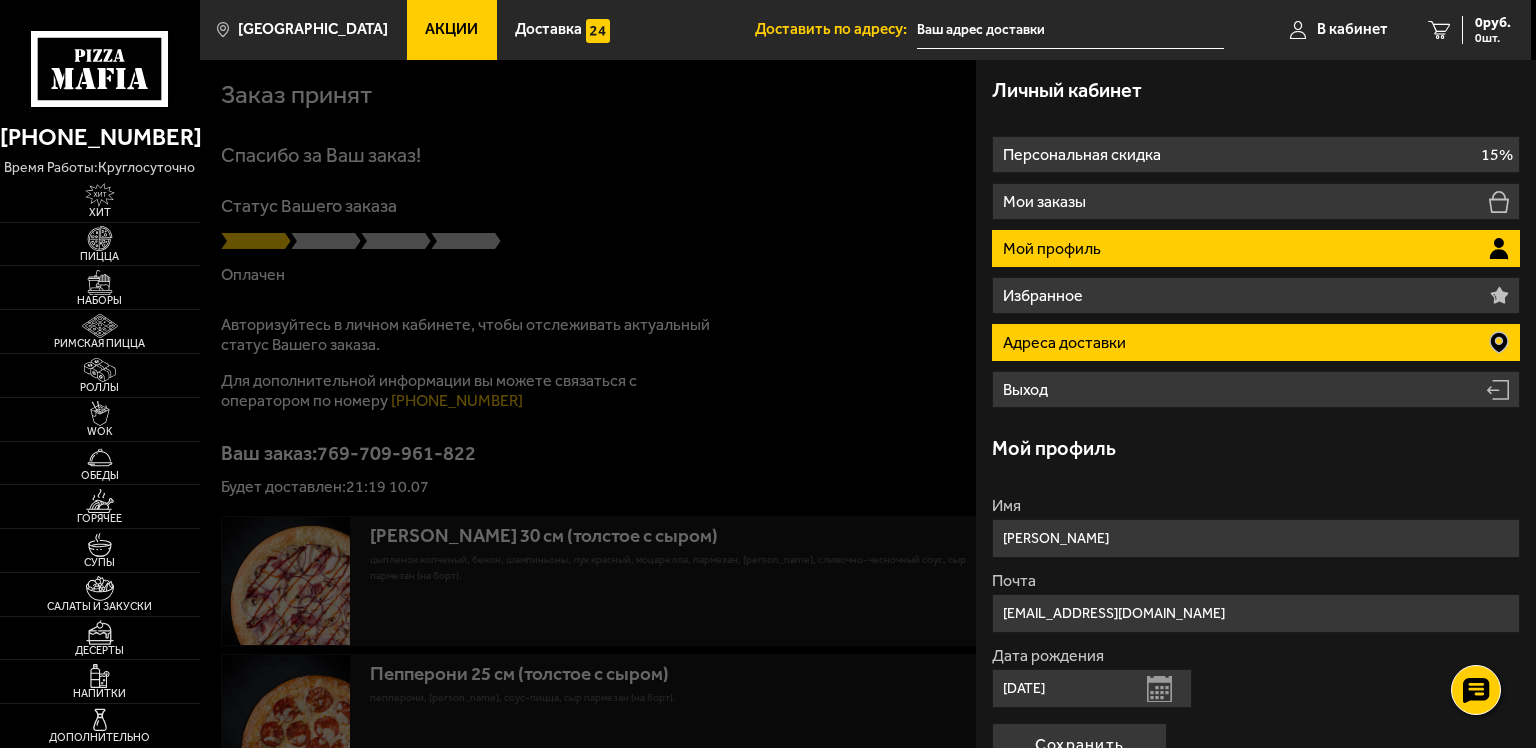 click on "Адреса доставки" at bounding box center [1256, 342] 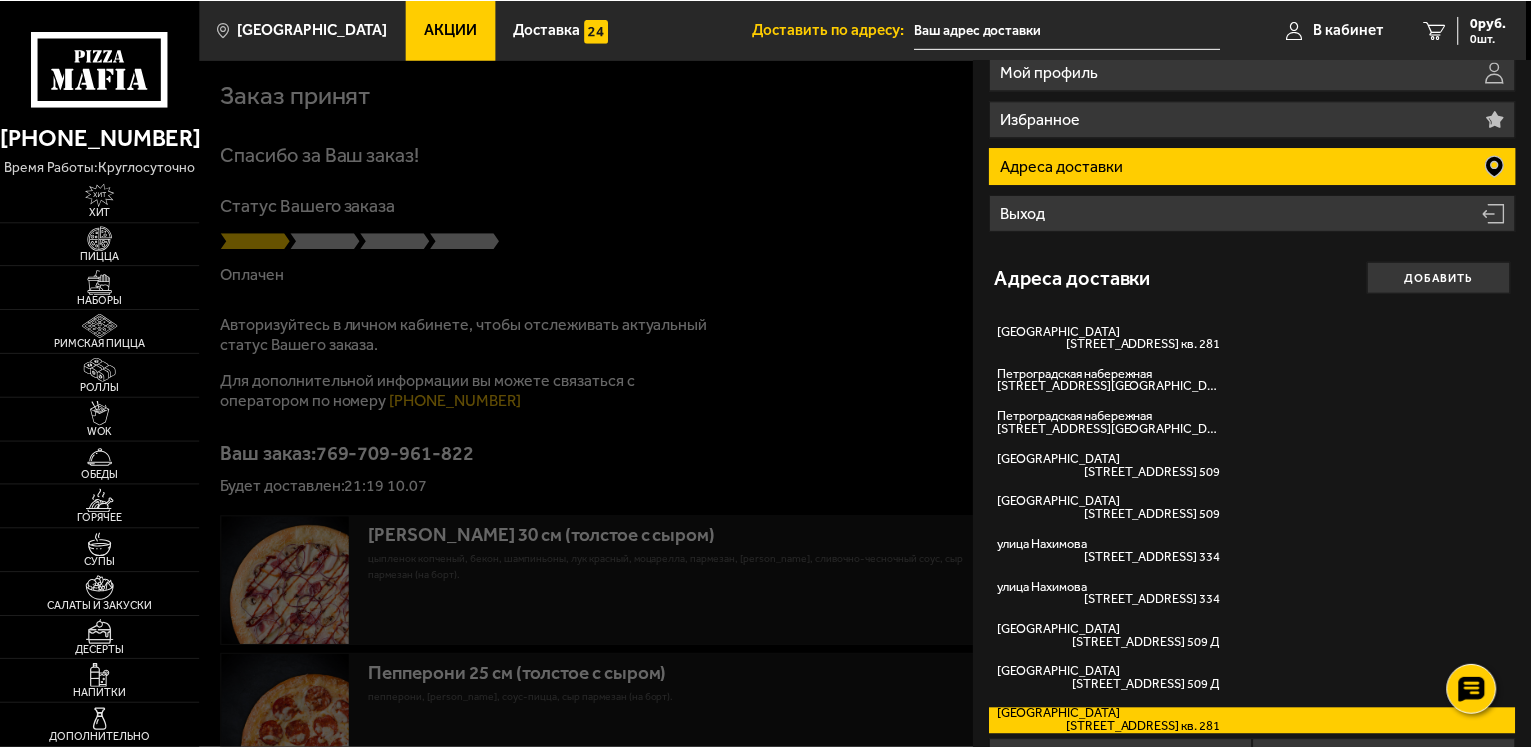 scroll, scrollTop: 180, scrollLeft: 0, axis: vertical 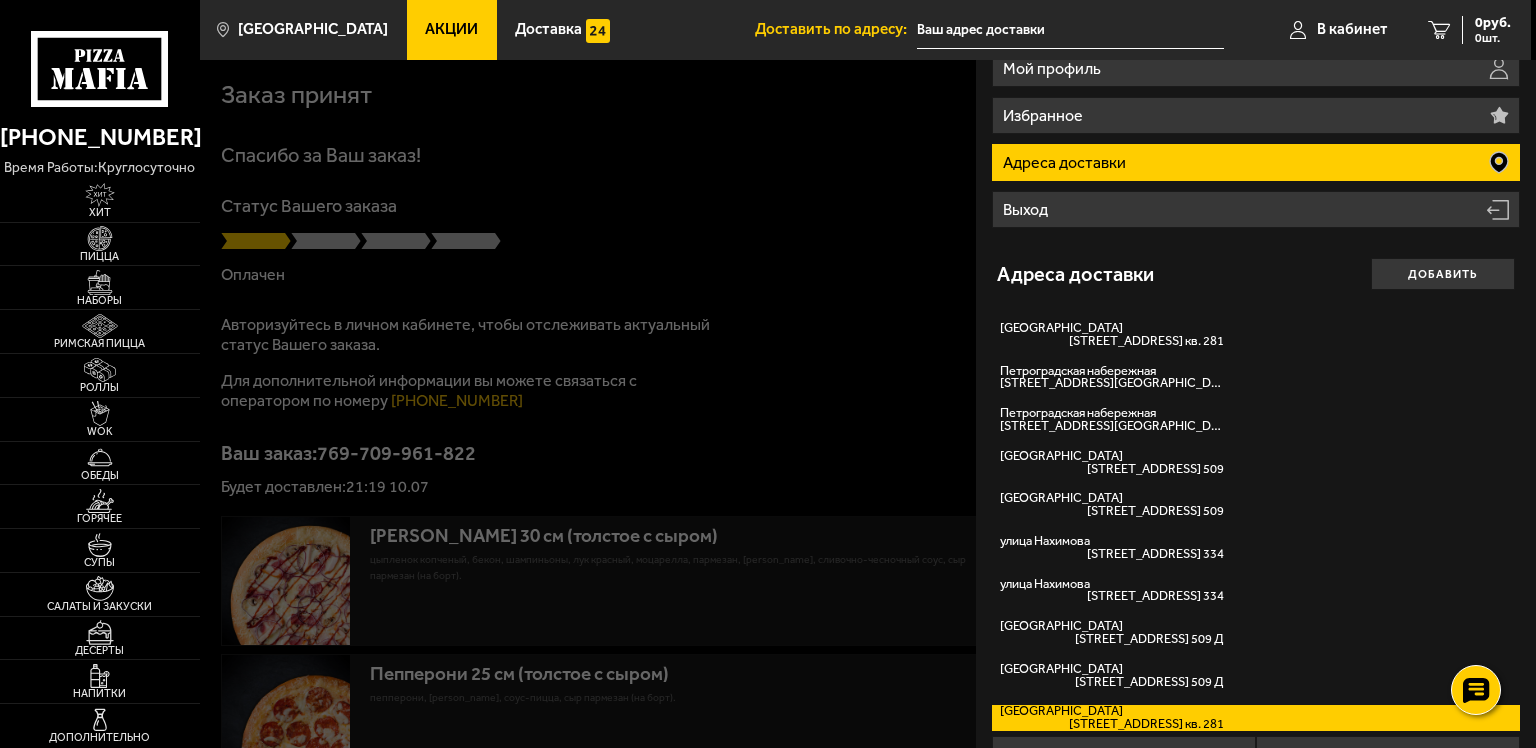 click at bounding box center [968, 434] 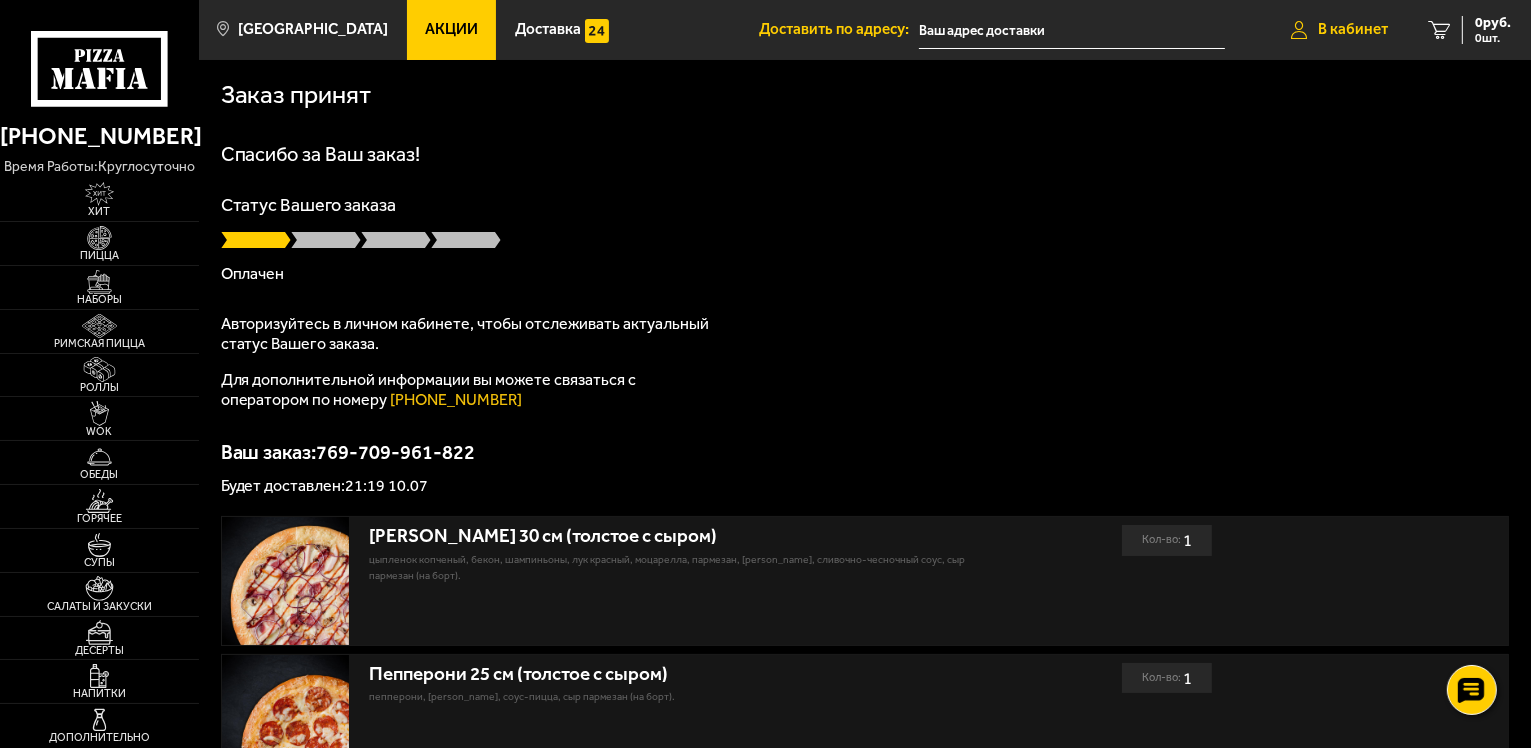 click on "В кабинет" at bounding box center (1353, 29) 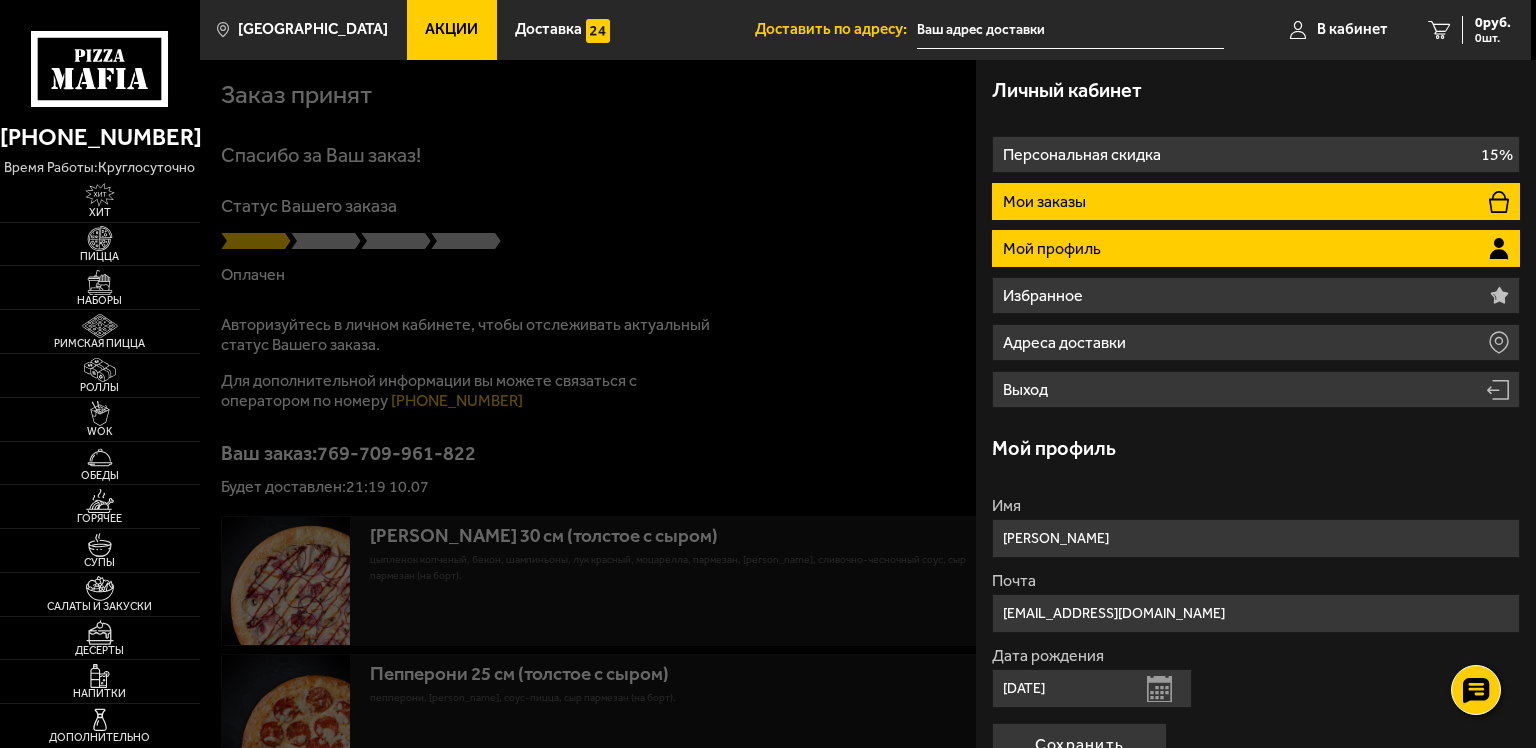 click 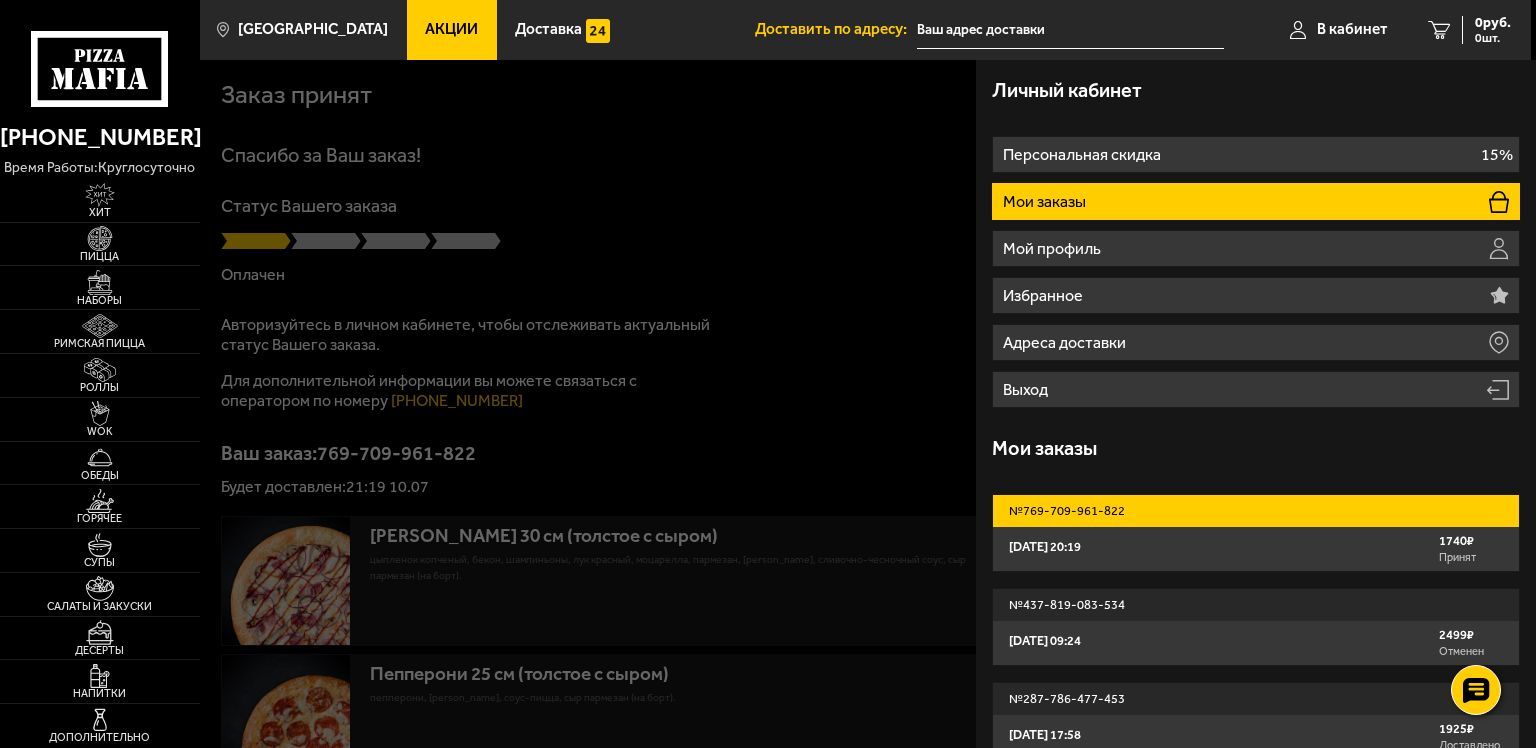 click on "10 июля 2025 г. 20:19 1740  ₽ Принят" at bounding box center (1256, 549) 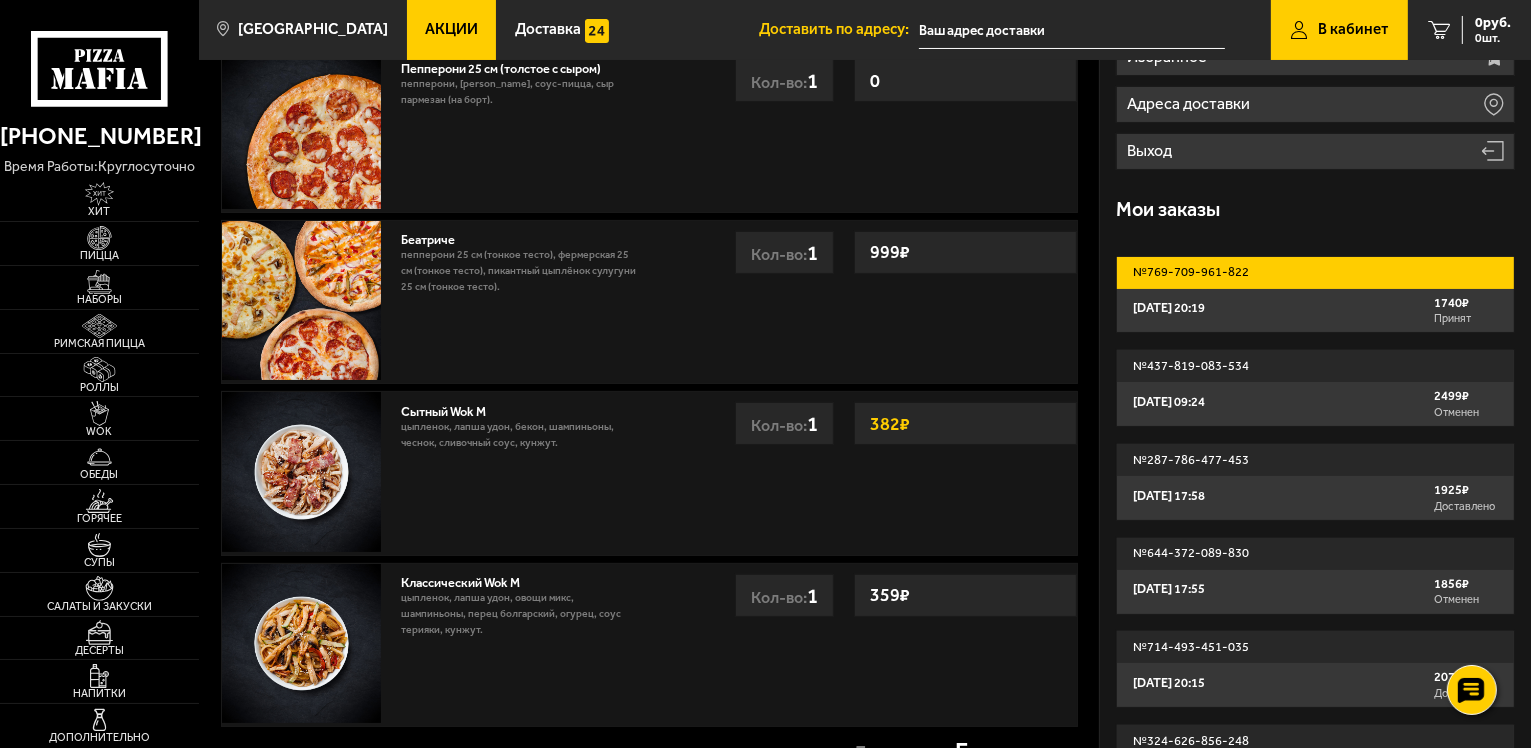 scroll, scrollTop: 0, scrollLeft: 0, axis: both 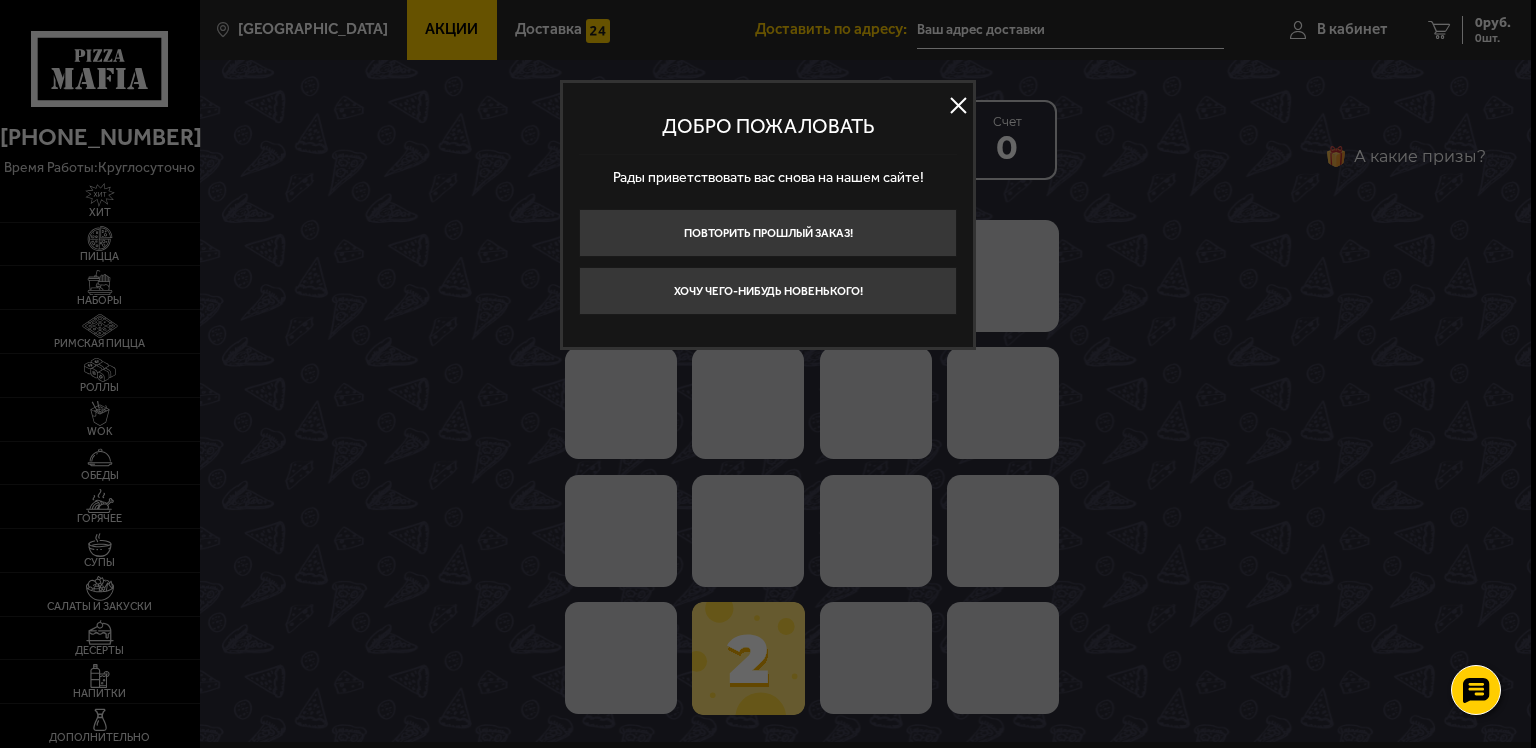 click at bounding box center (958, 106) 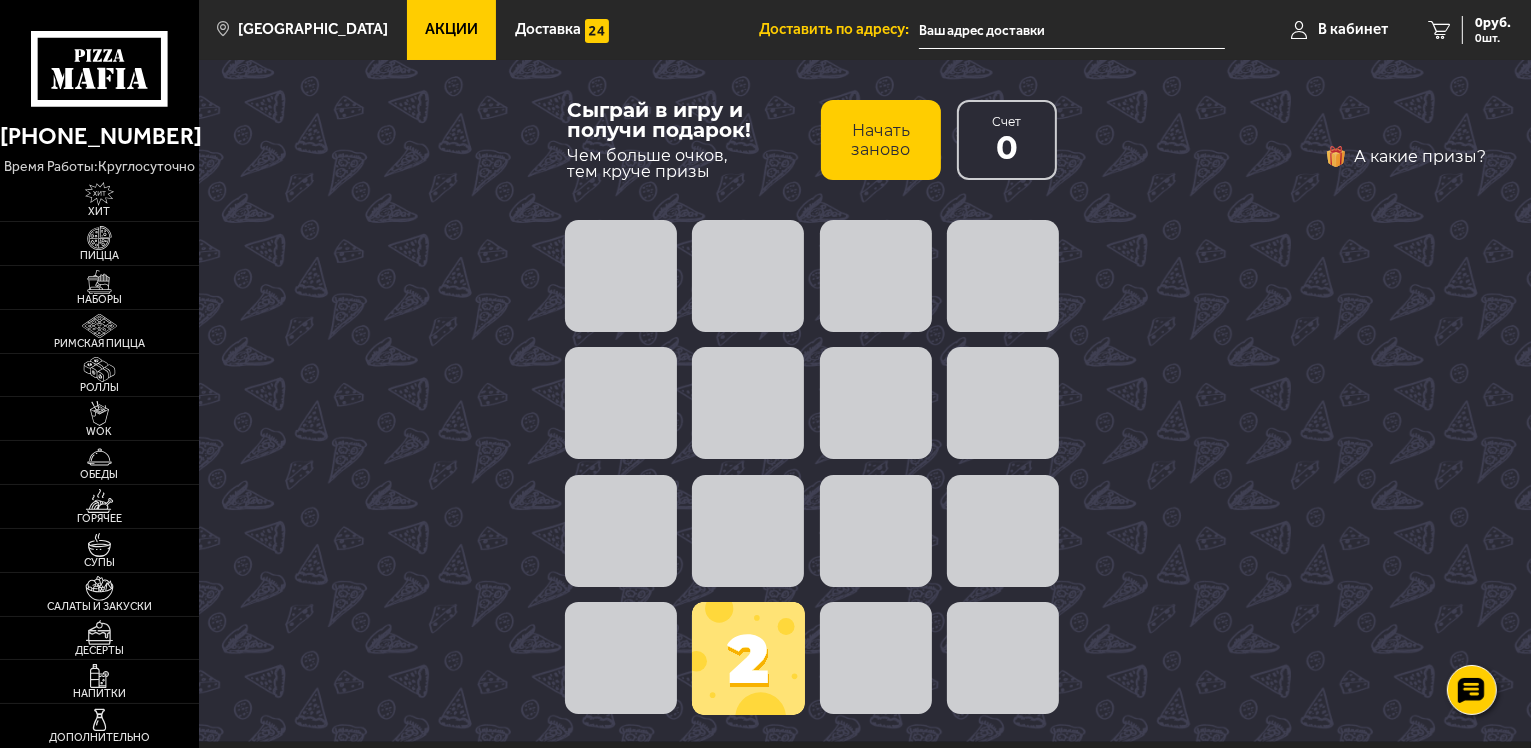 scroll, scrollTop: 40, scrollLeft: 0, axis: vertical 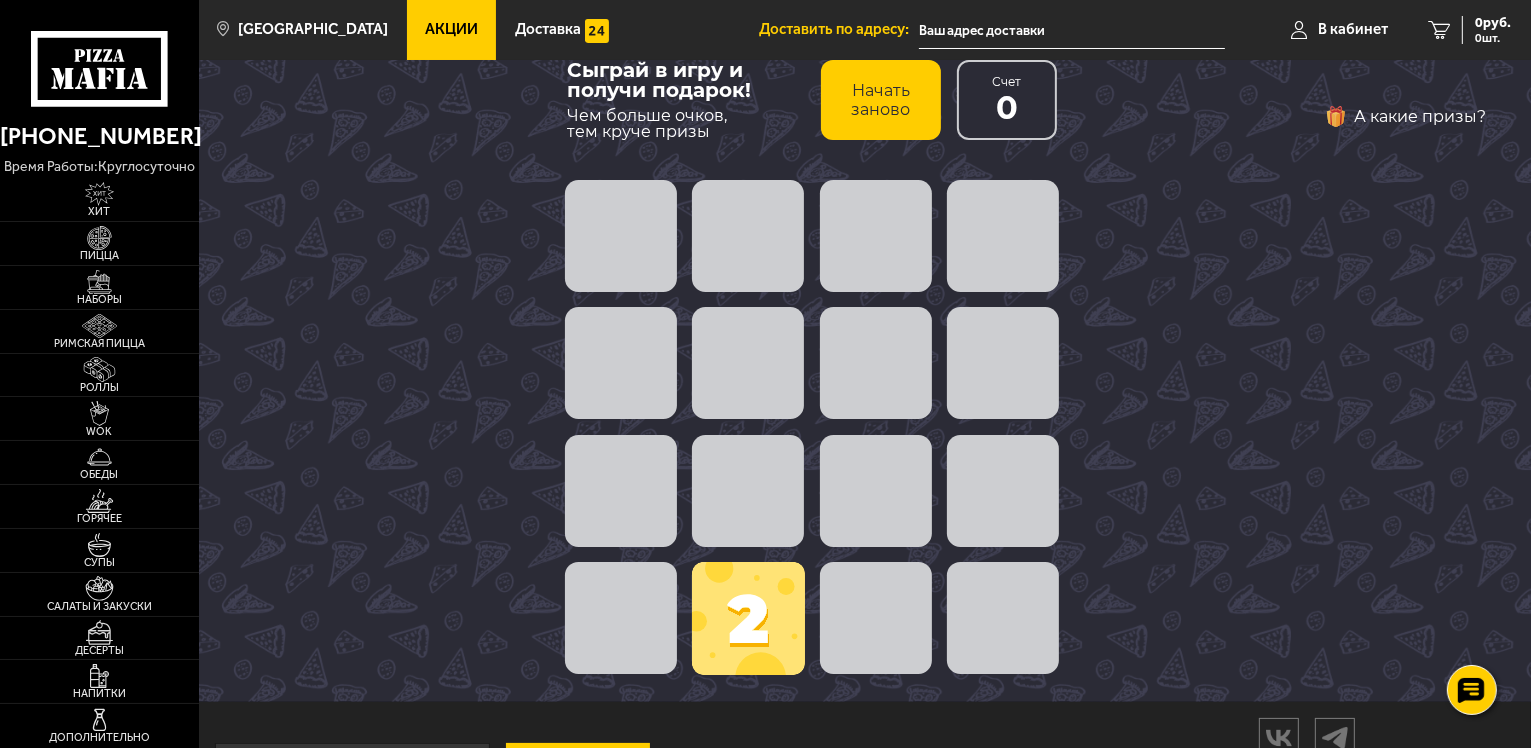 click at bounding box center [812, 364] 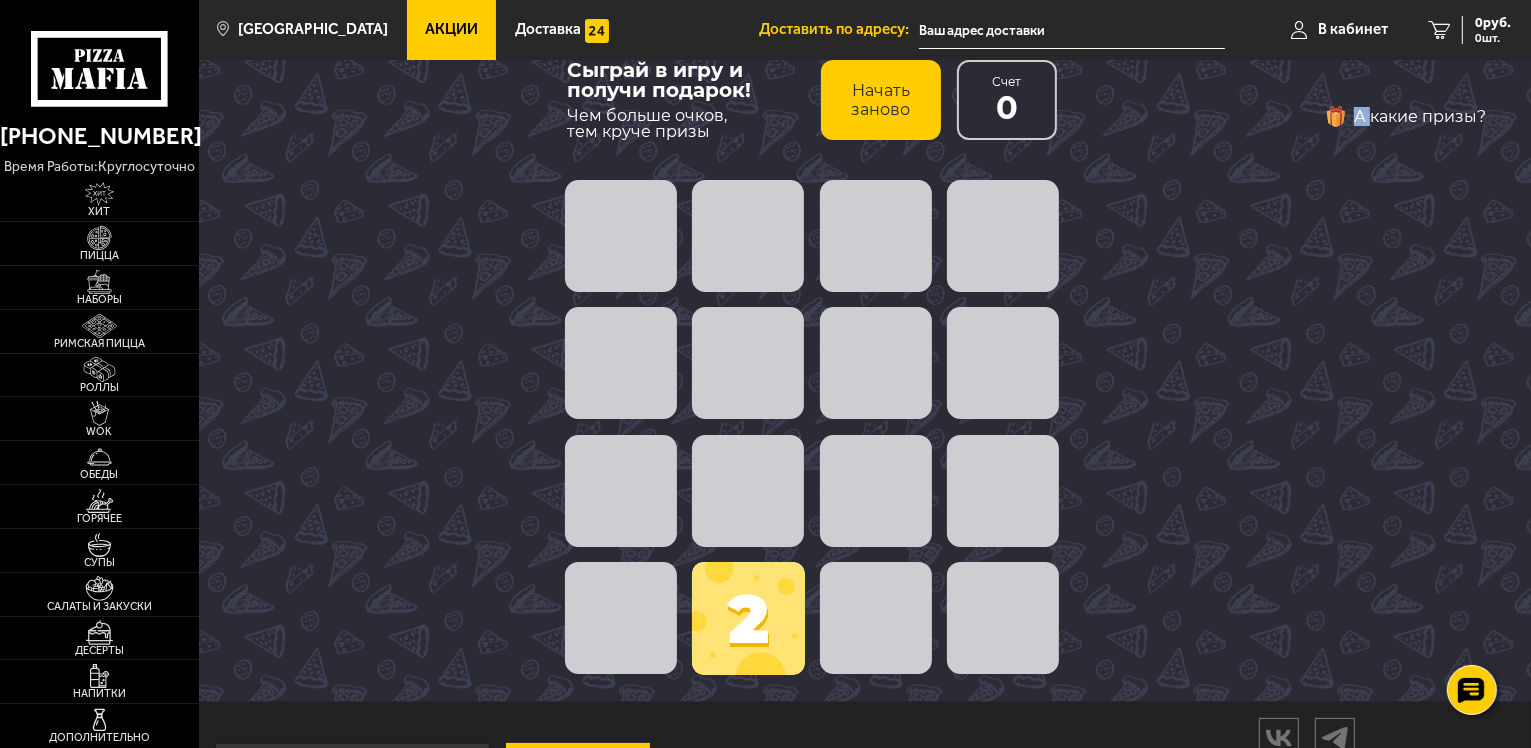 click at bounding box center (812, 364) 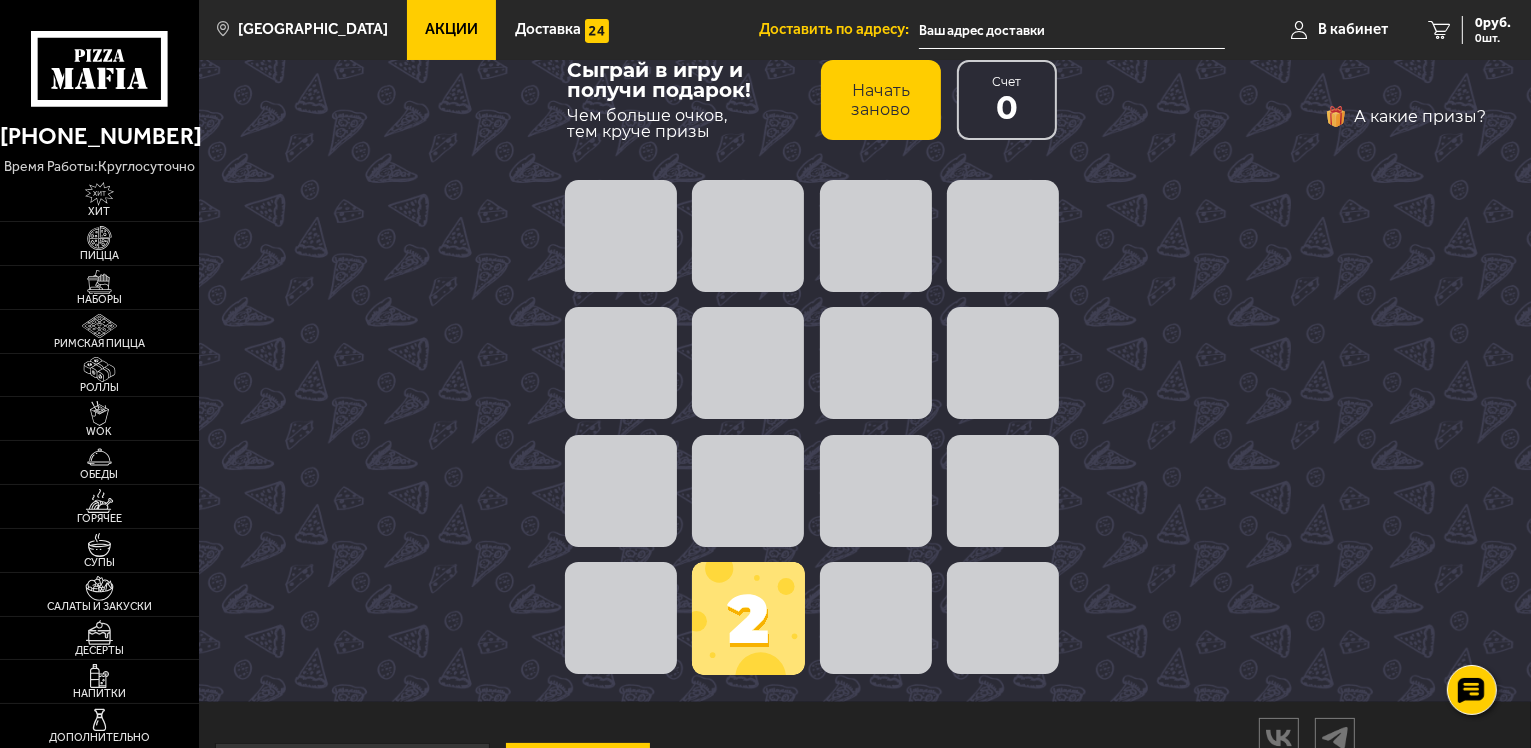 click at bounding box center (812, 364) 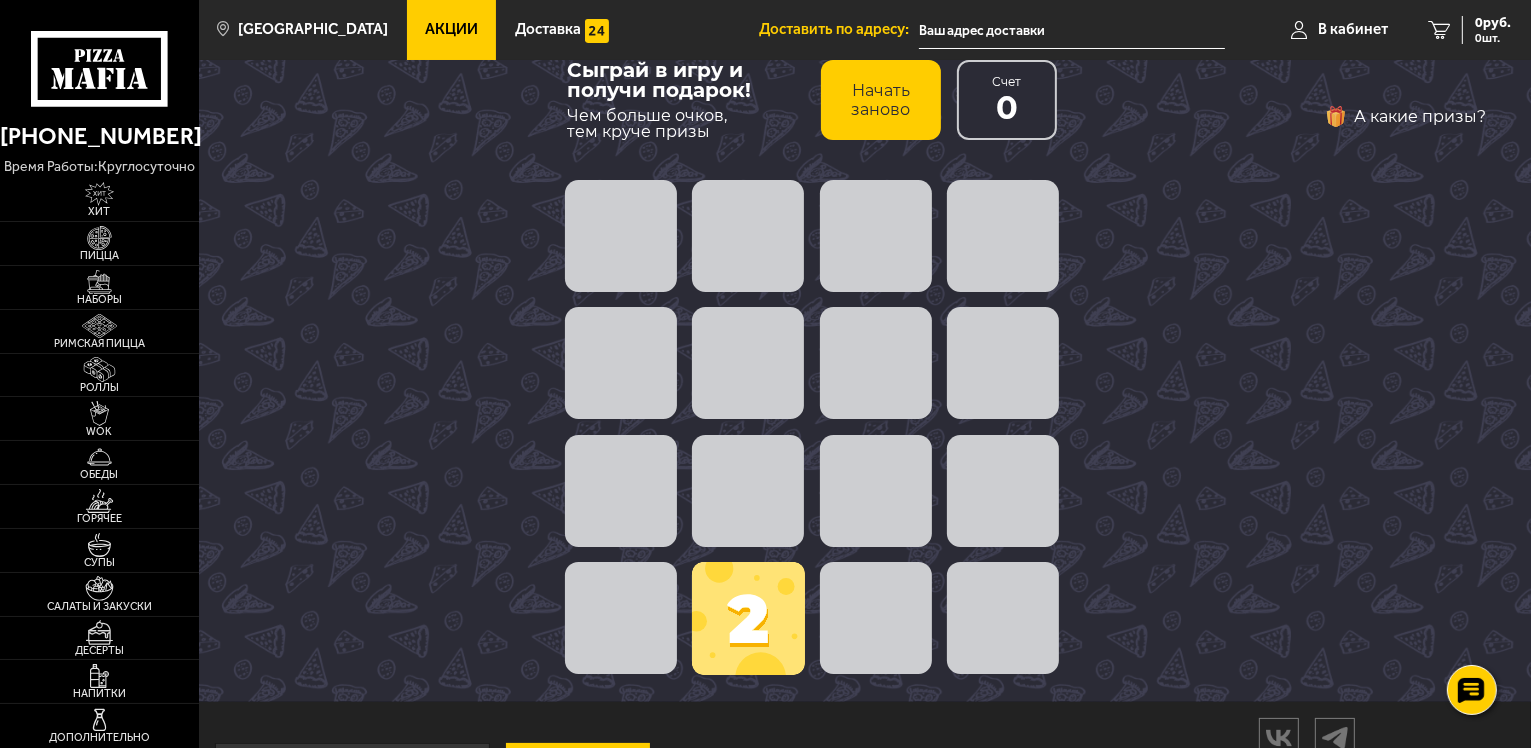 drag, startPoint x: 772, startPoint y: 614, endPoint x: 1025, endPoint y: 624, distance: 253.19756 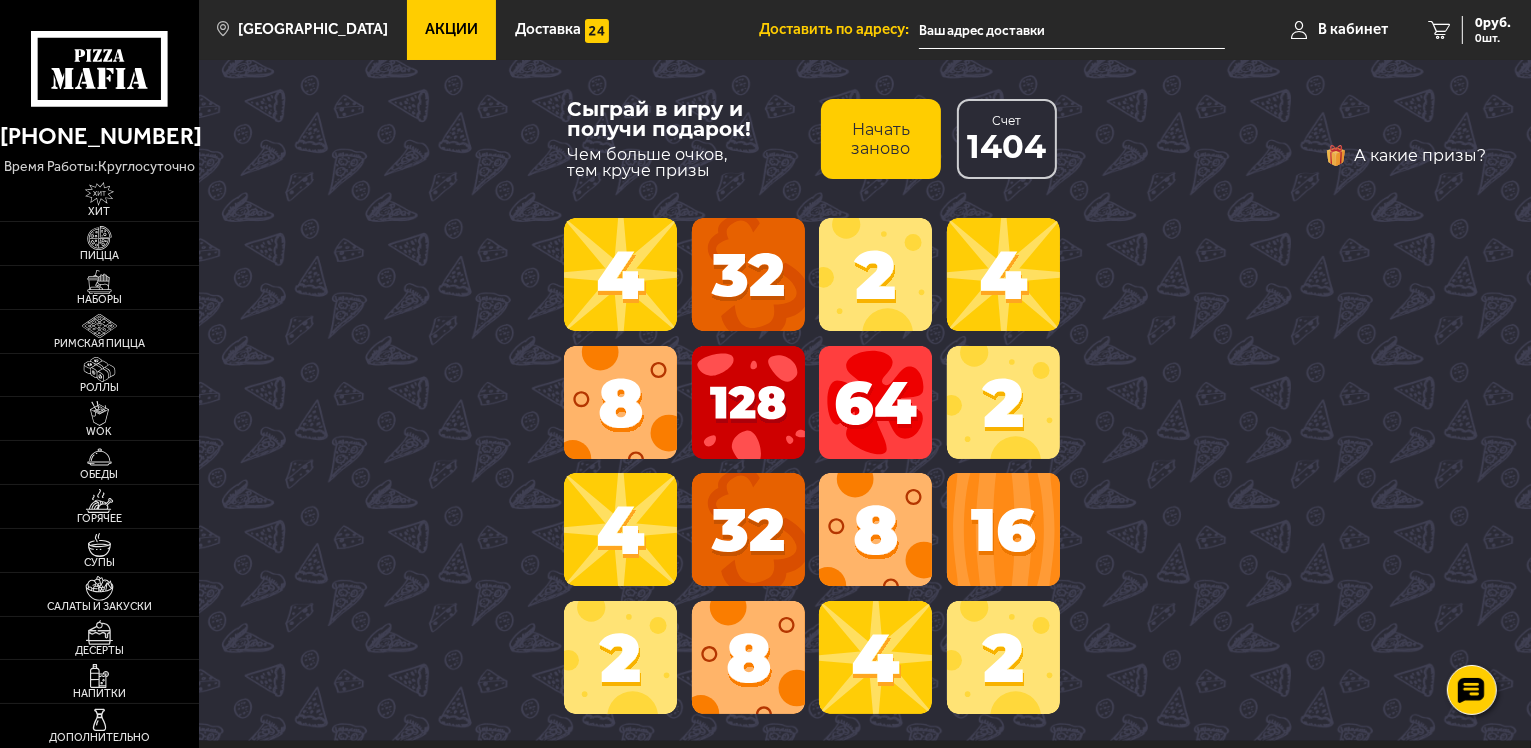 scroll, scrollTop: 0, scrollLeft: 0, axis: both 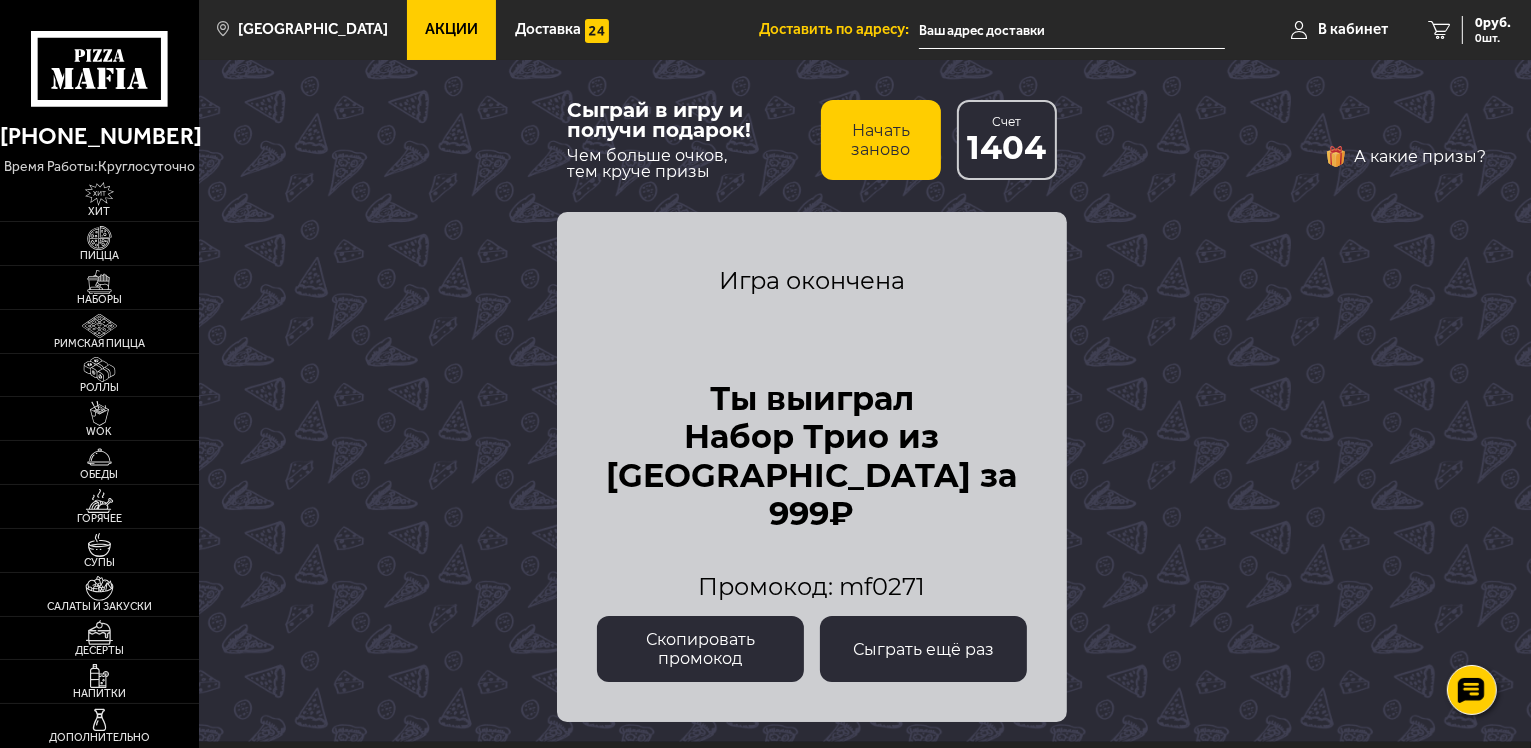 click on "Промокод: mf0271" at bounding box center [811, 586] 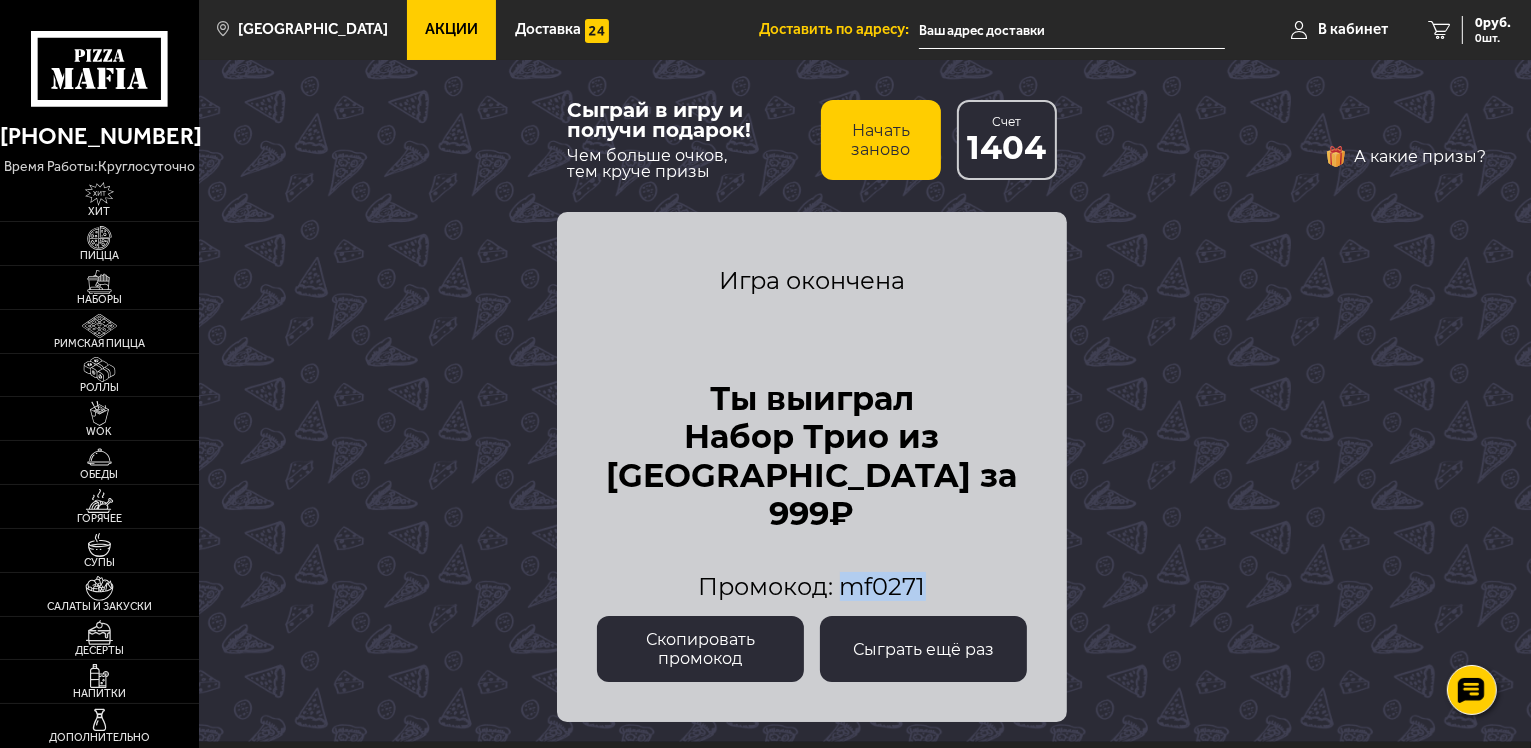 click on "Промокод: mf0271" at bounding box center (811, 586) 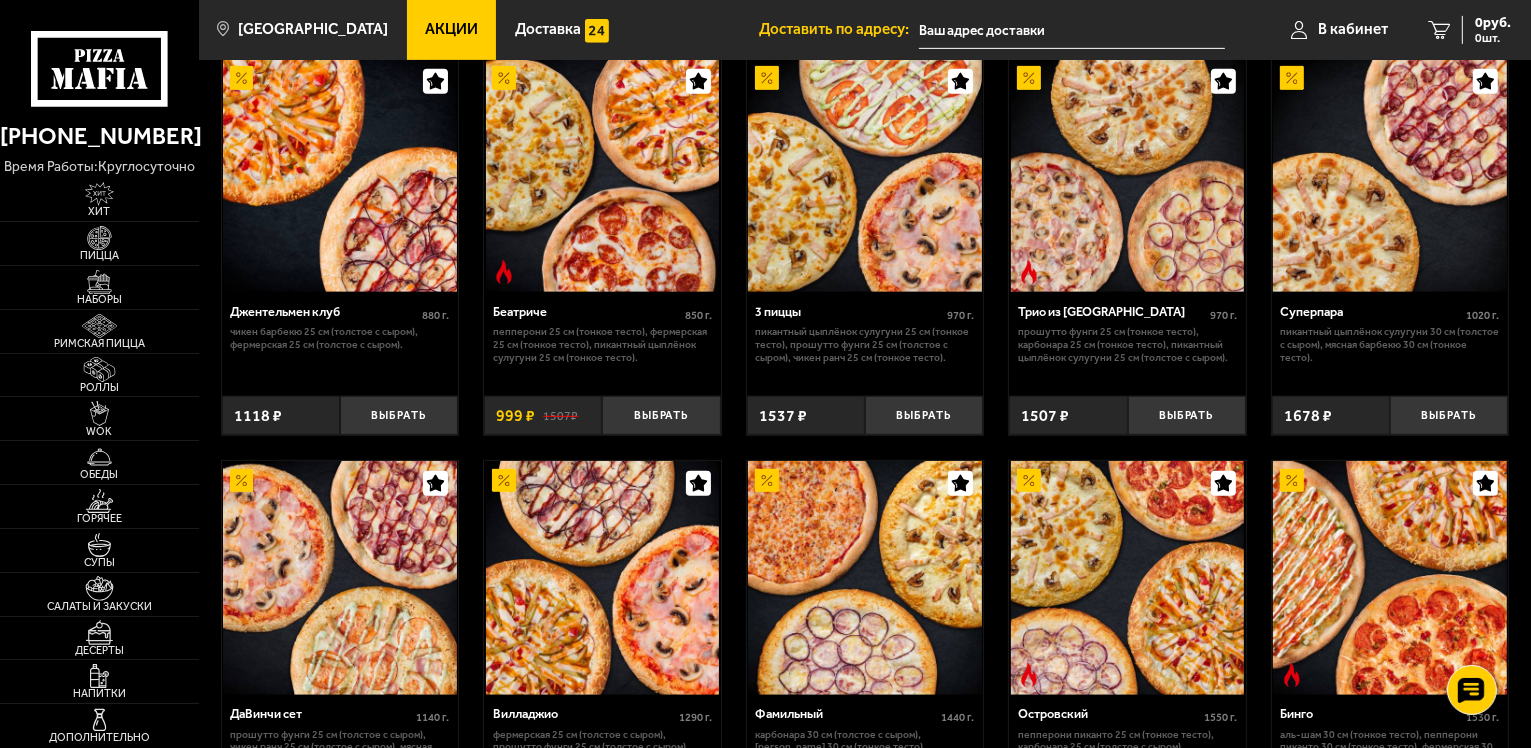 scroll, scrollTop: 967, scrollLeft: 0, axis: vertical 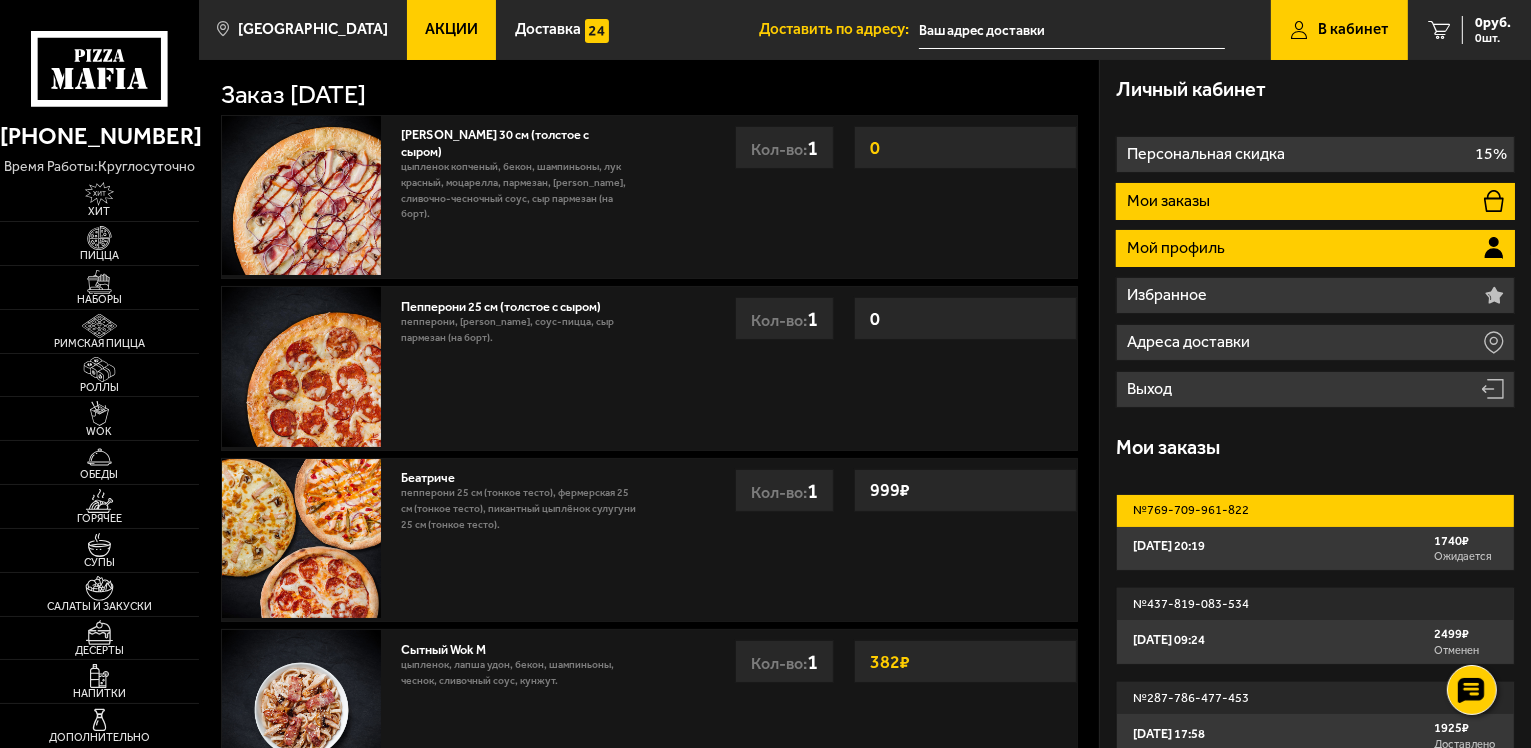 click on "Мой профиль" at bounding box center (1315, 248) 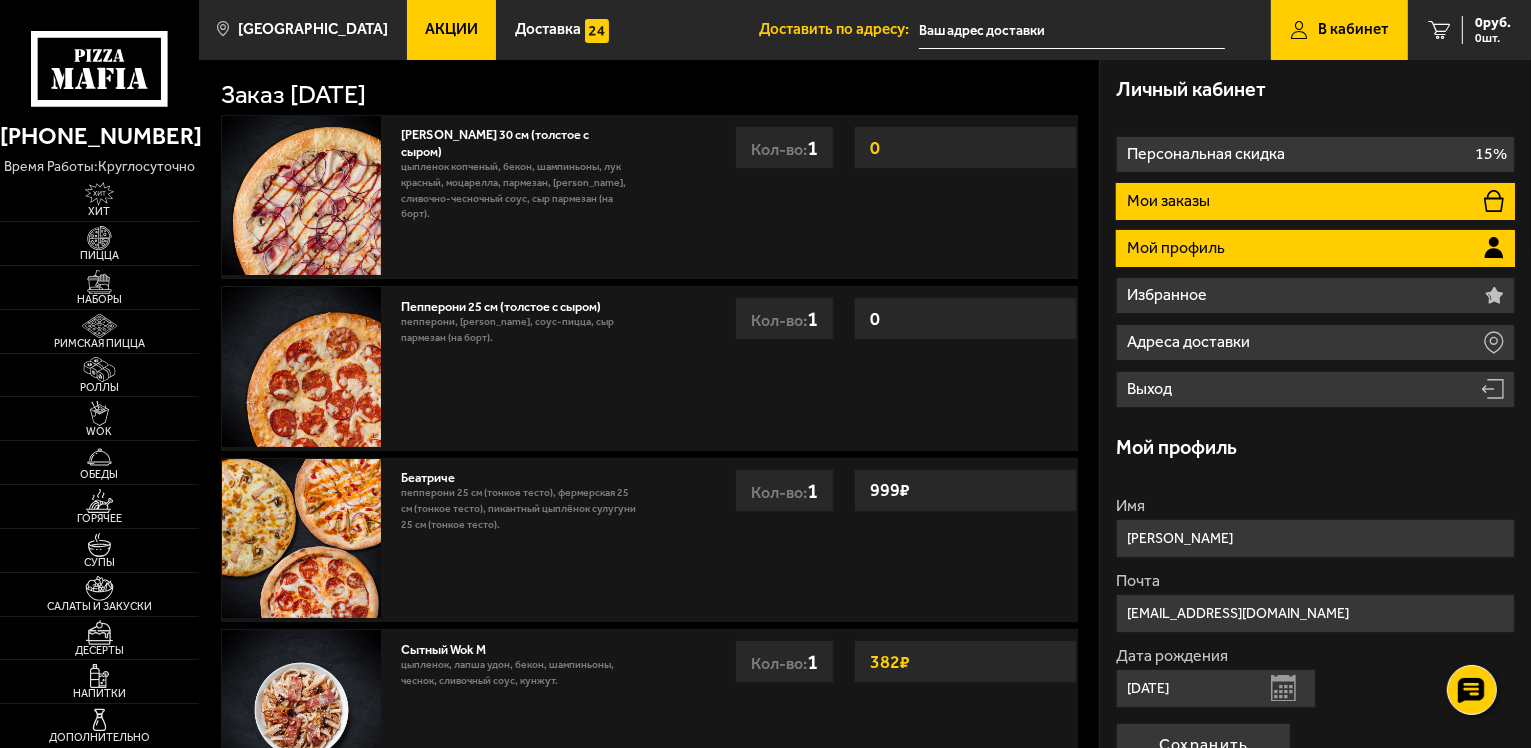 click on "Мои заказы" at bounding box center [1315, 201] 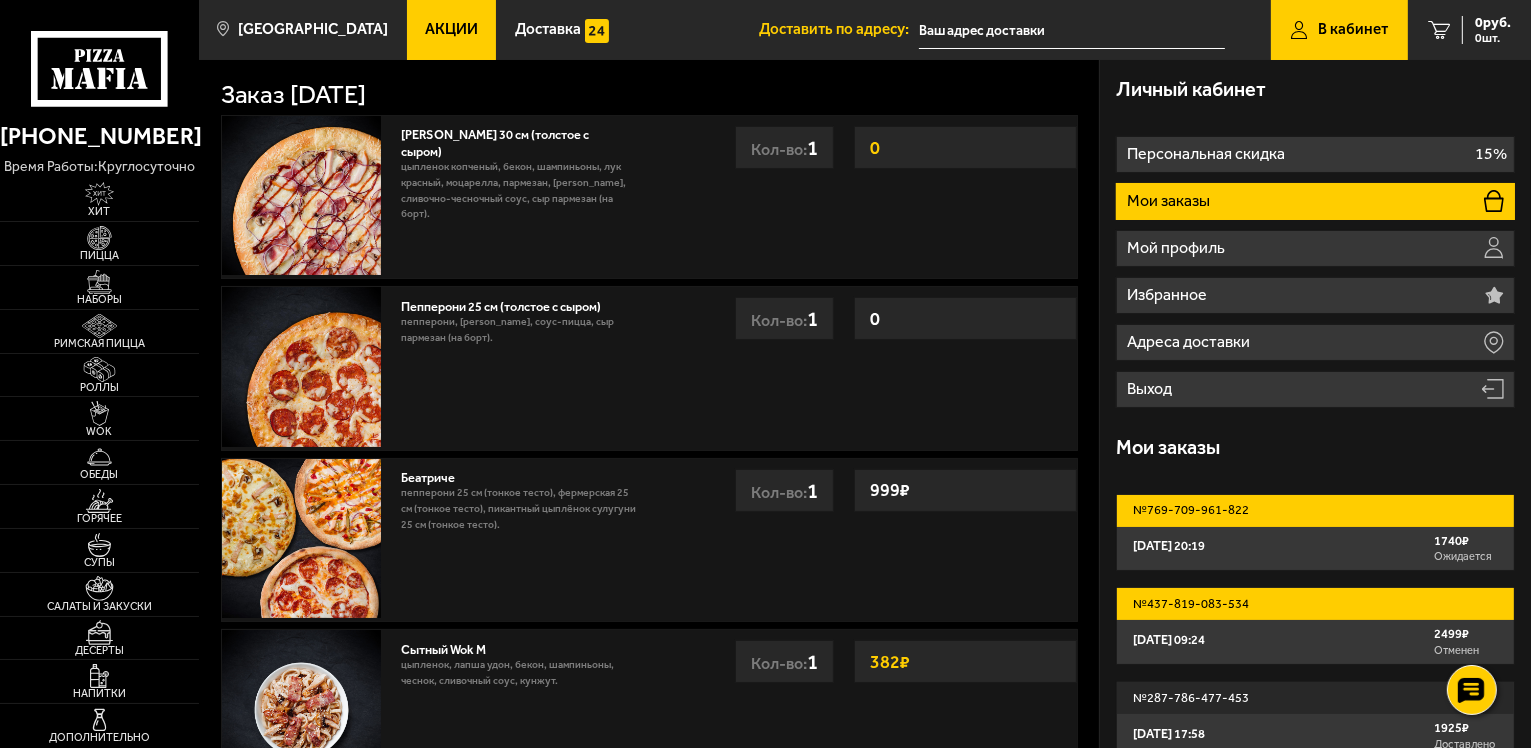 click on "[DATE] 09:24 2499  ₽ Отменен" at bounding box center (1315, 642) 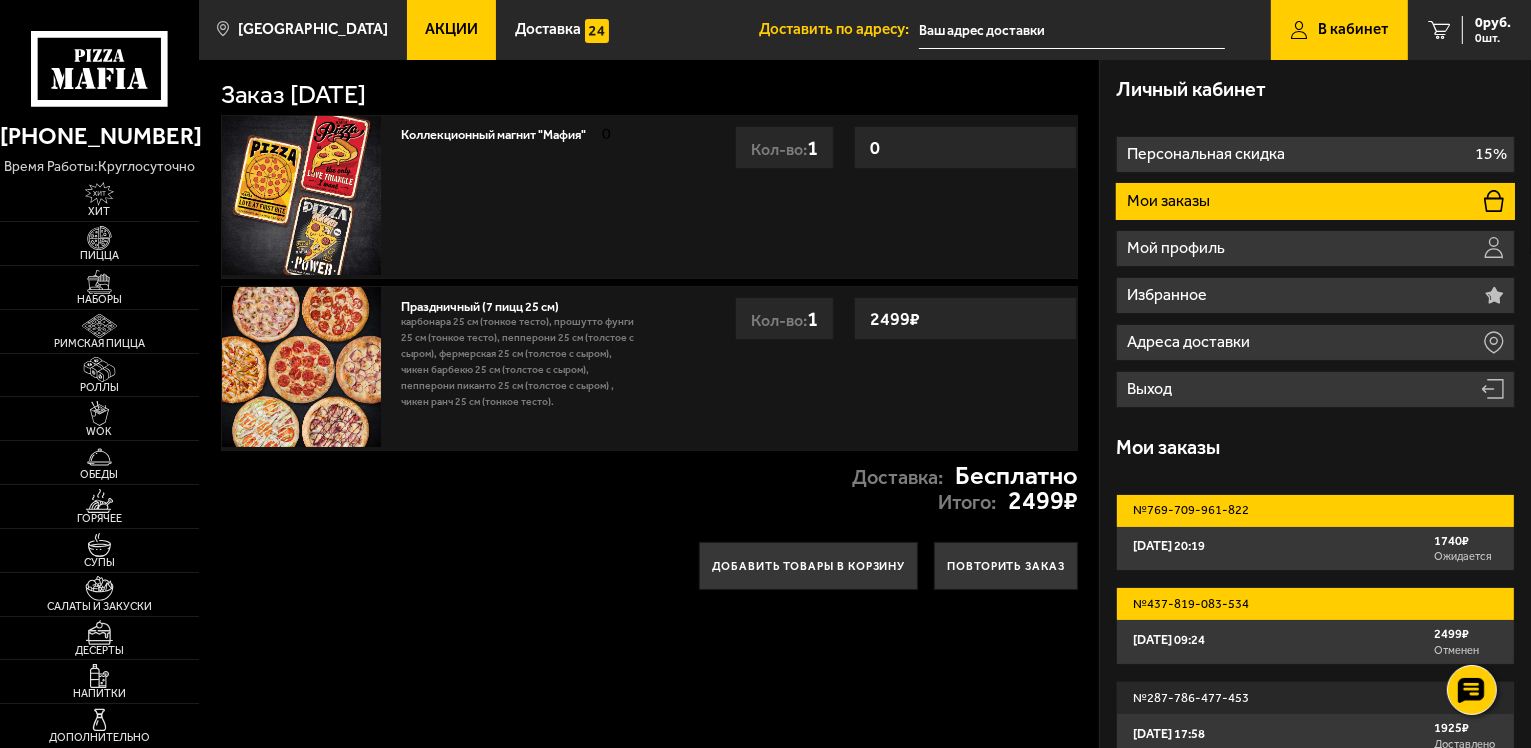 click on "[DATE] 20:19 1740  ₽ Ожидается" at bounding box center (1315, 549) 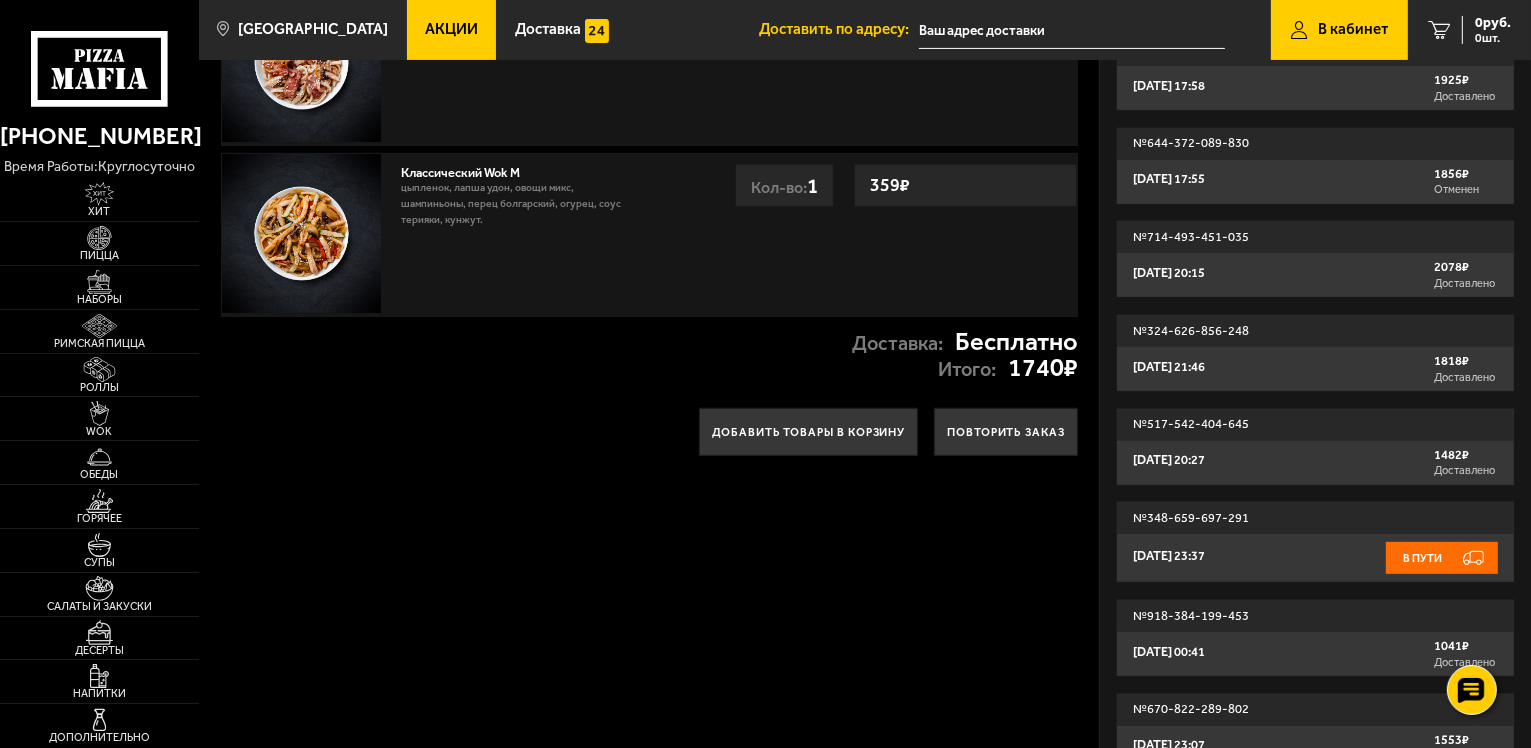scroll, scrollTop: 647, scrollLeft: 0, axis: vertical 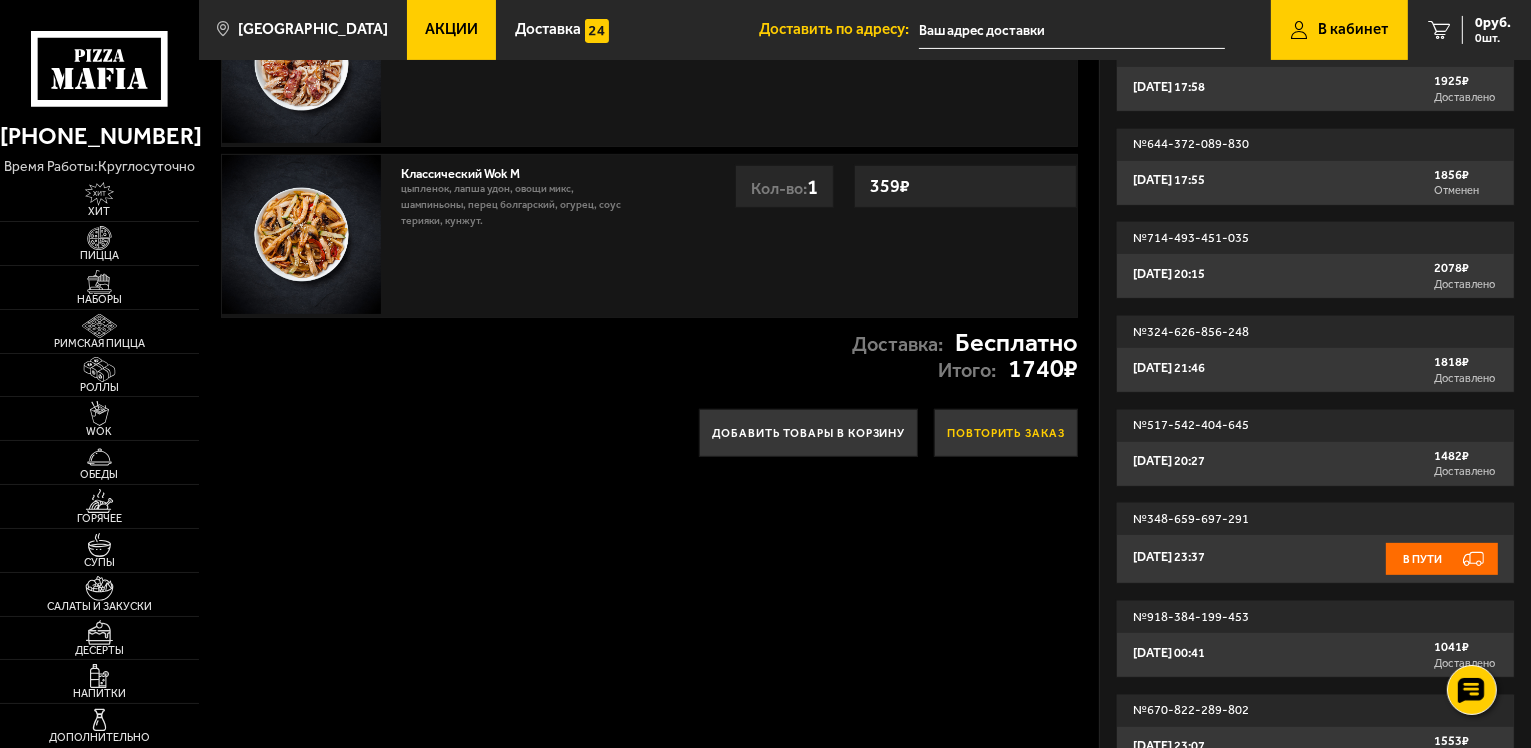 click on "Повторить заказ" at bounding box center [1006, 433] 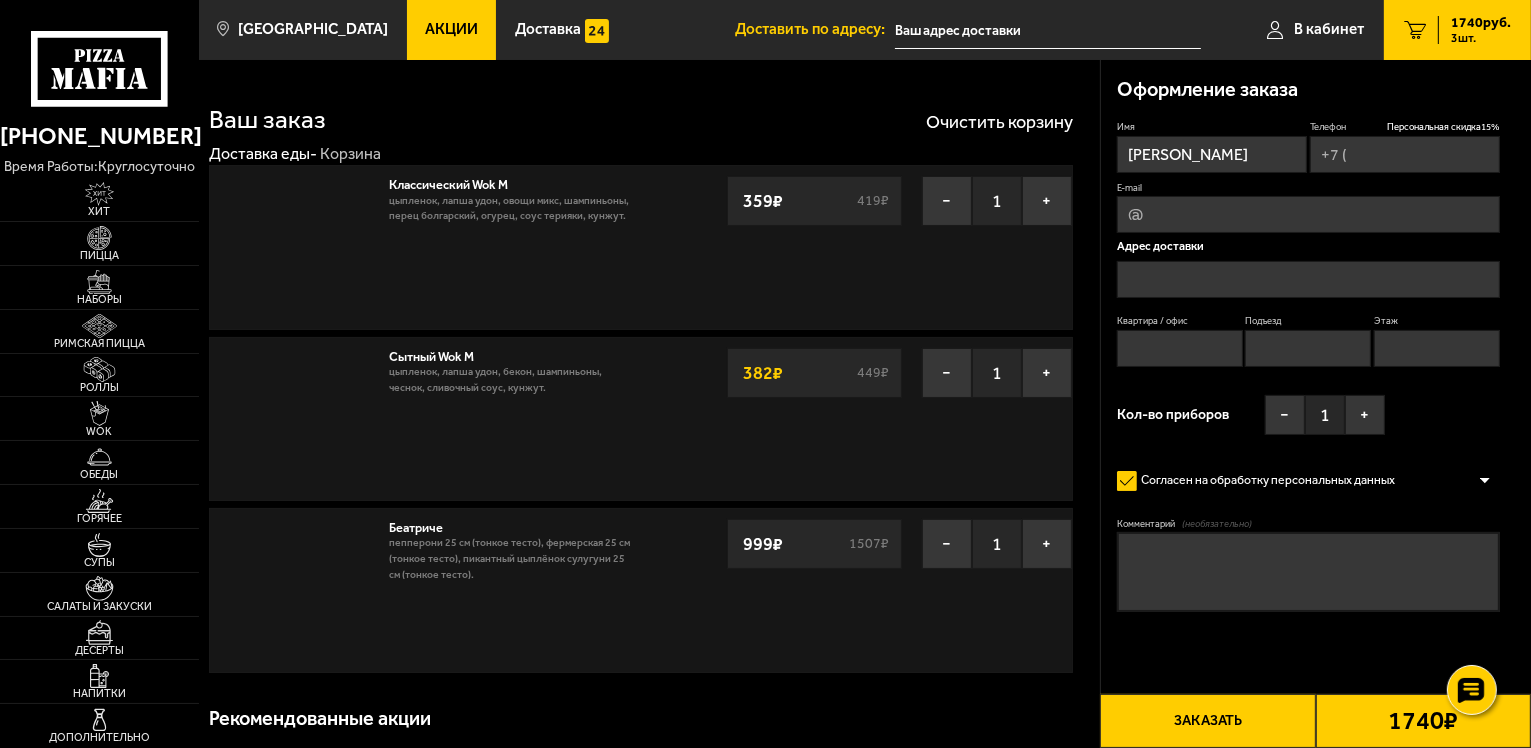 type on "[PHONE_NUMBER]" 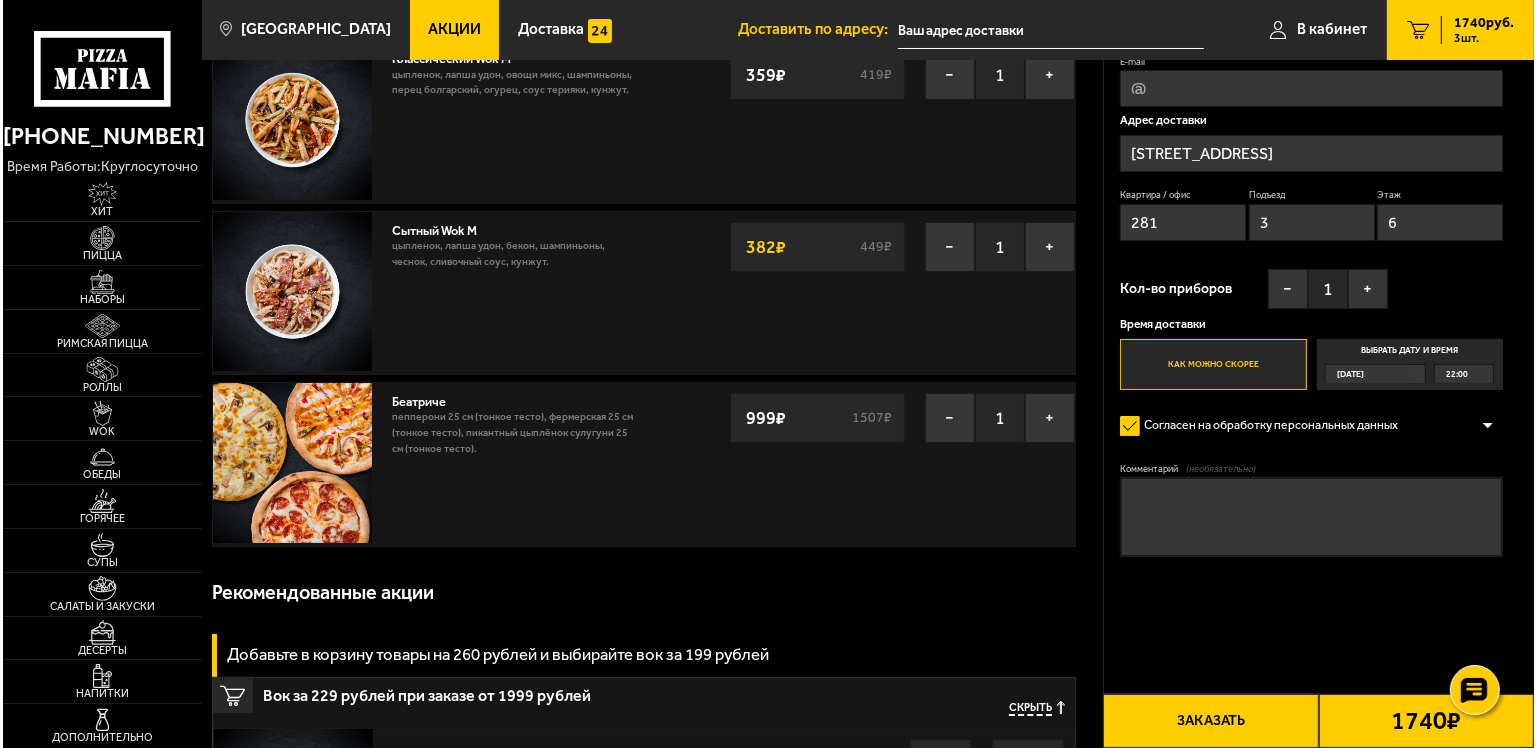 scroll, scrollTop: 0, scrollLeft: 0, axis: both 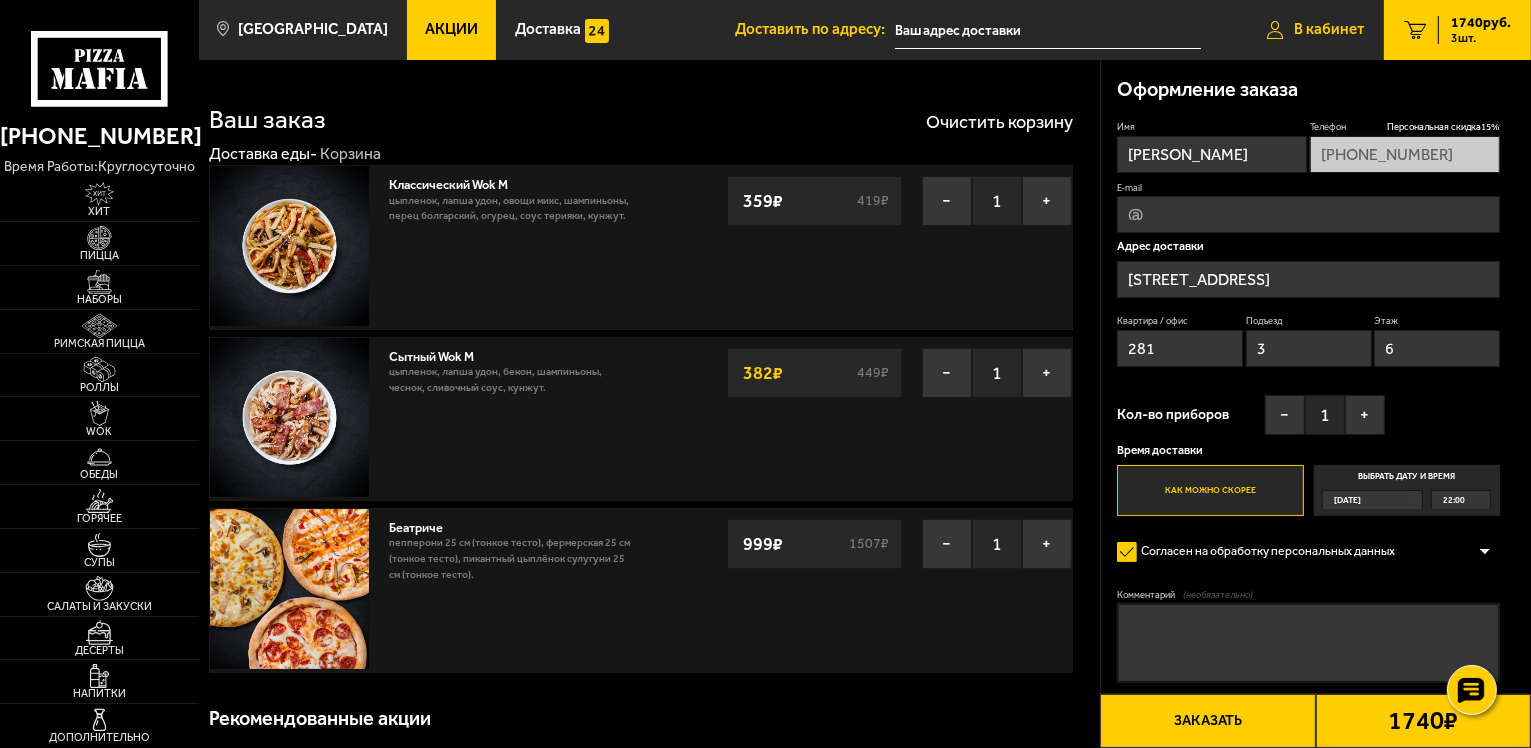 click on "В кабинет" at bounding box center [1315, 30] 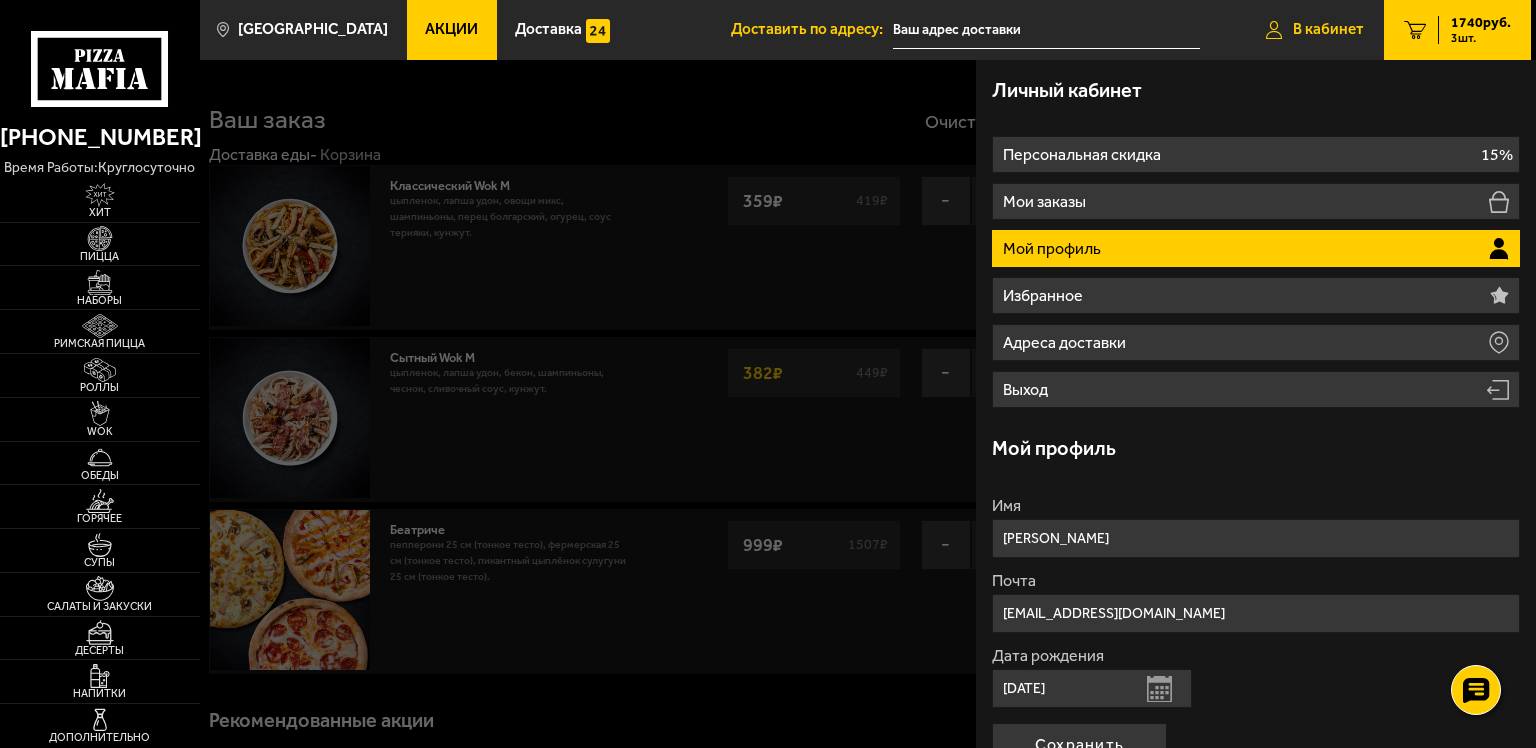 type on "Гжатская улица, 22к2, подъезд 3" 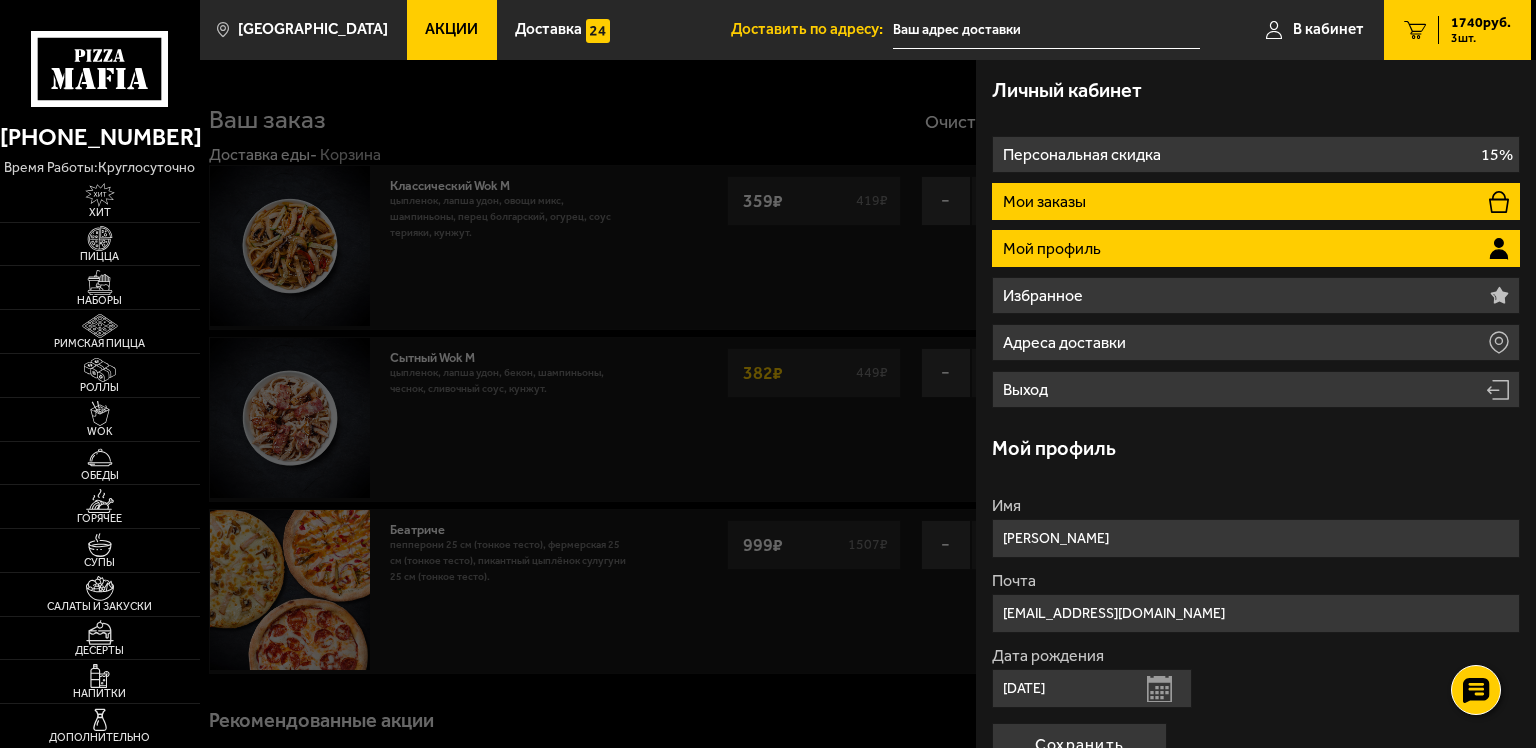 click on "Мои заказы" at bounding box center (1256, 201) 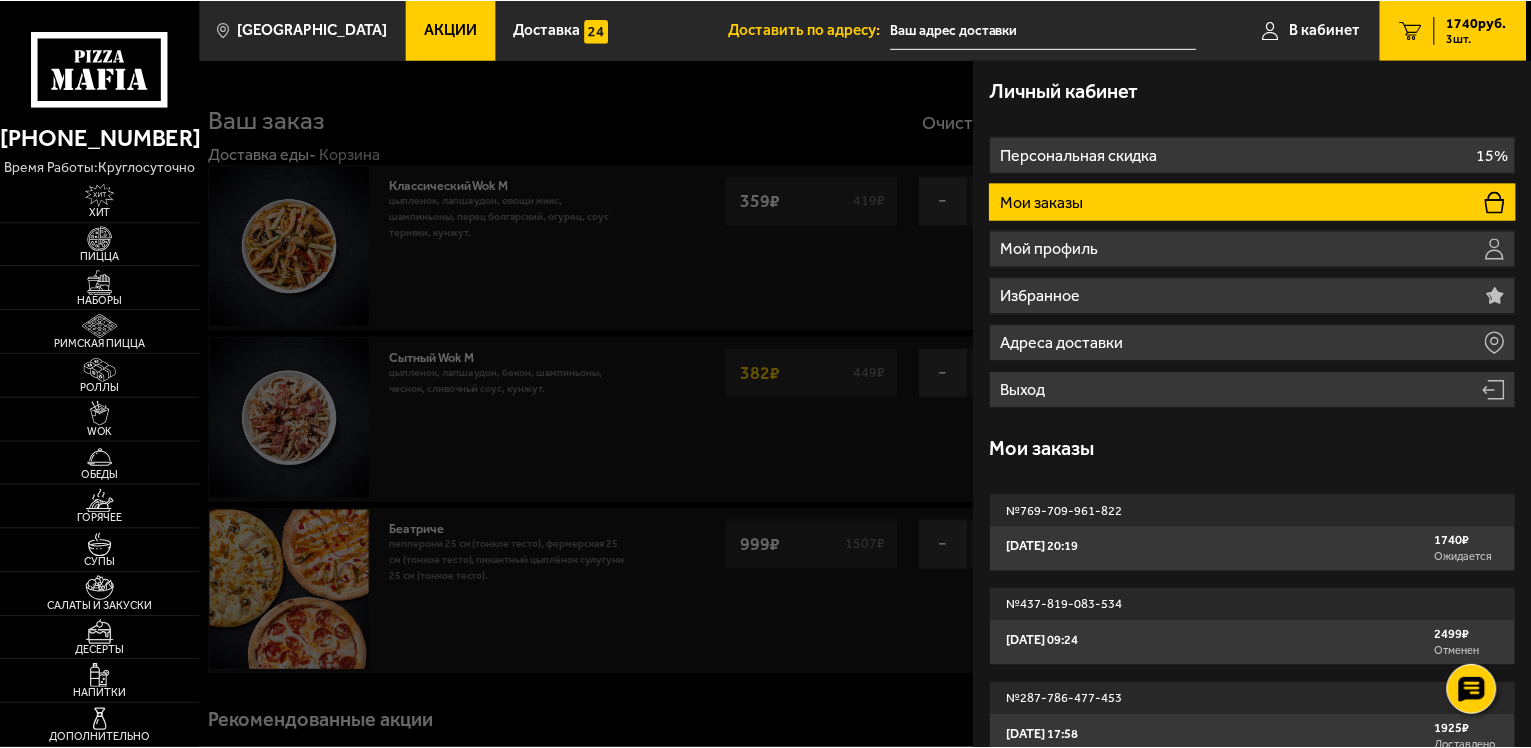 scroll, scrollTop: 70, scrollLeft: 0, axis: vertical 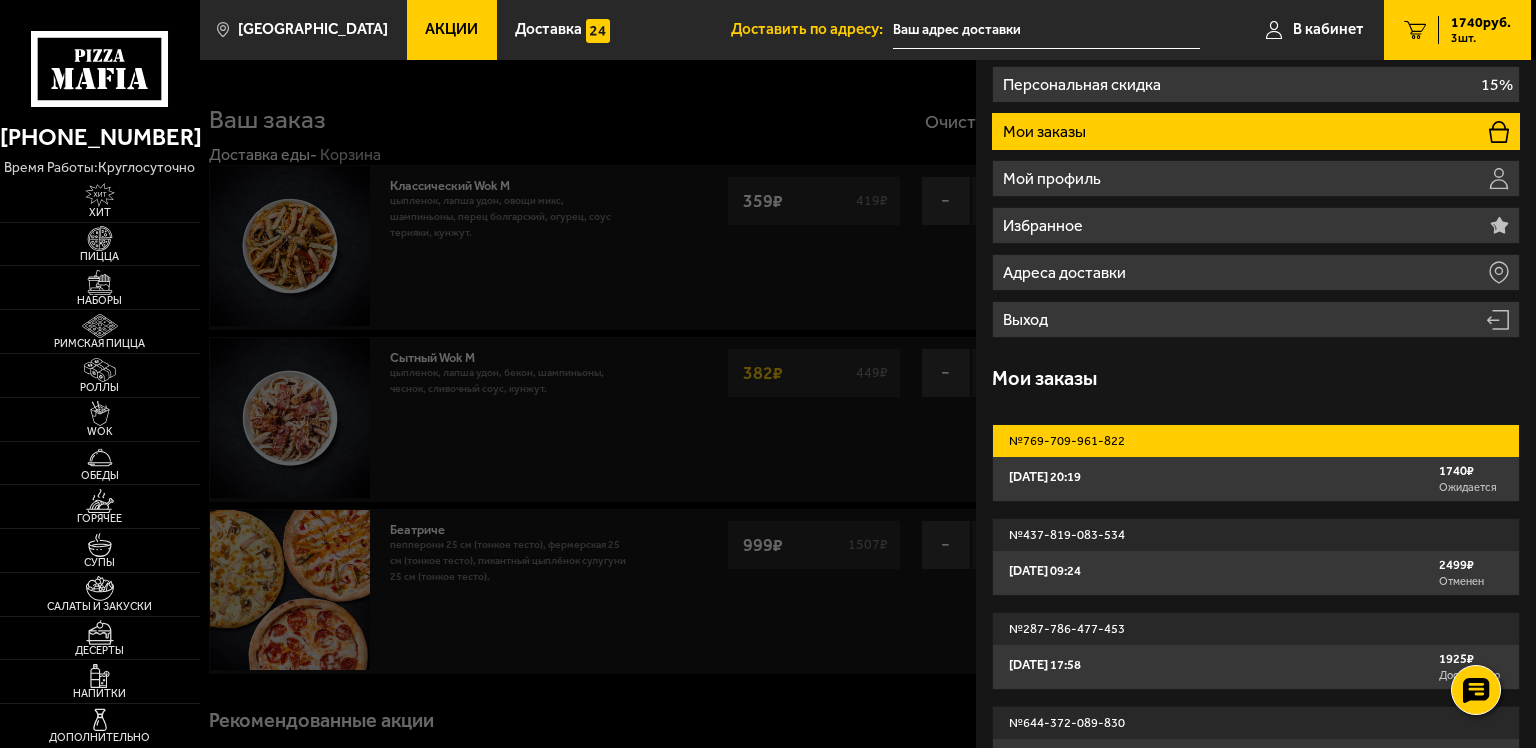 click on "№  769-709-961-822" at bounding box center (1256, 441) 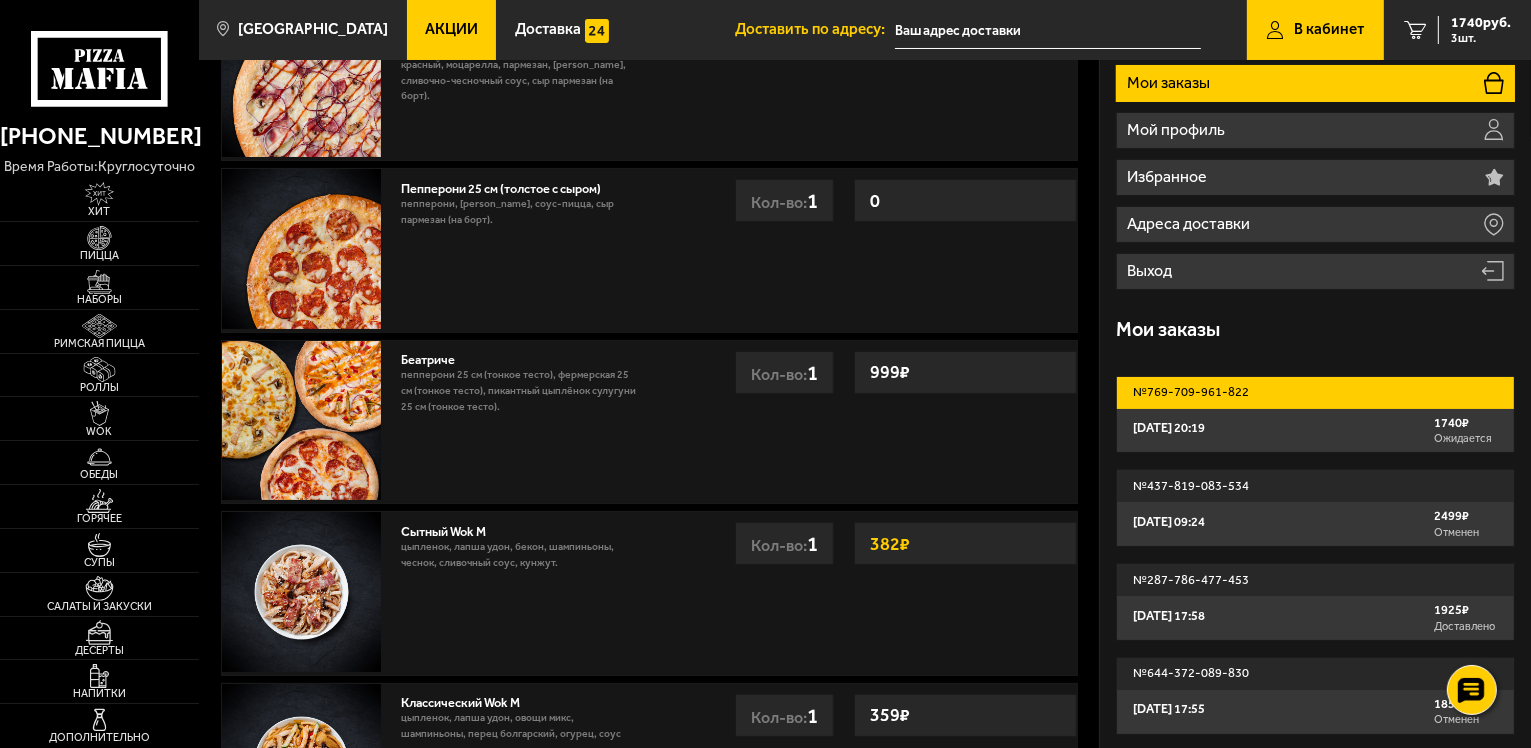 scroll, scrollTop: 0, scrollLeft: 0, axis: both 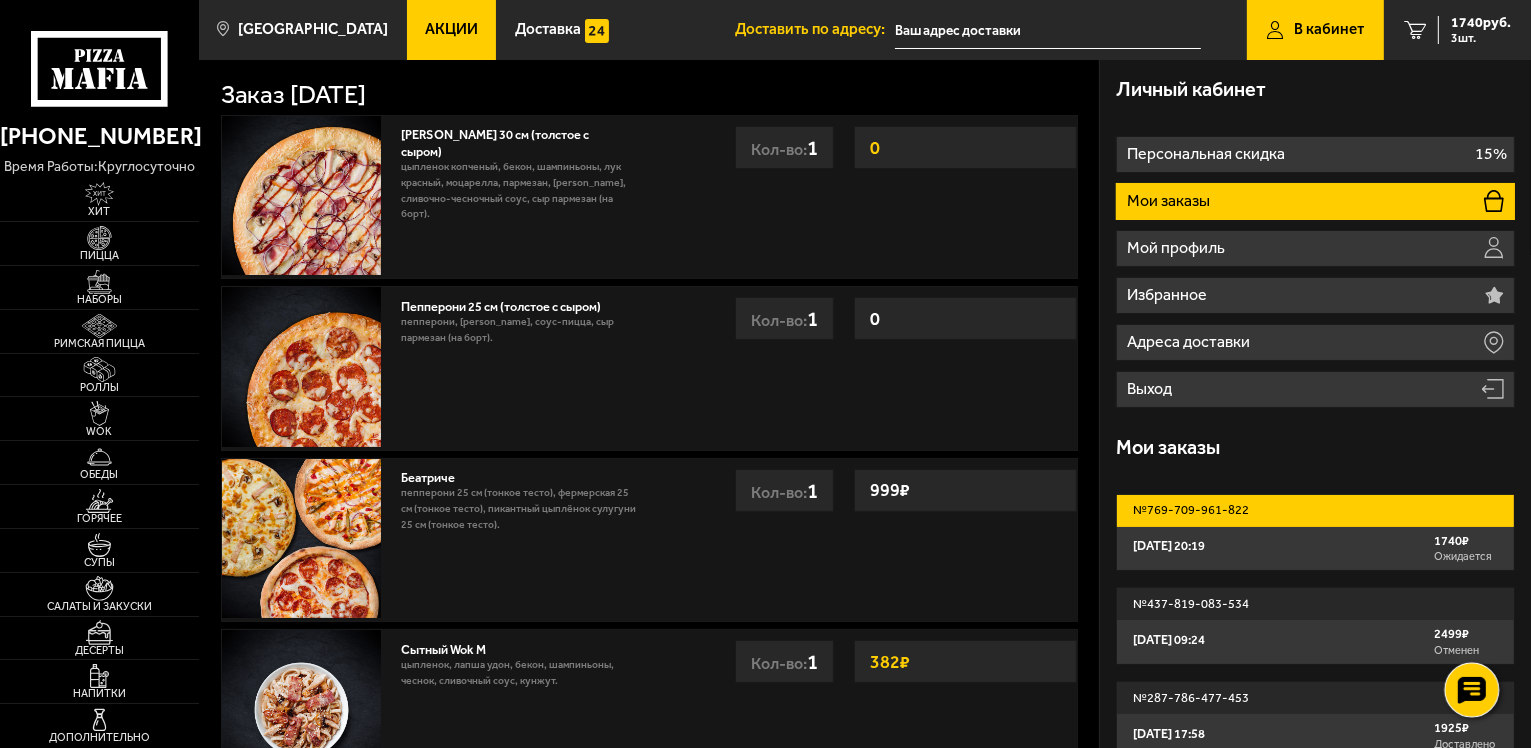 click 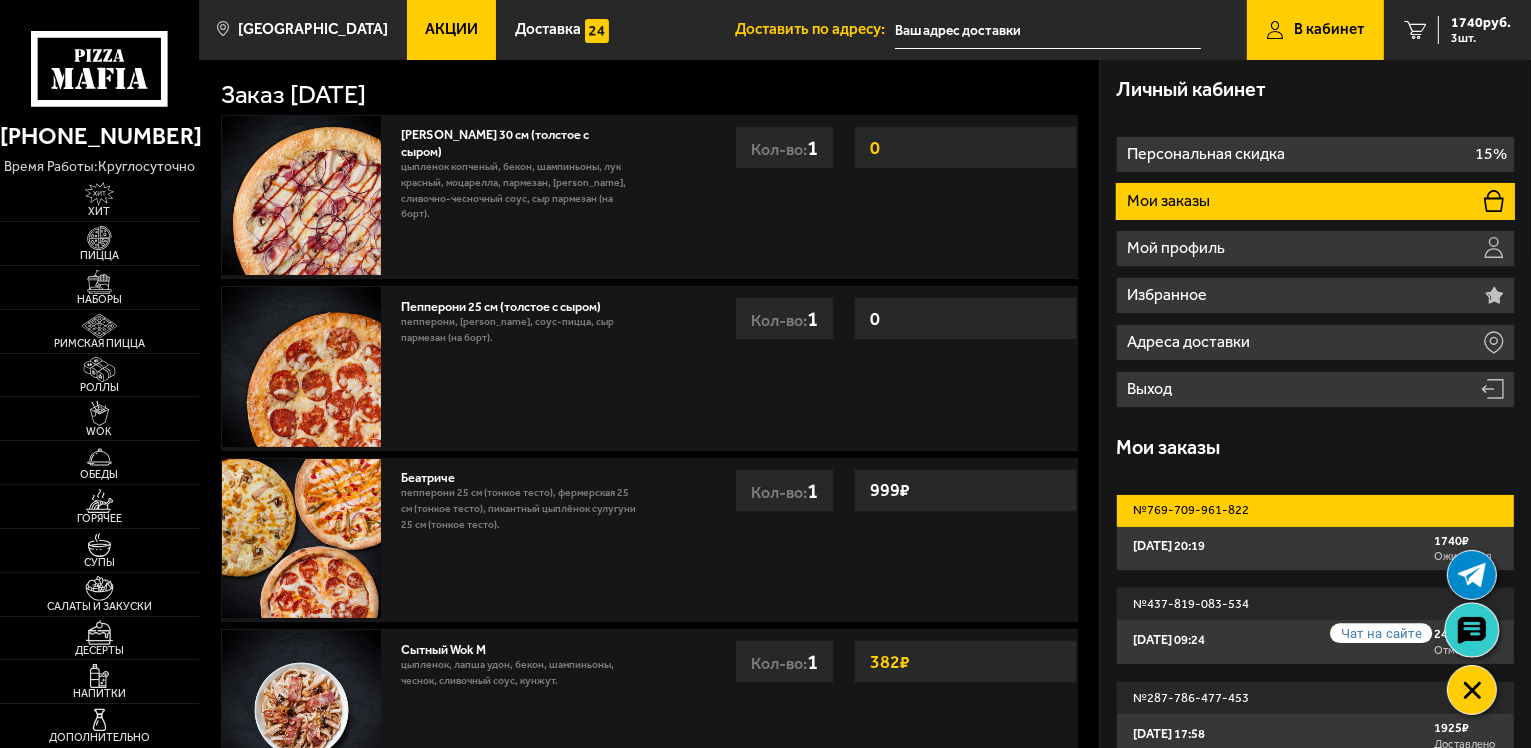 click 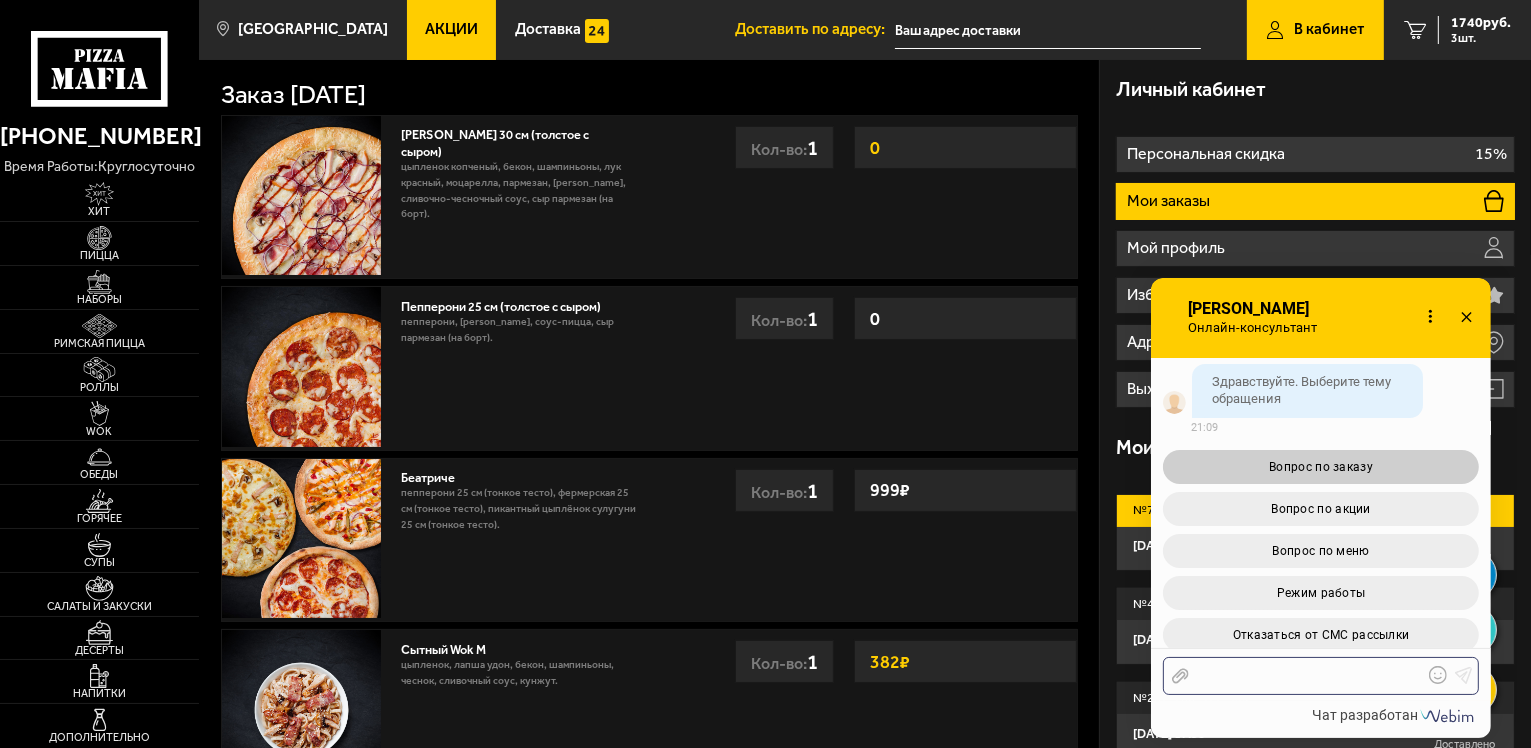 scroll, scrollTop: 130, scrollLeft: 0, axis: vertical 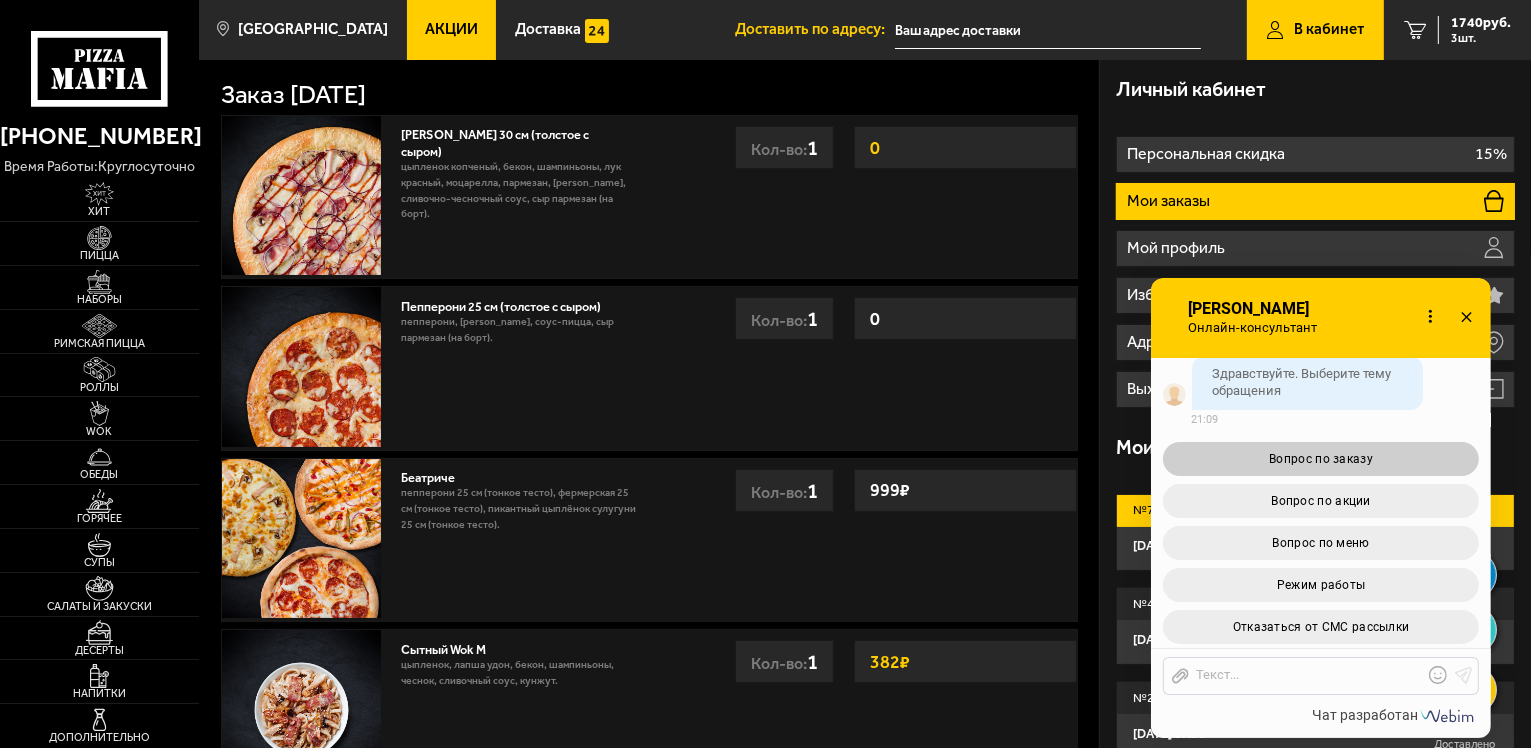 click on "Вопрос по заказу" at bounding box center [1321, 459] 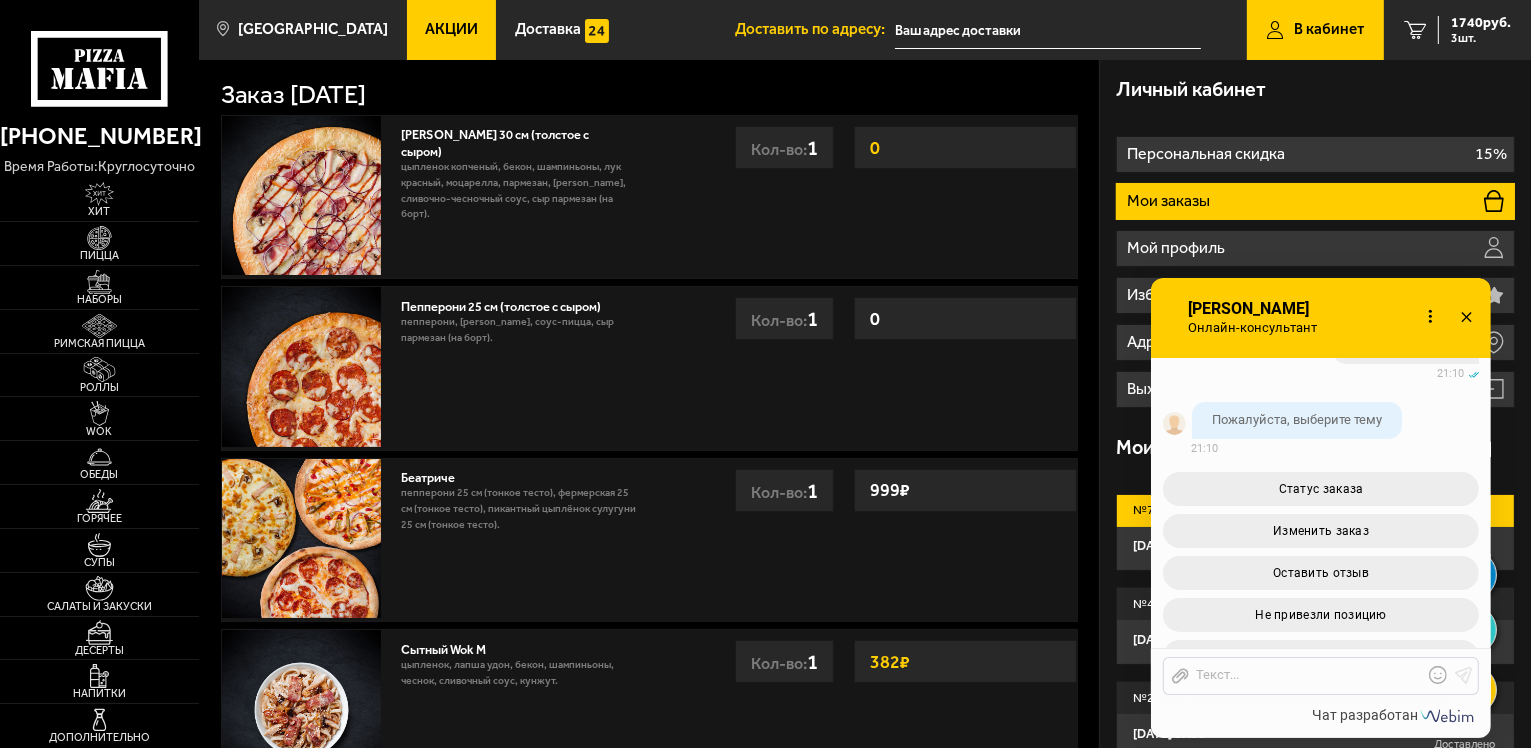 scroll, scrollTop: 556, scrollLeft: 0, axis: vertical 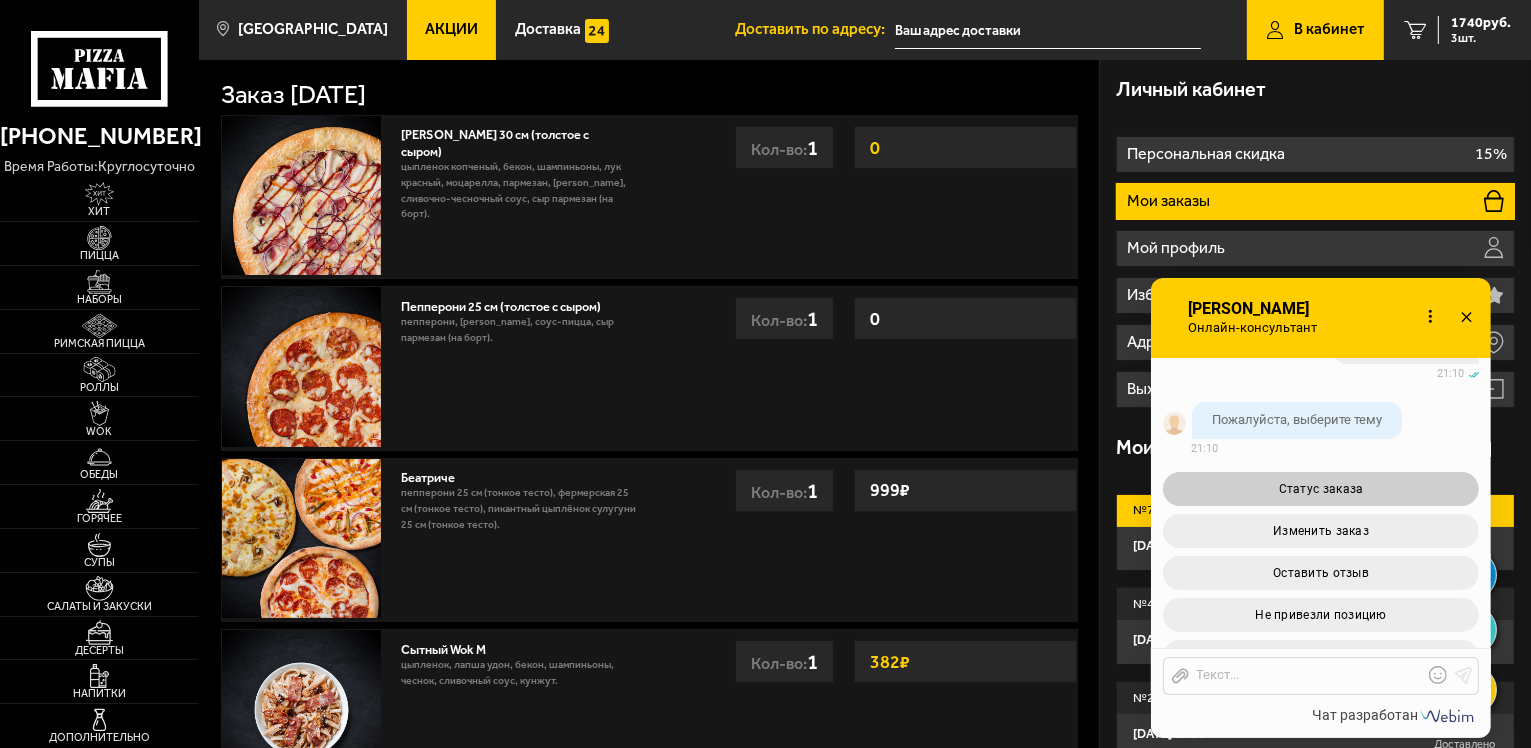 click on "Статус заказа" at bounding box center (1321, 489) 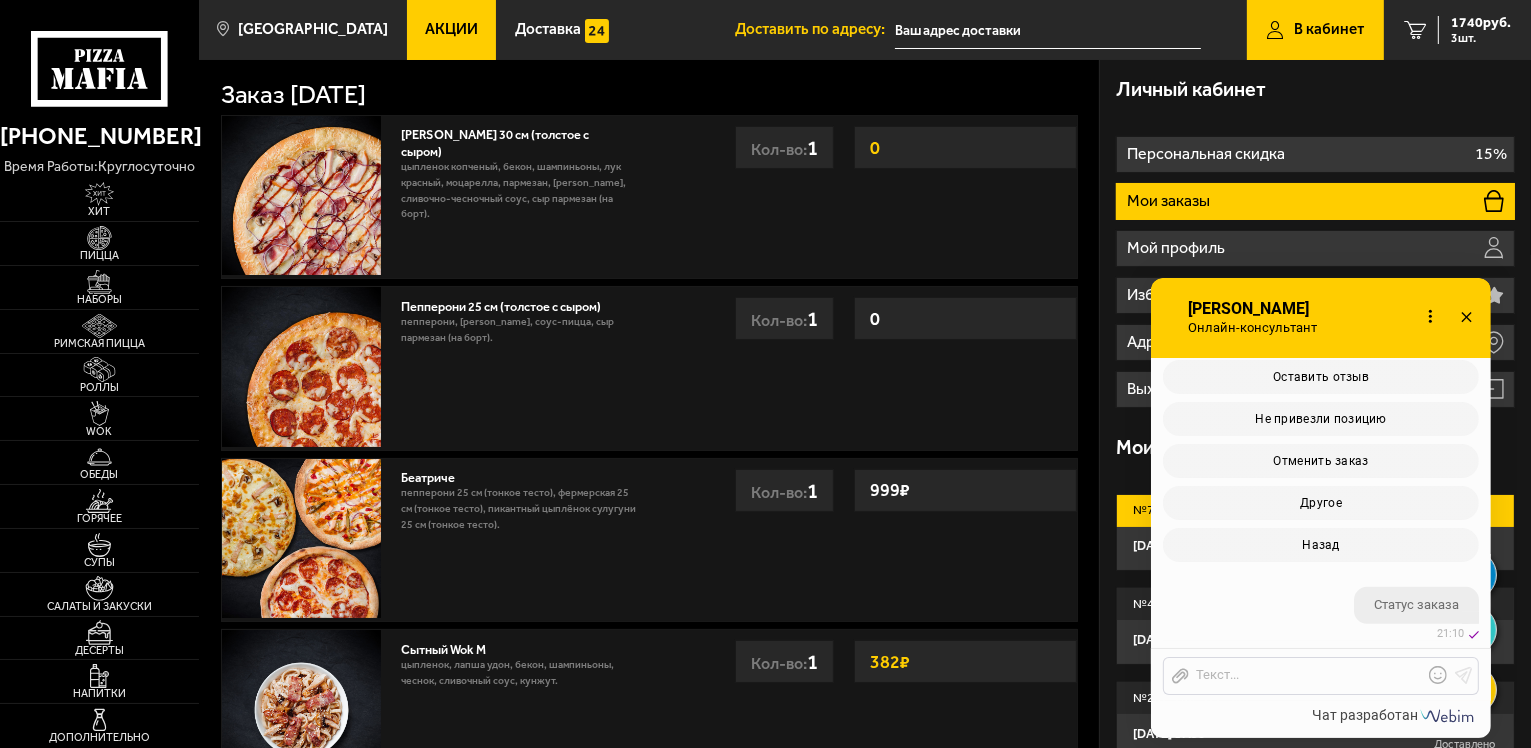 scroll, scrollTop: 926, scrollLeft: 0, axis: vertical 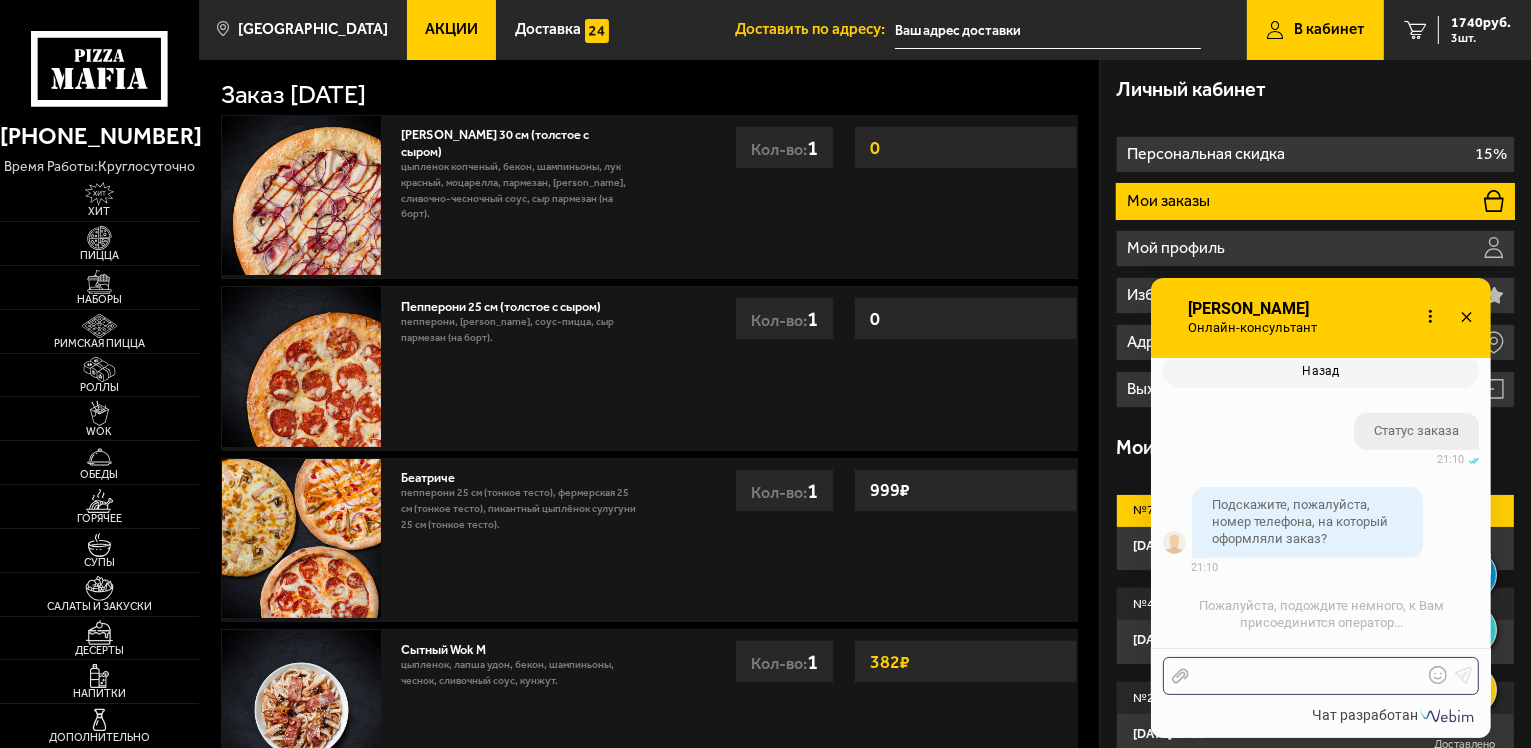 click at bounding box center (1306, 676) 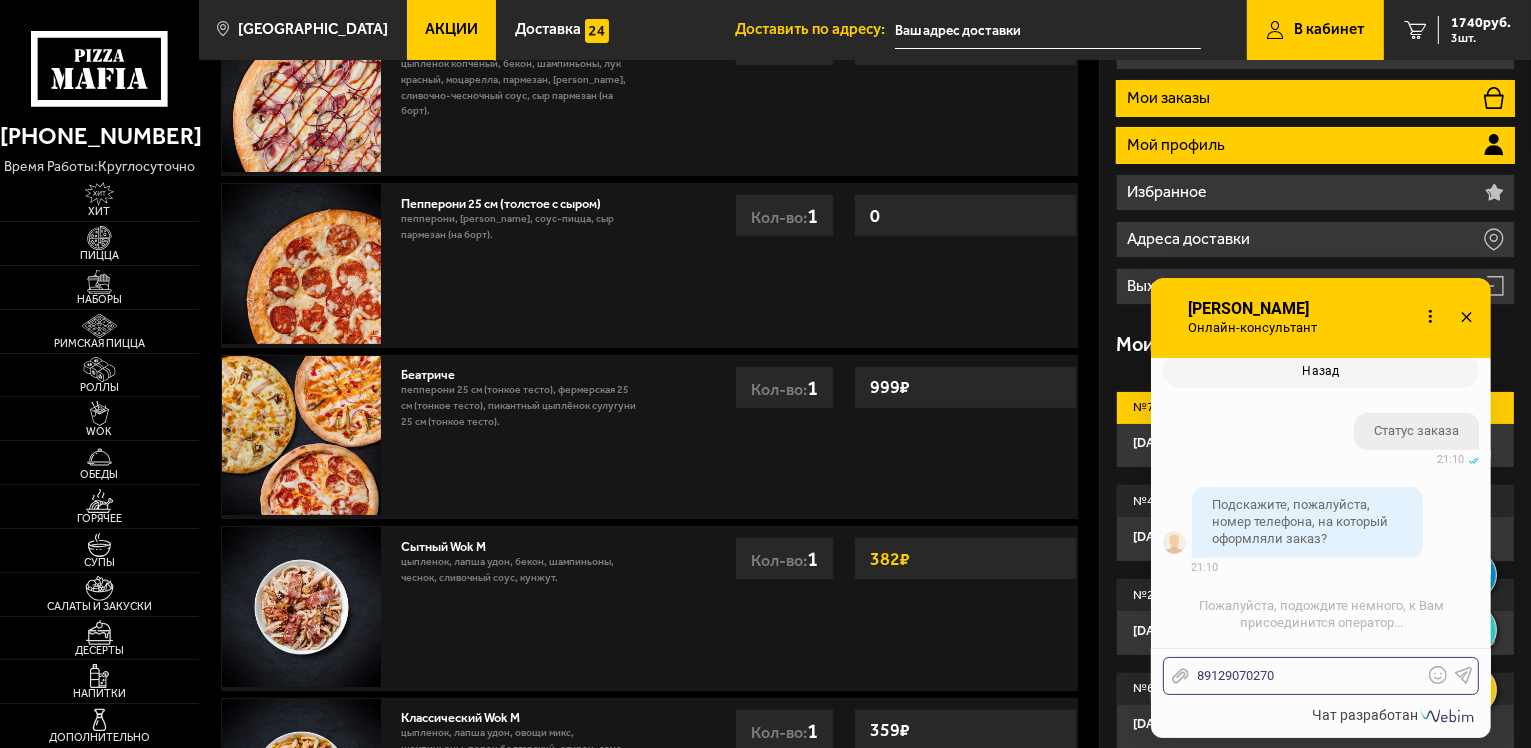 scroll, scrollTop: 102, scrollLeft: 0, axis: vertical 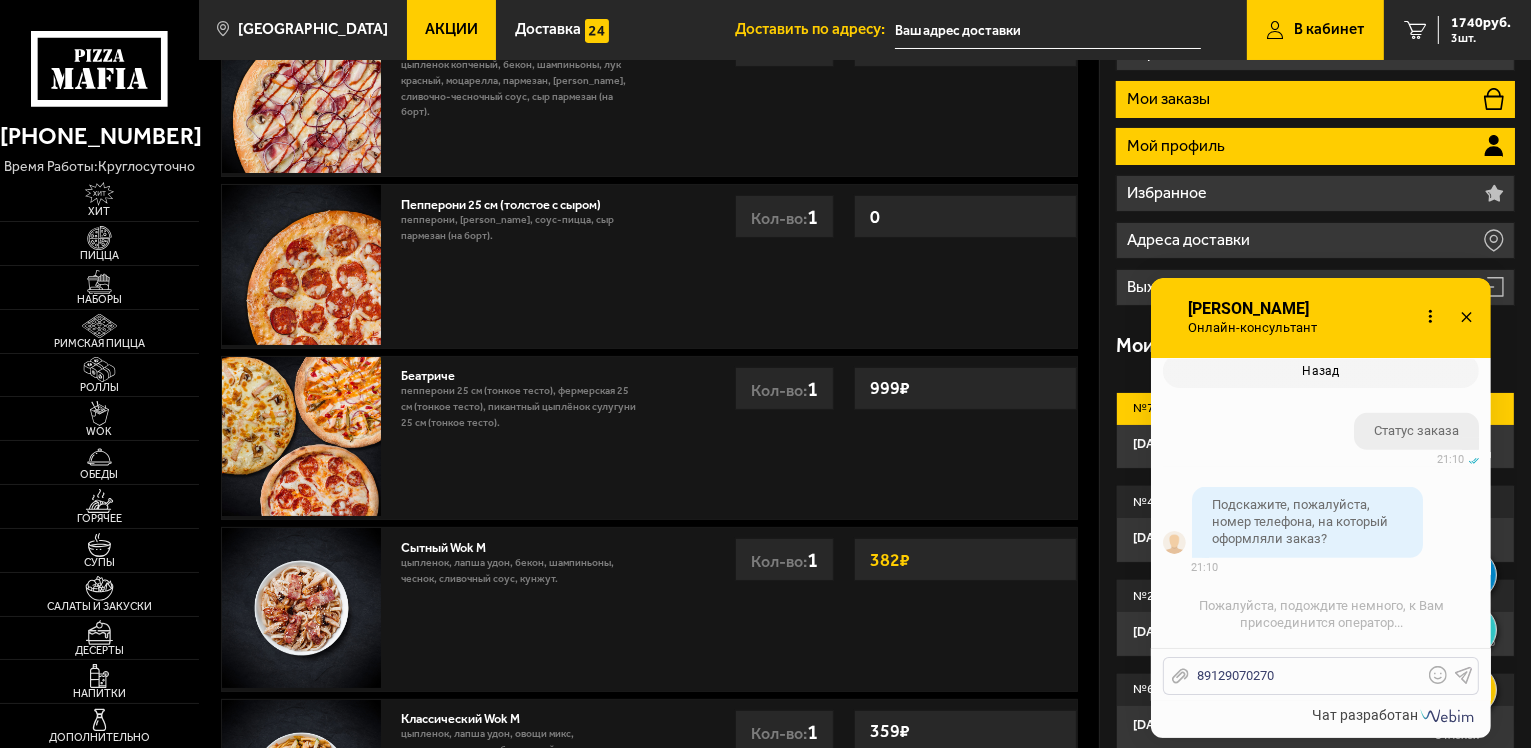 click on "Мой профиль" at bounding box center [1315, 146] 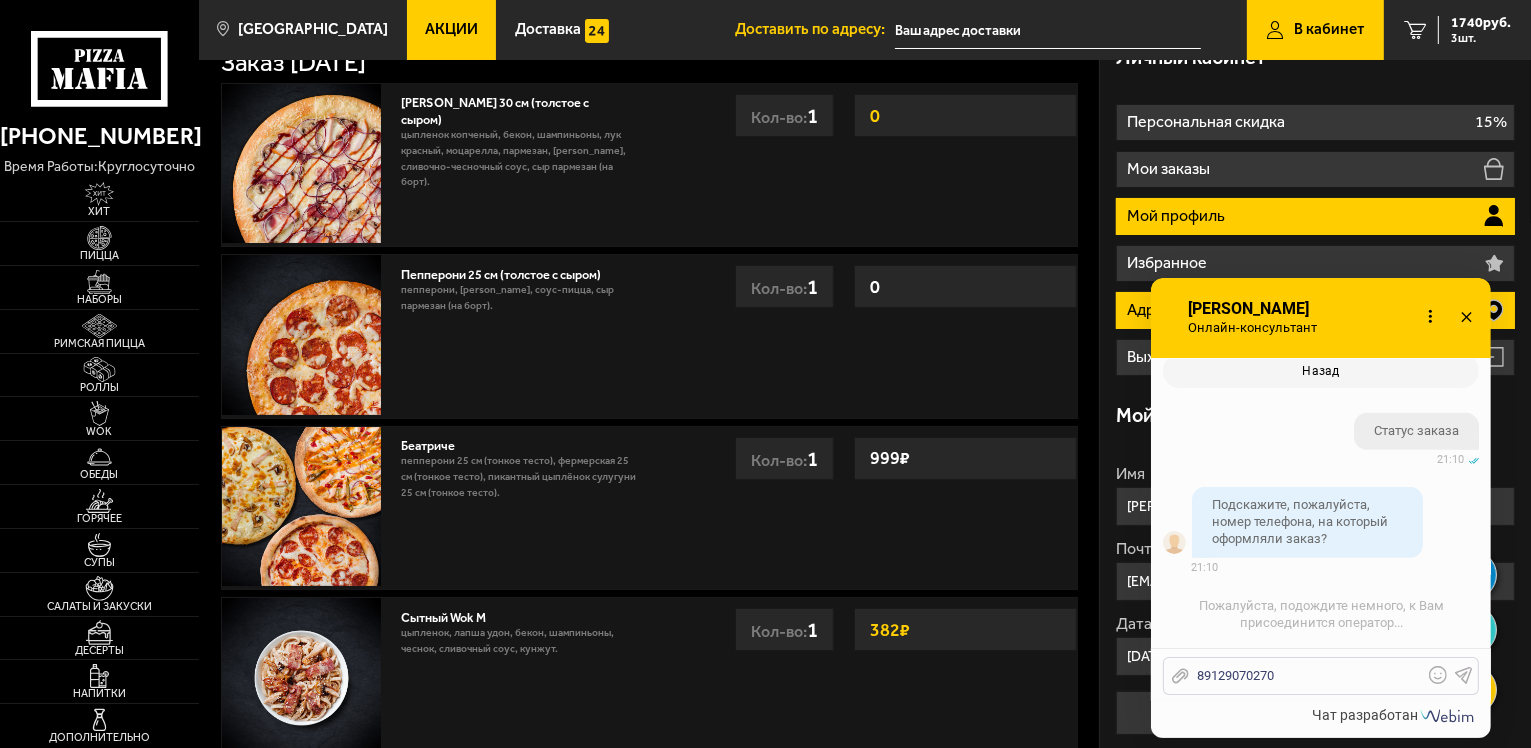 scroll, scrollTop: 0, scrollLeft: 0, axis: both 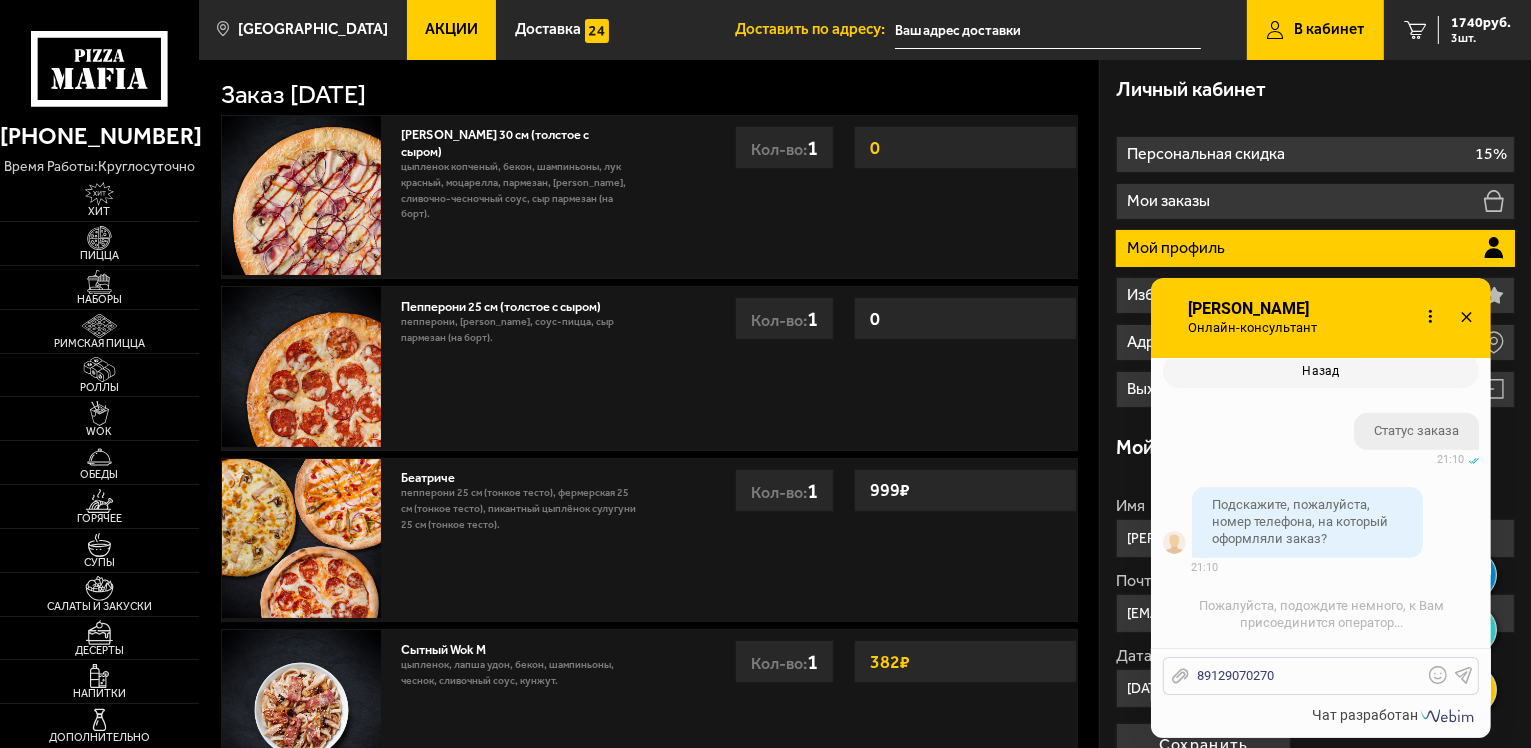click 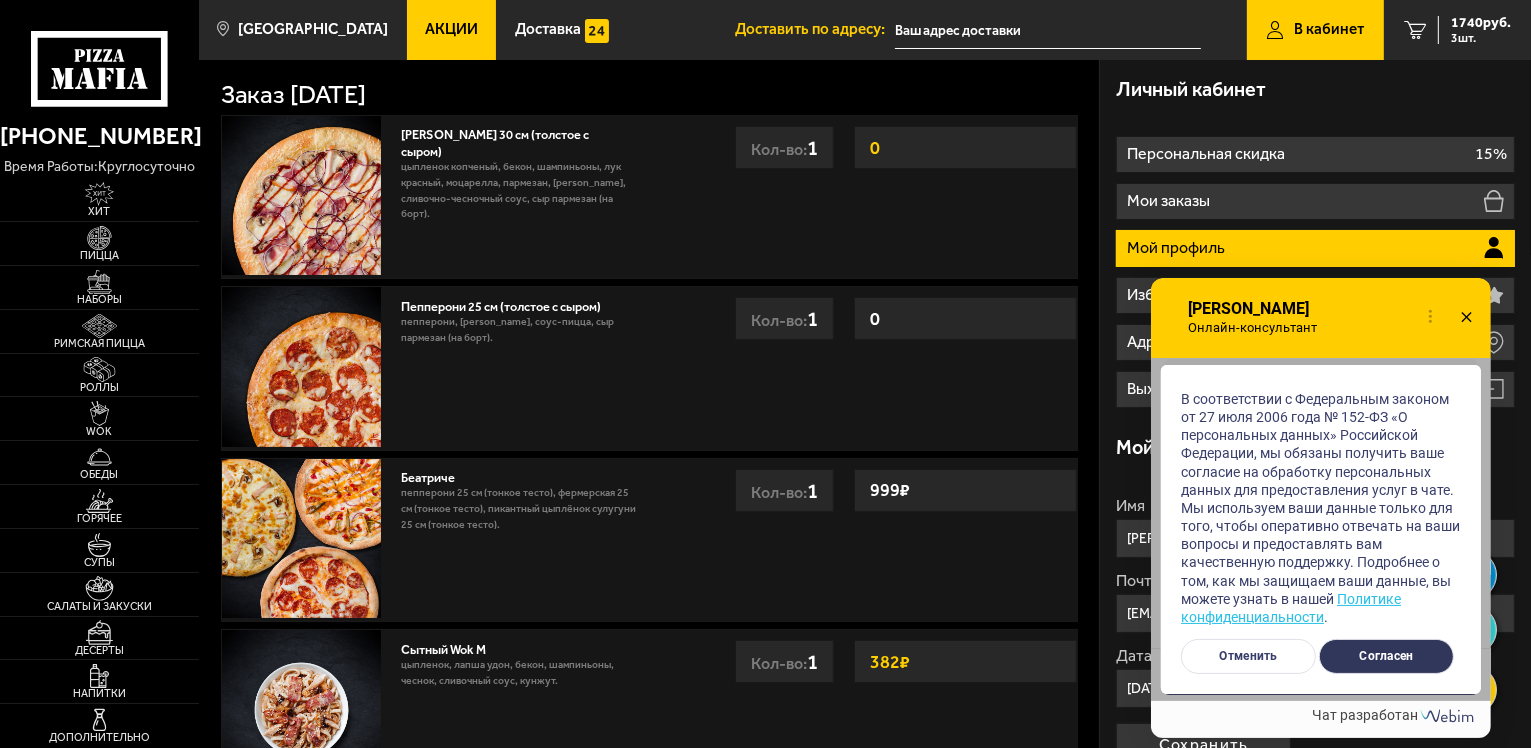 click on "Согласен" at bounding box center [1386, 656] 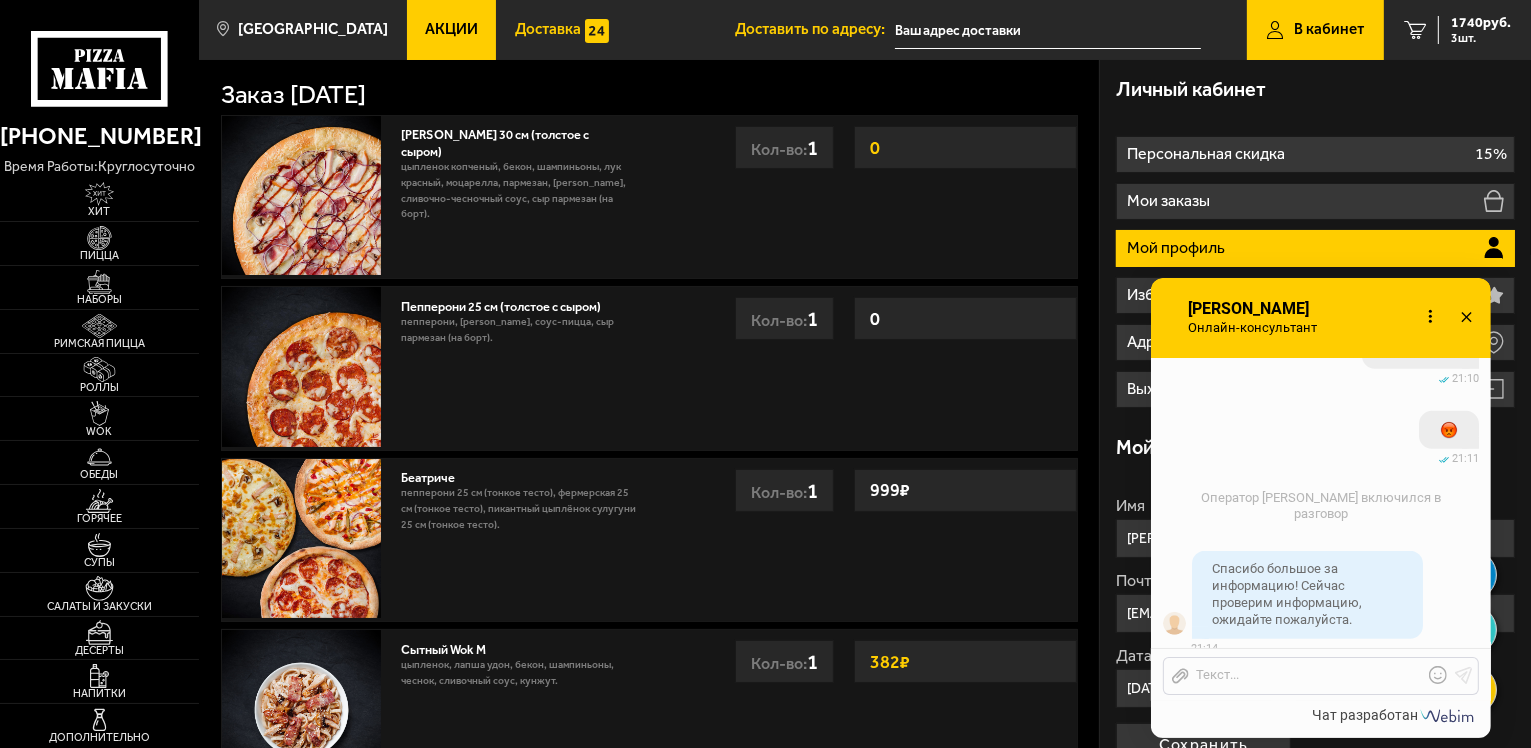 scroll, scrollTop: 1368, scrollLeft: 0, axis: vertical 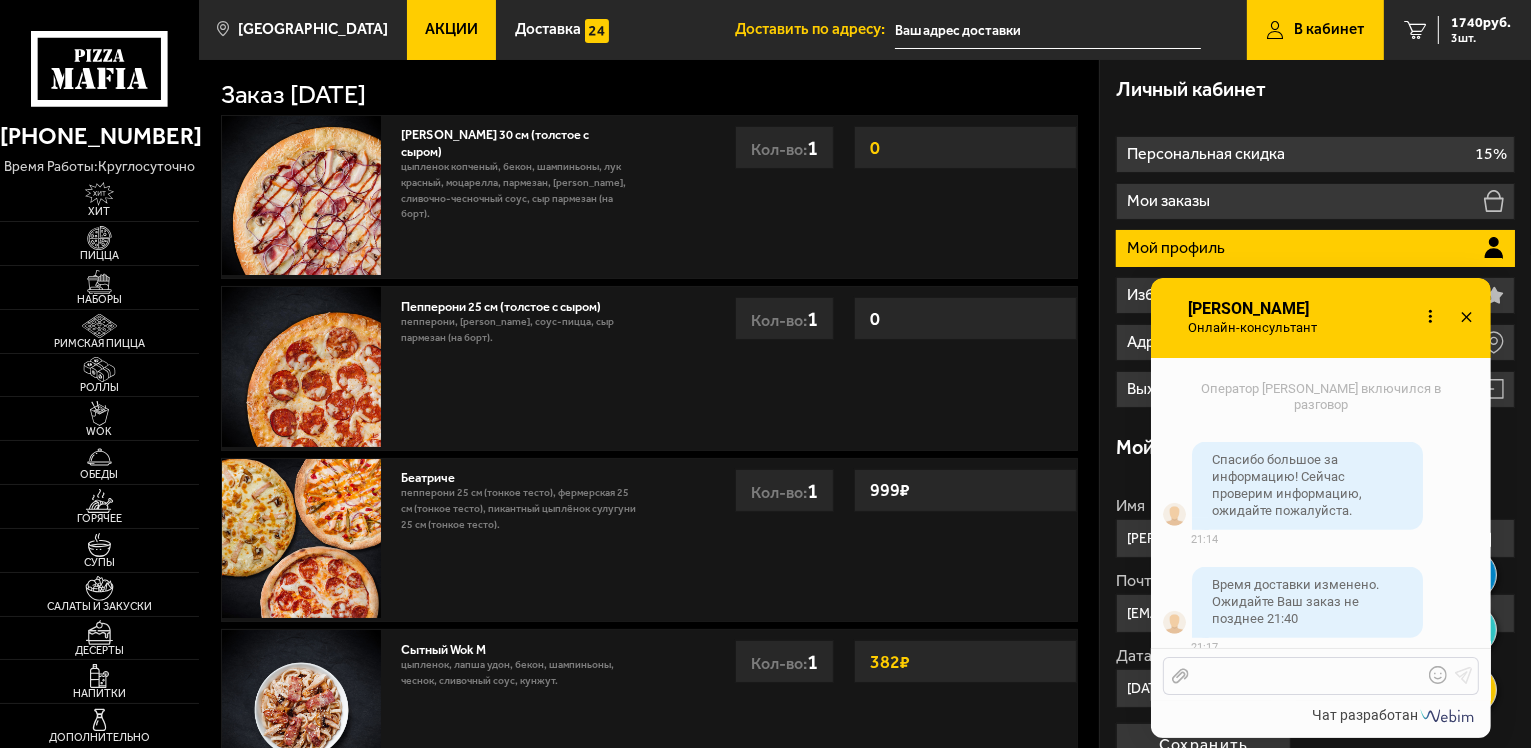 click at bounding box center (1306, 676) 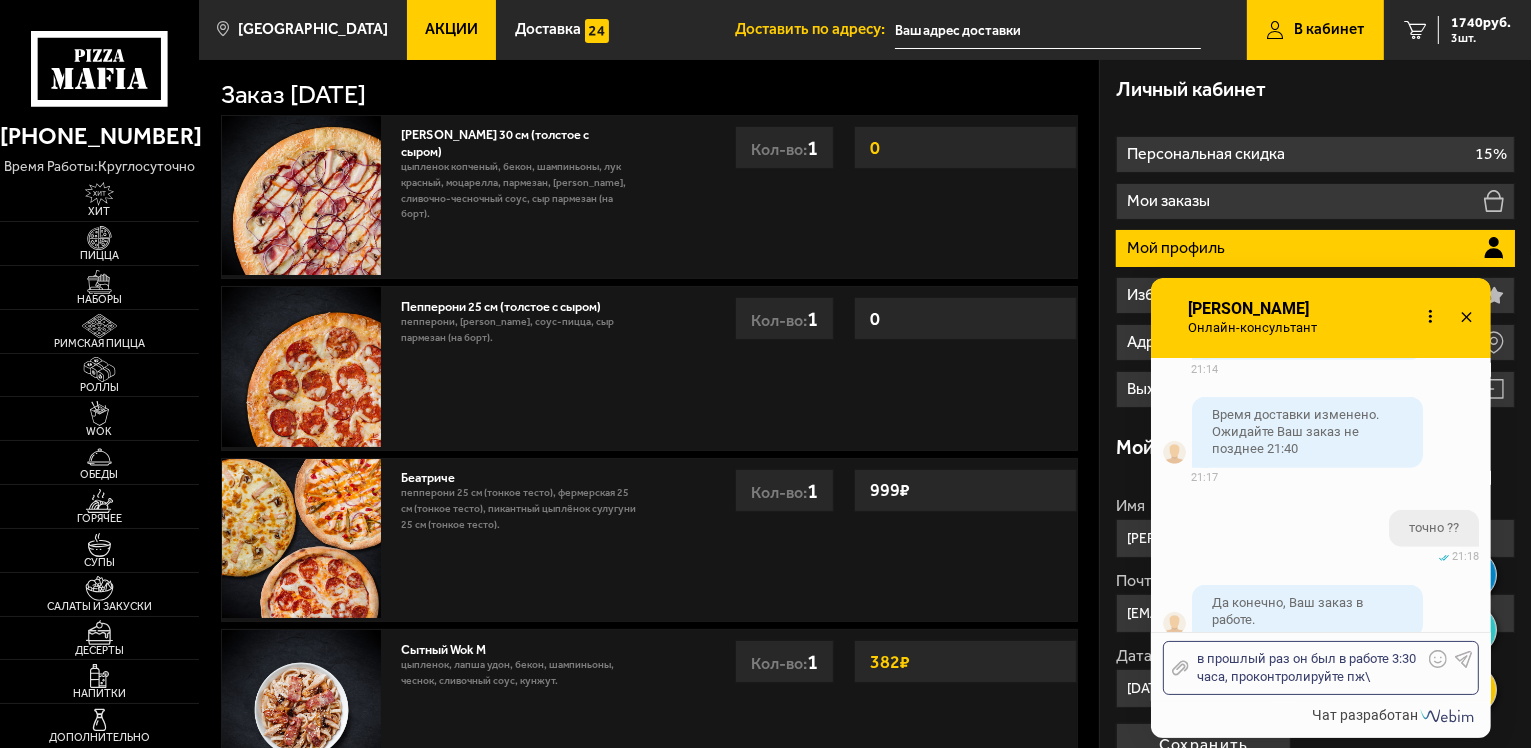 scroll, scrollTop: 1652, scrollLeft: 0, axis: vertical 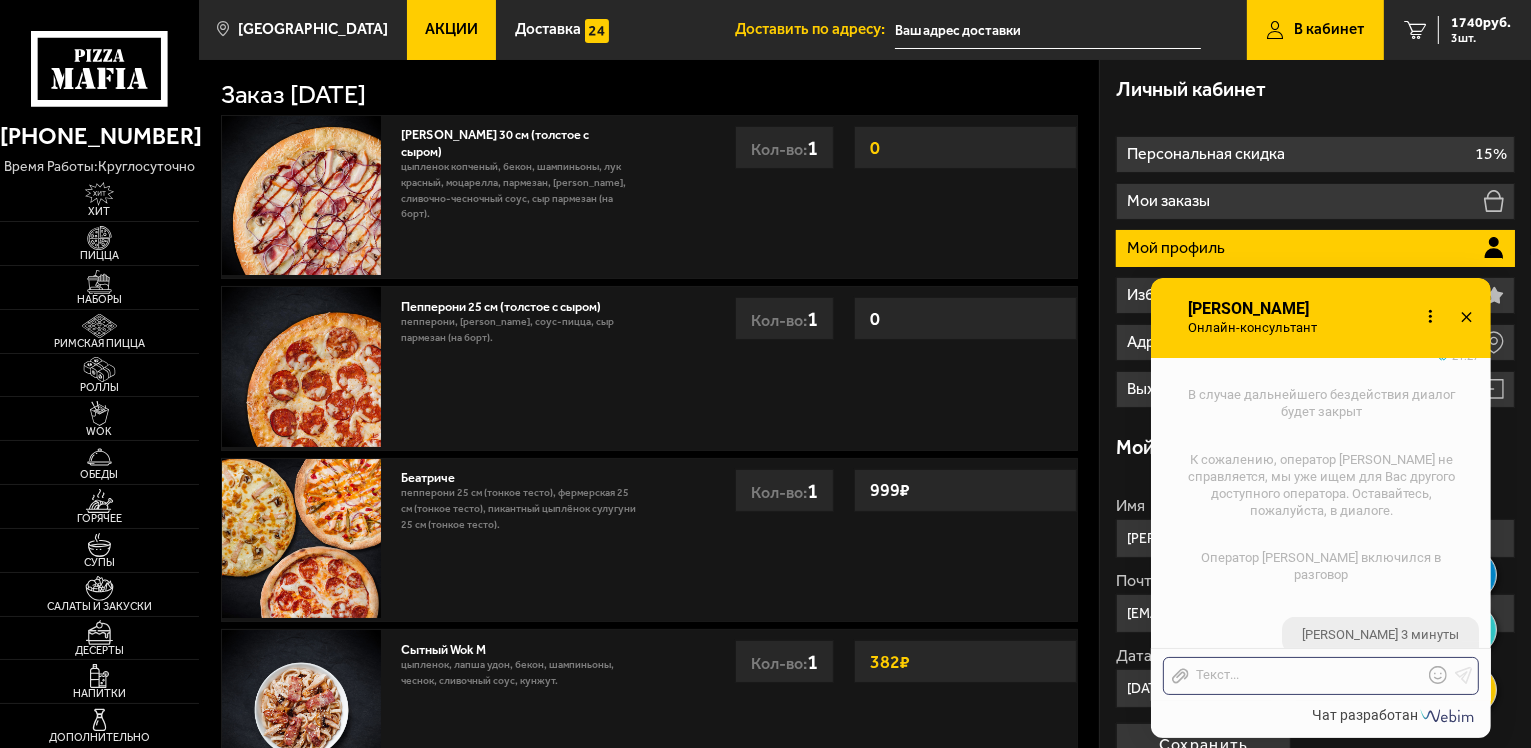 click 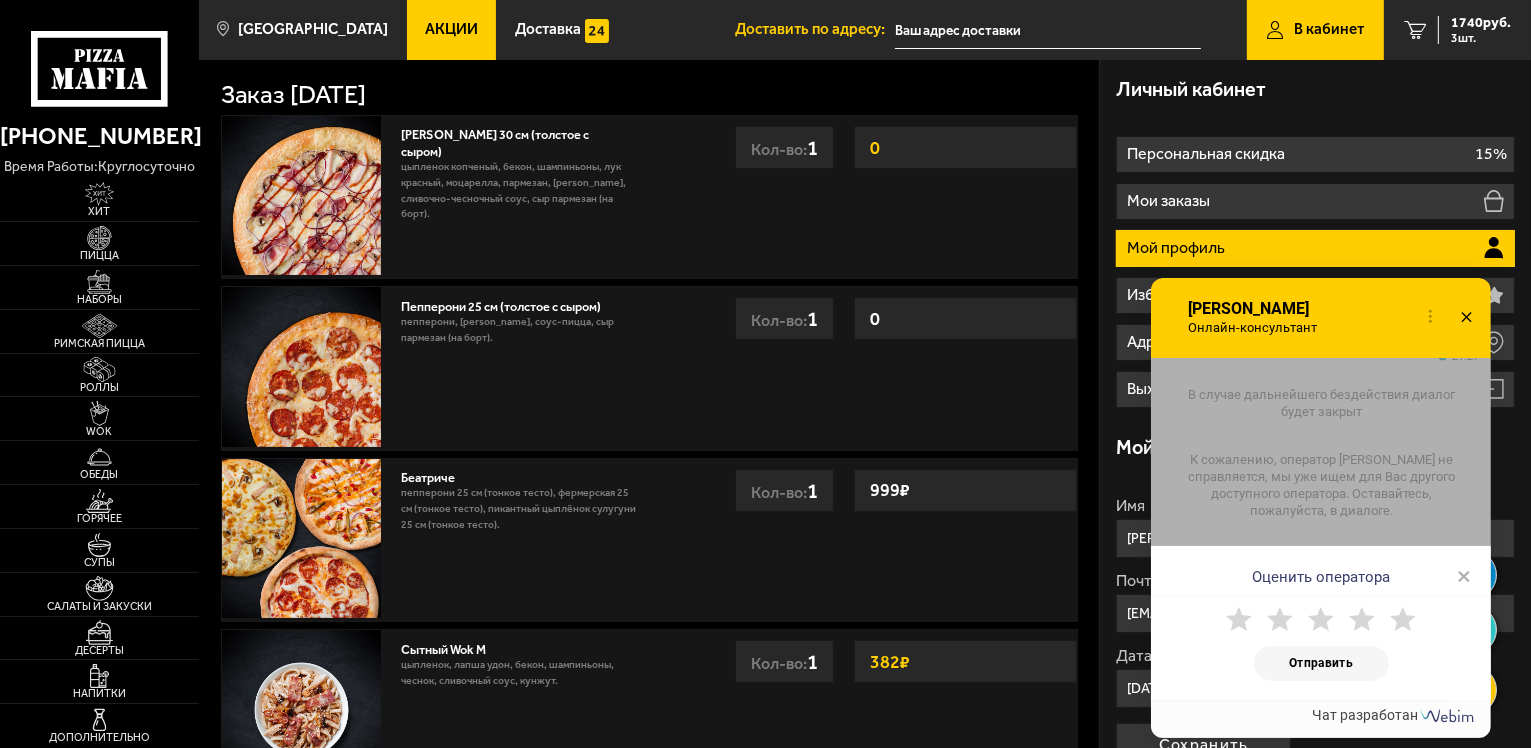 click at bounding box center (1239, 621) 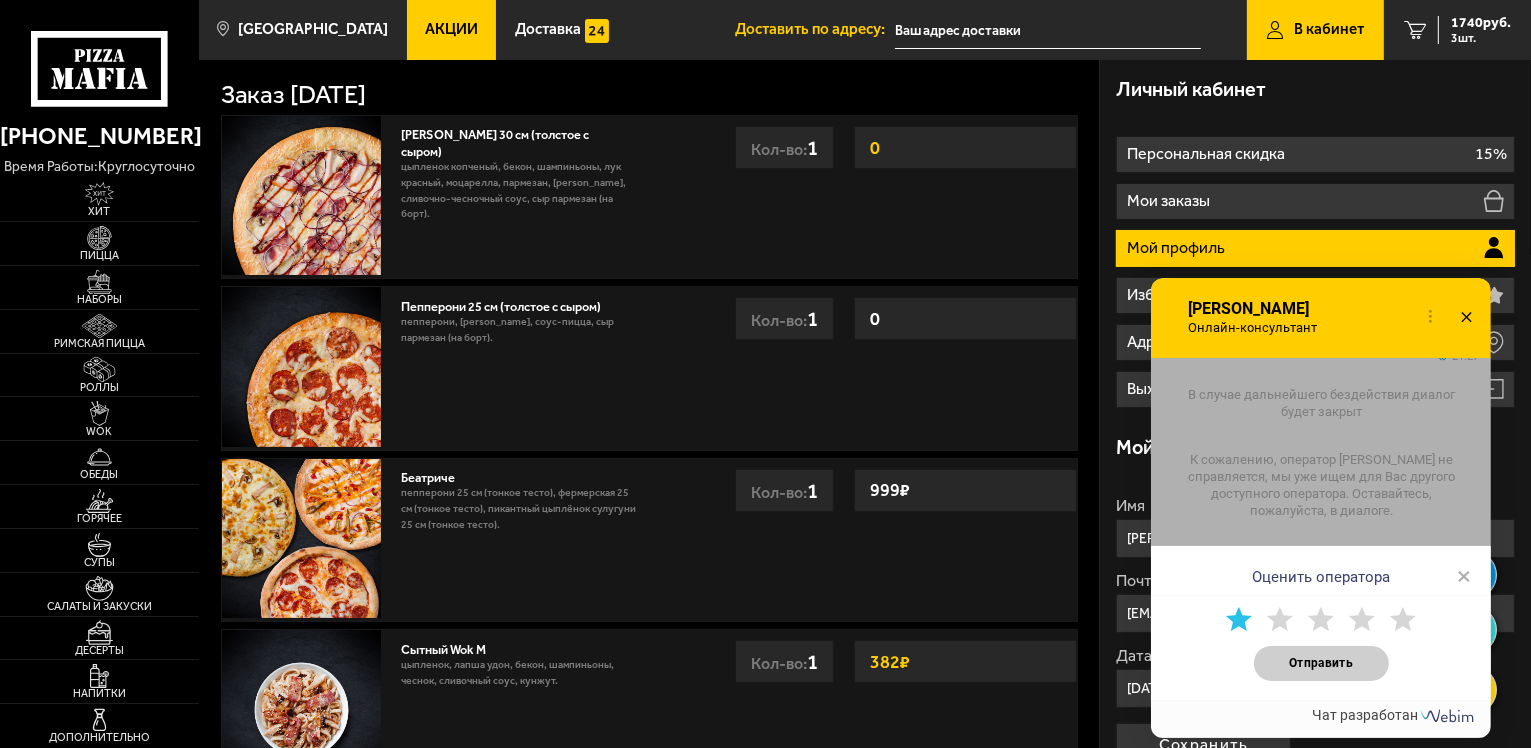 click on "Отправить" at bounding box center [1321, 663] 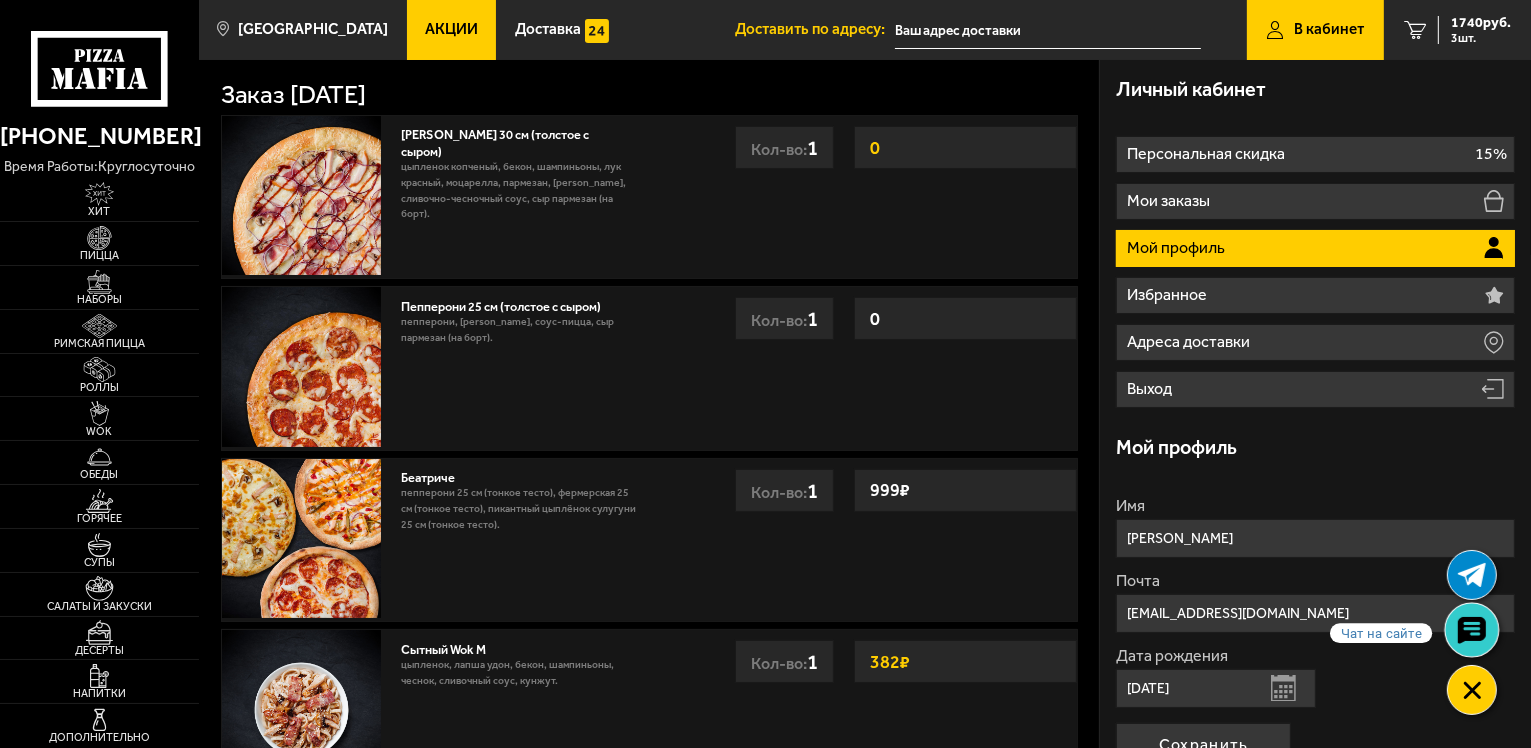 click 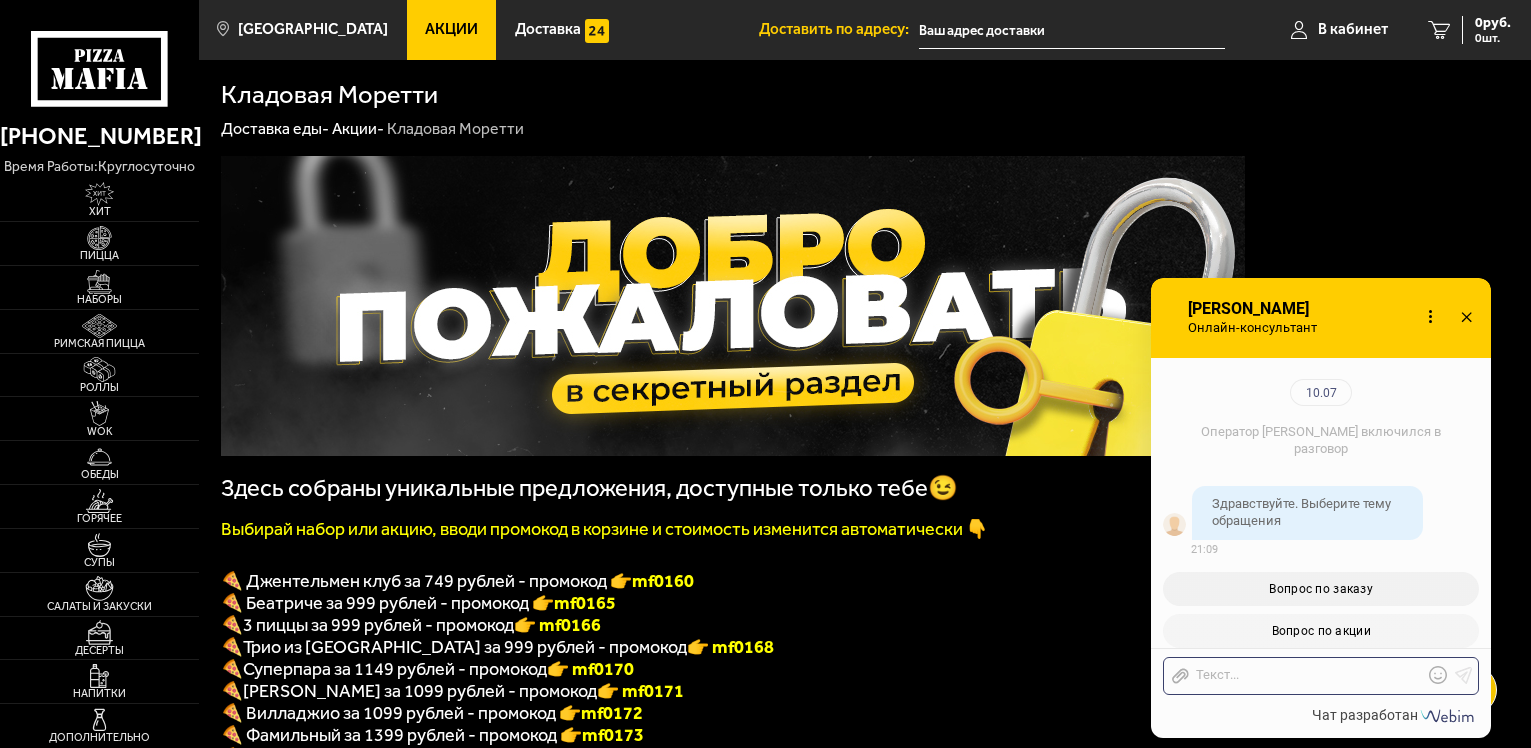 scroll, scrollTop: 967, scrollLeft: 0, axis: vertical 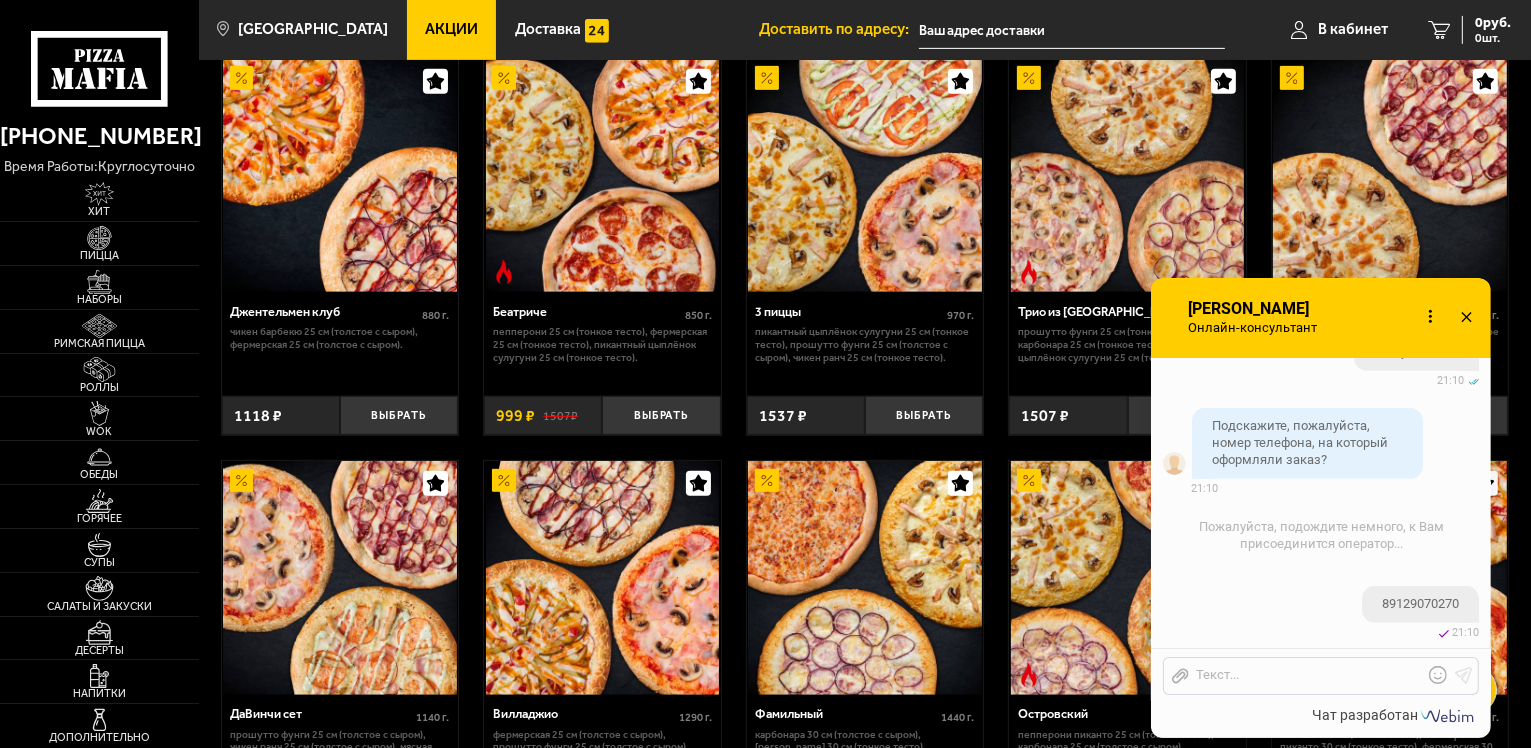 click 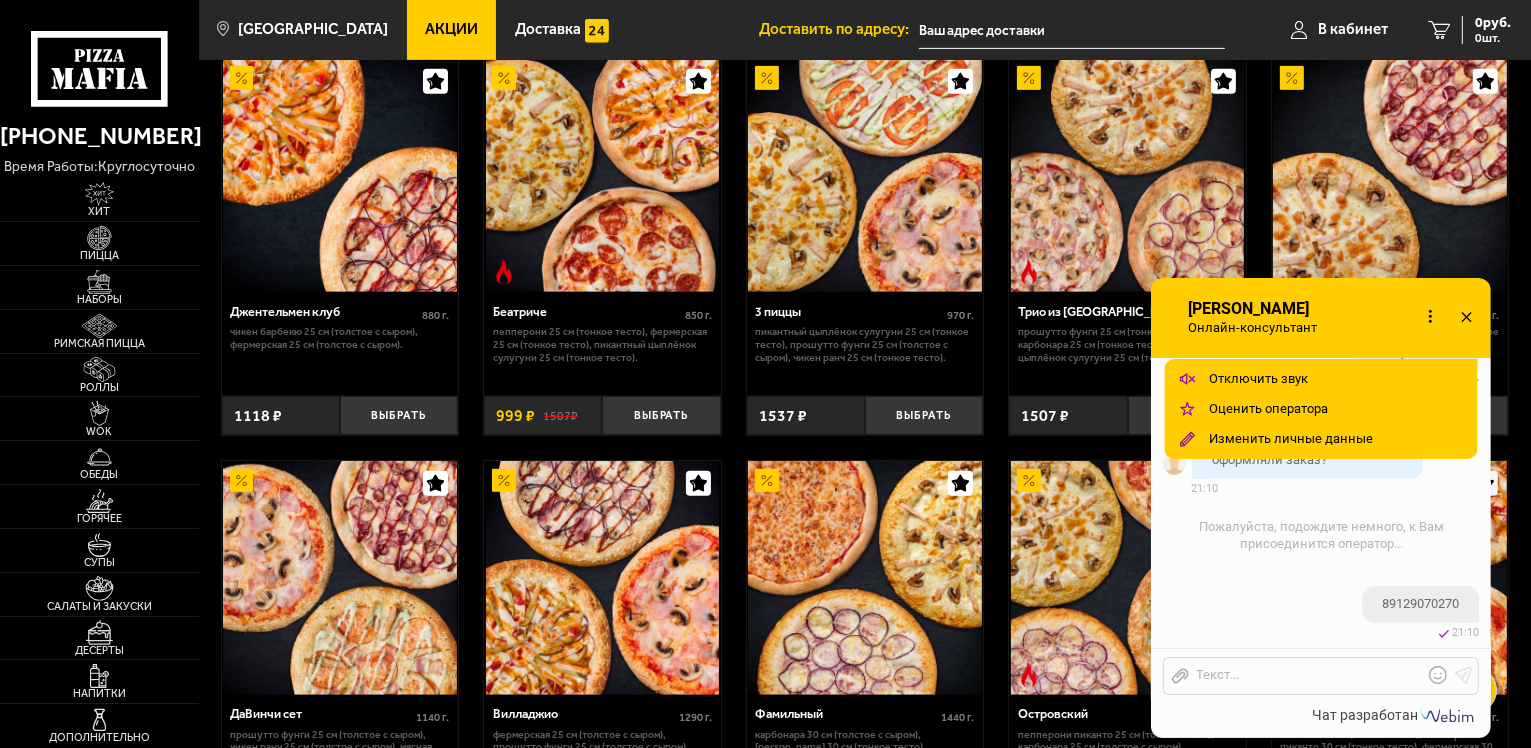 click on "Оператор [PERSON_NAME] включился в разговор
10.07
21:09
10.07 21:09 10.07" at bounding box center (1321, 25) 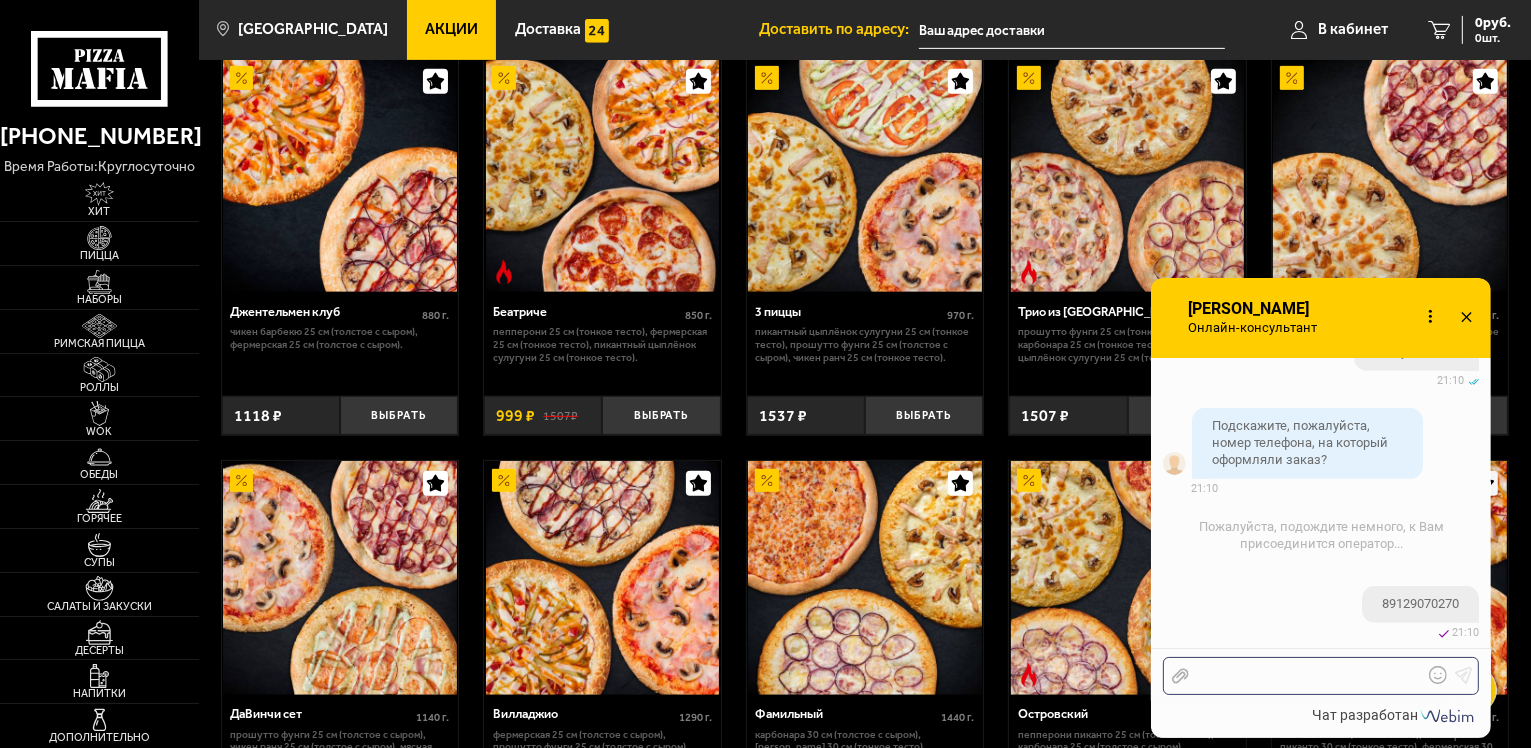click on "Отправить файл
Текст..." at bounding box center (1321, 676) 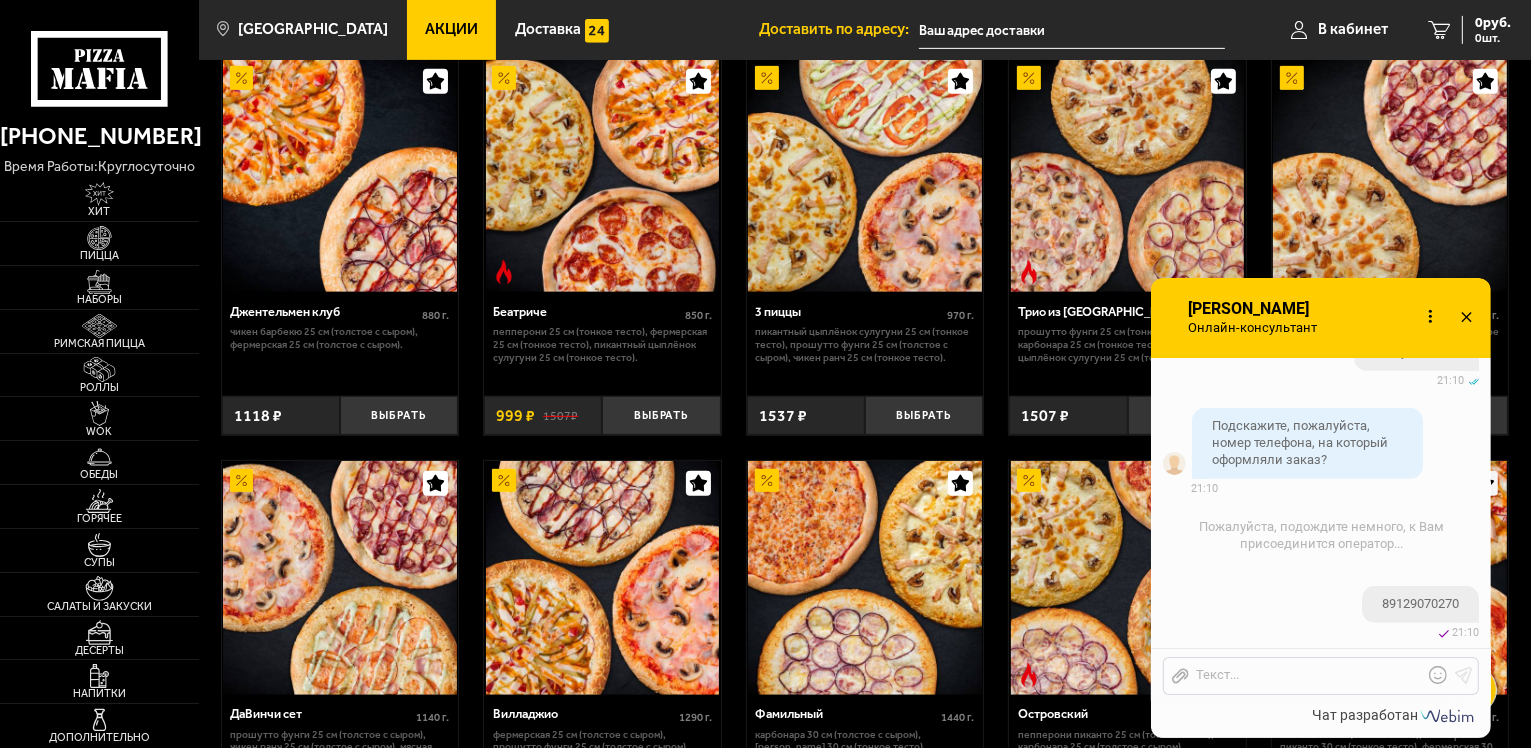 click on "Отправить файл
Текст..." at bounding box center [1321, 676] 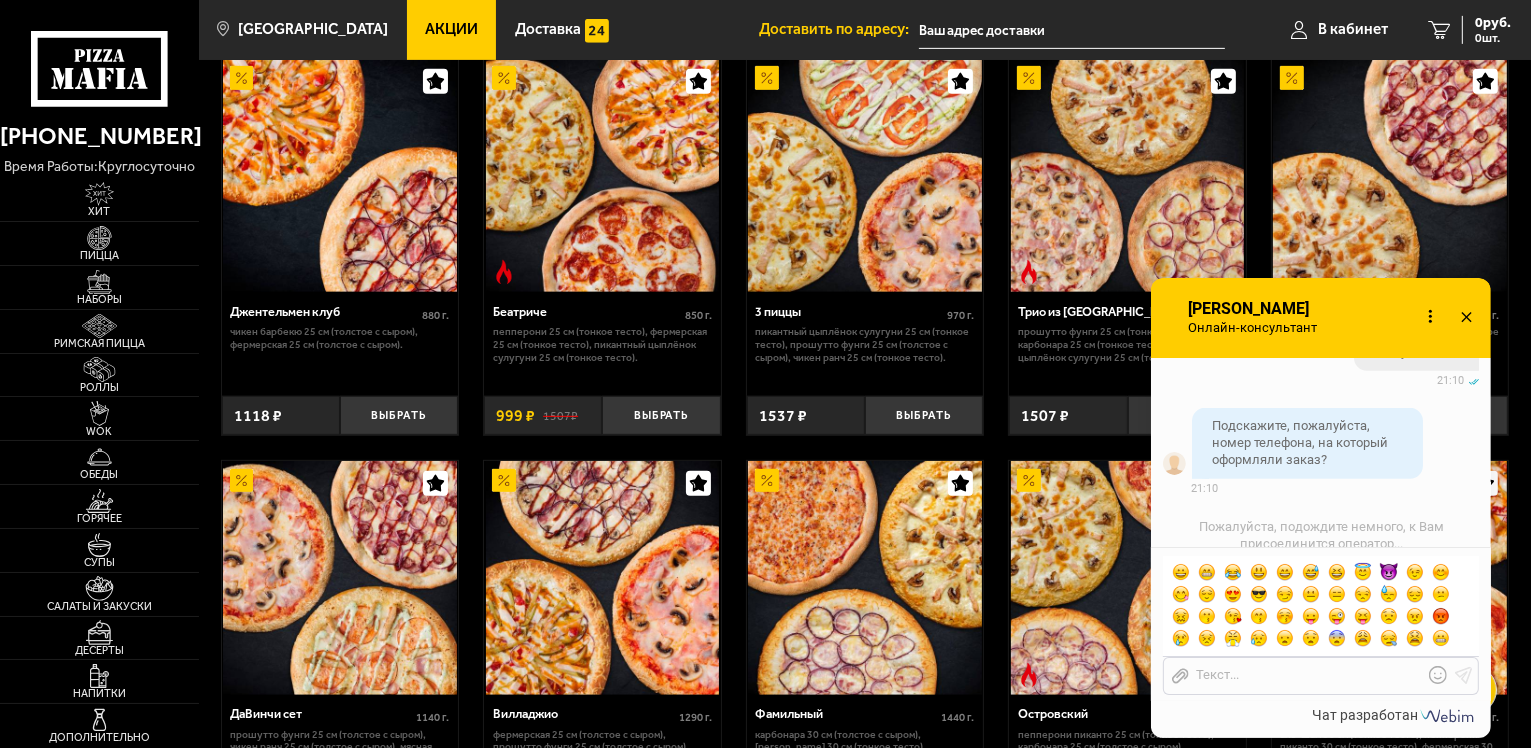 click at bounding box center (1441, 616) 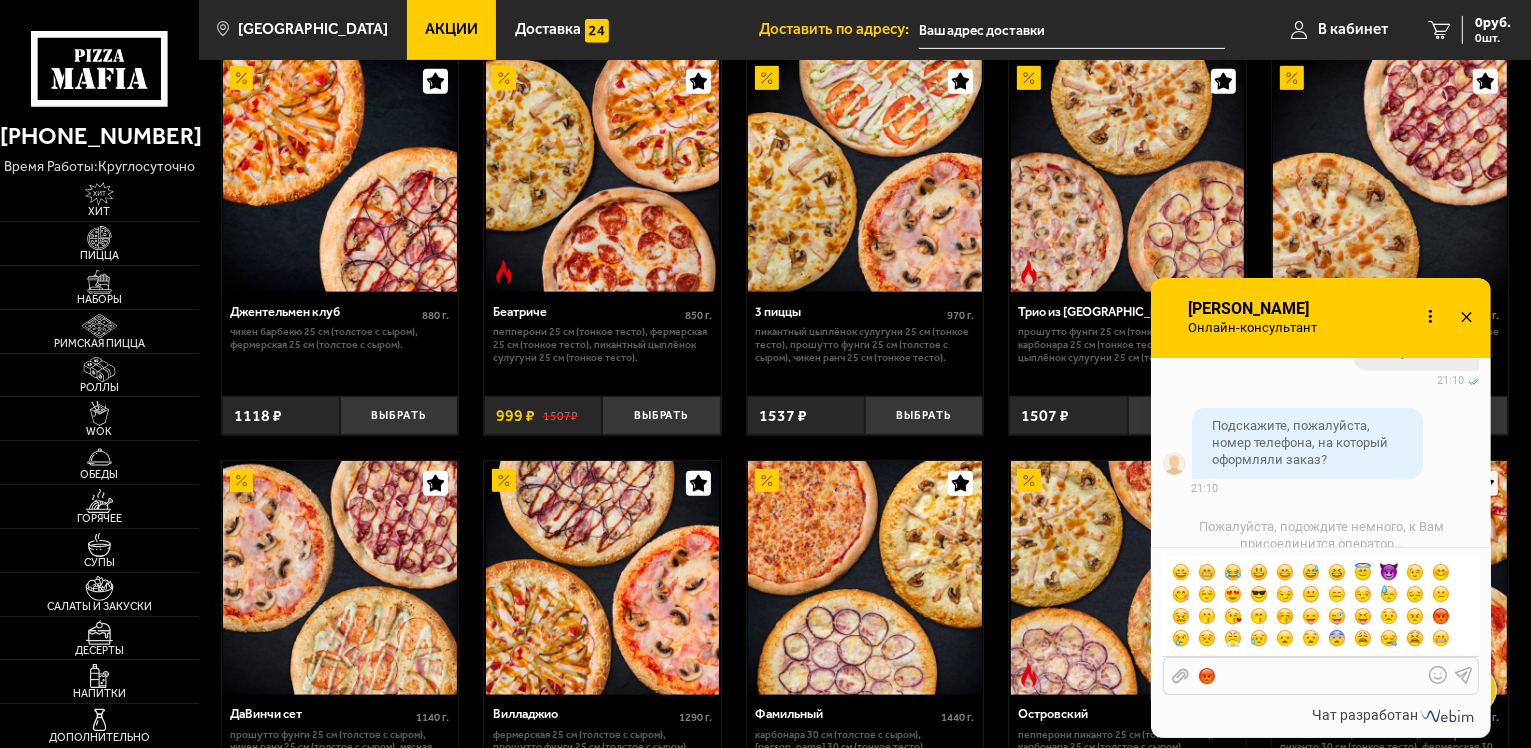 click 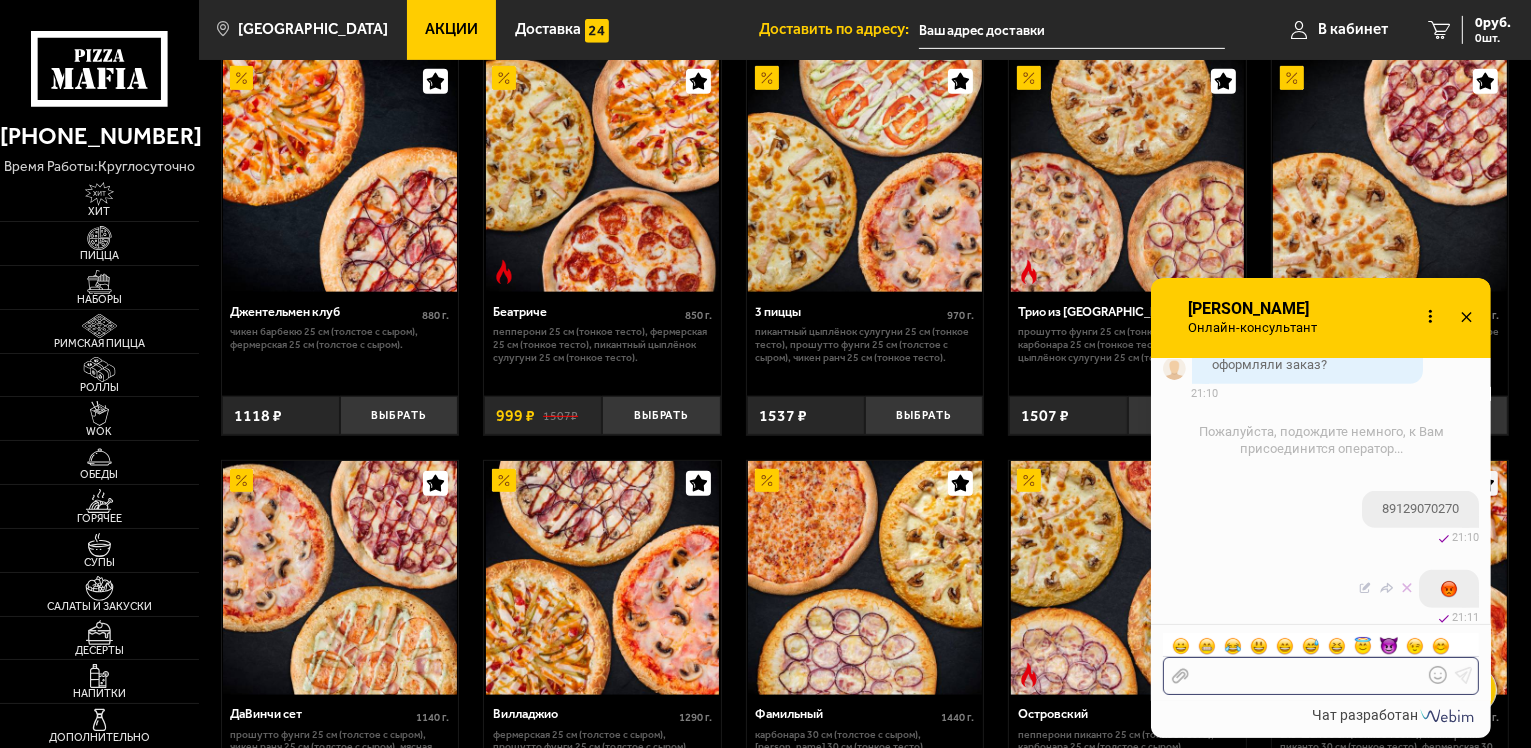 scroll, scrollTop: 1086, scrollLeft: 0, axis: vertical 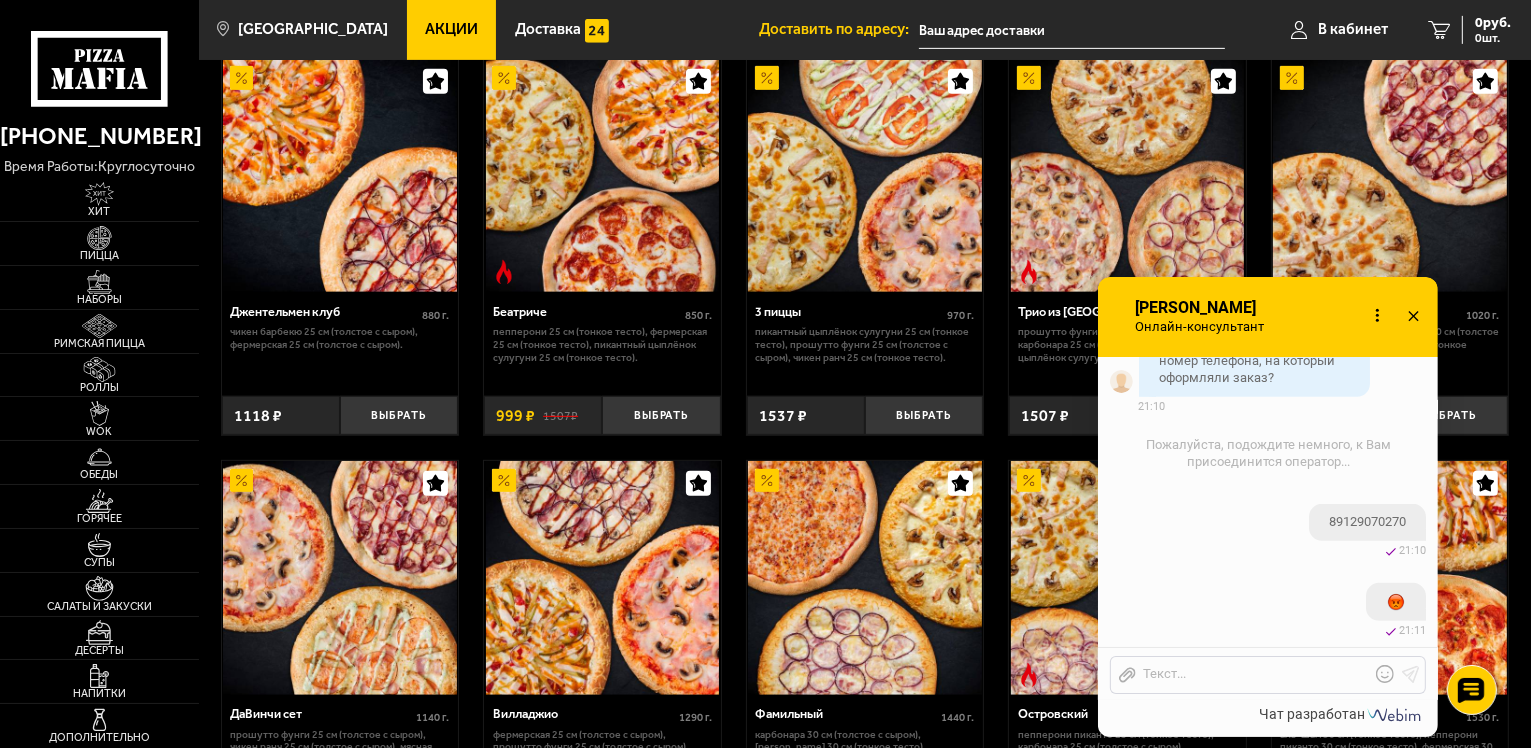 drag, startPoint x: 1228, startPoint y: 314, endPoint x: 1175, endPoint y: 311, distance: 53.08484 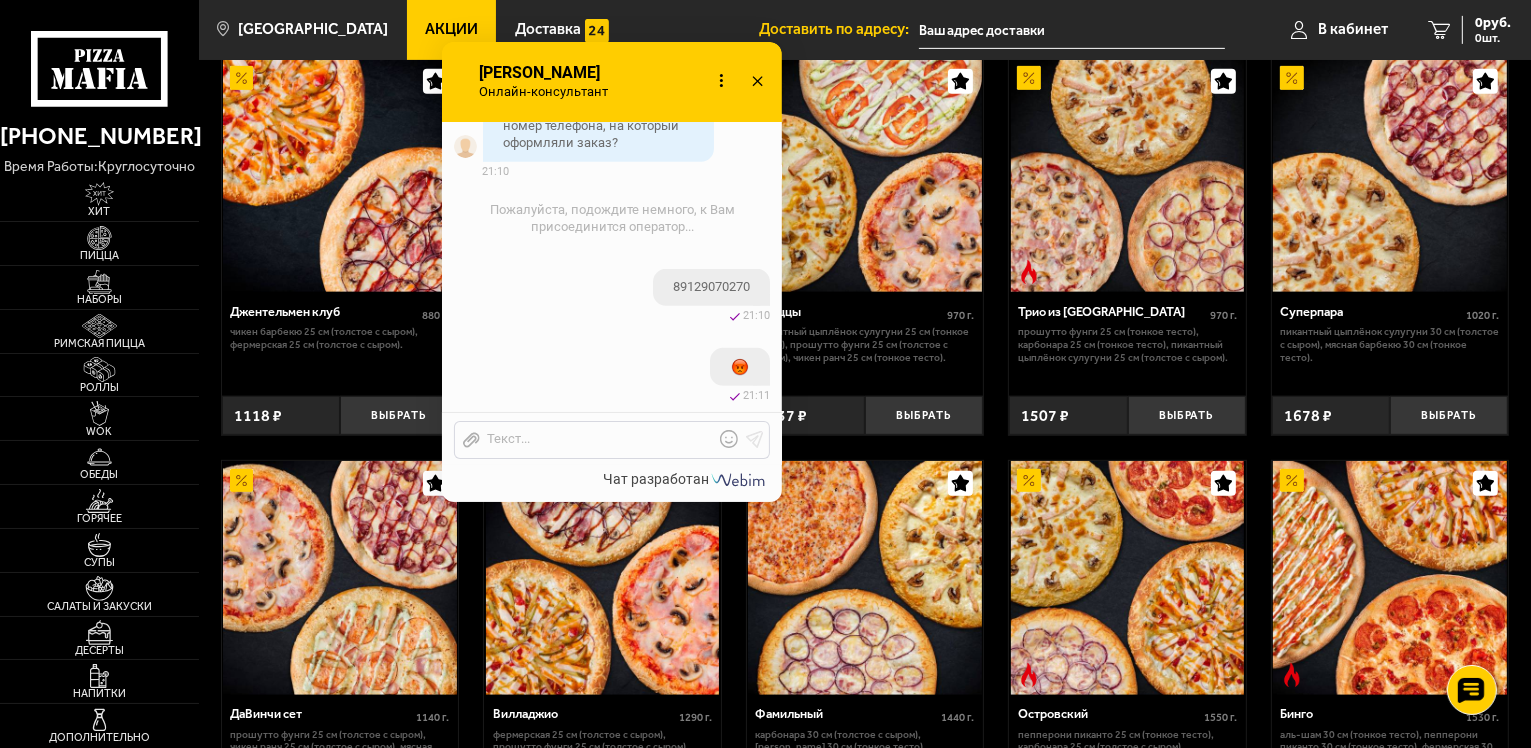 drag, startPoint x: 1261, startPoint y: 305, endPoint x: 604, endPoint y: 68, distance: 698.4397 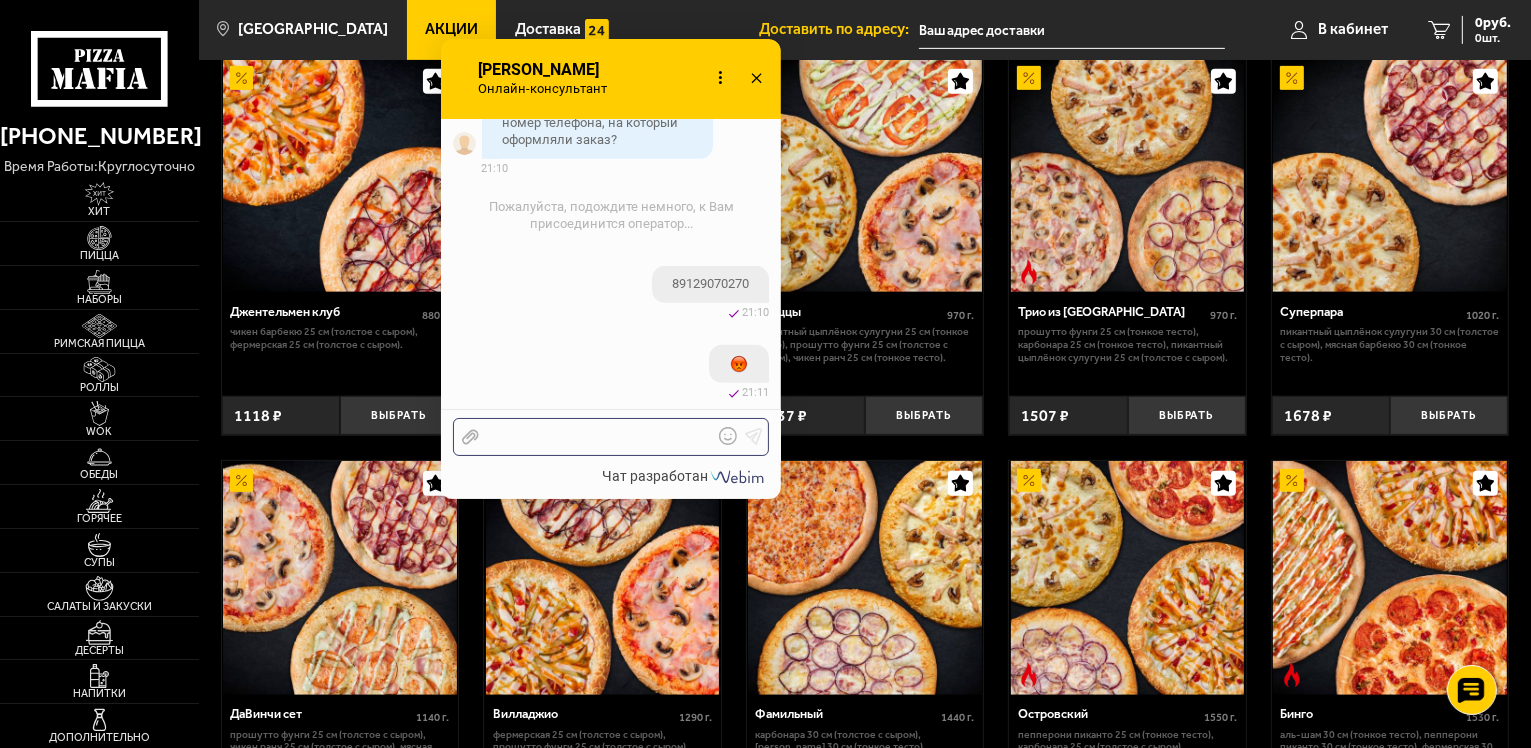 click at bounding box center (596, 437) 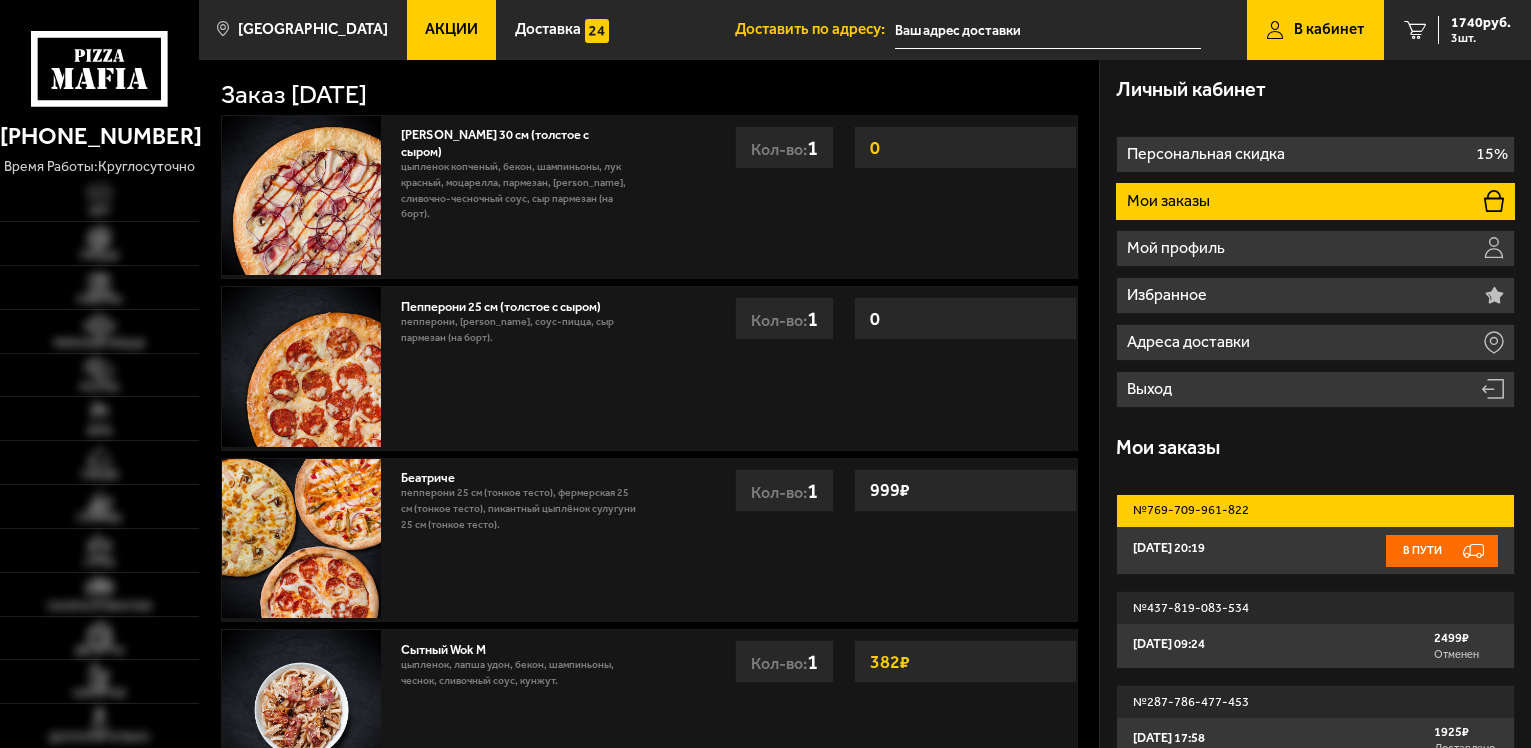 scroll, scrollTop: 0, scrollLeft: 0, axis: both 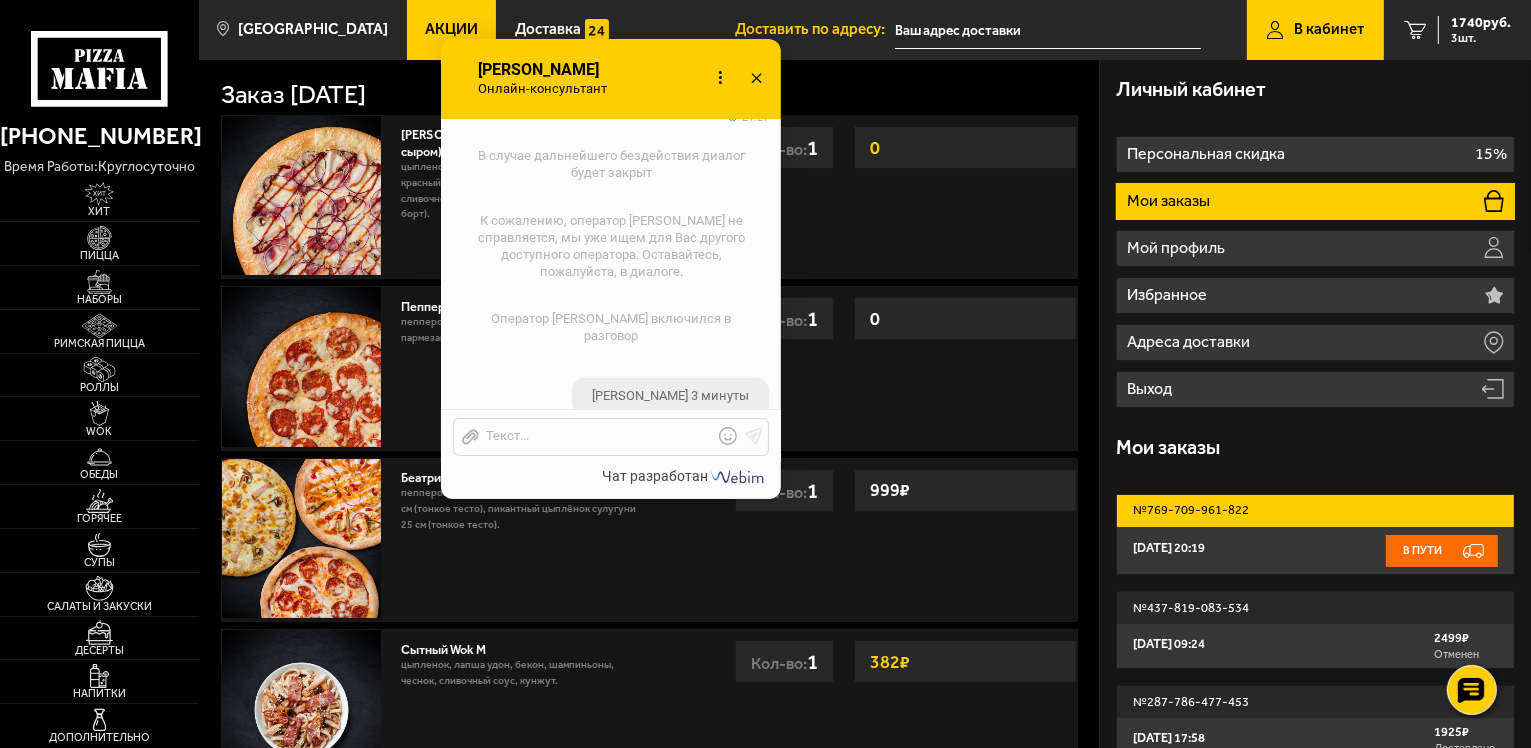 click 